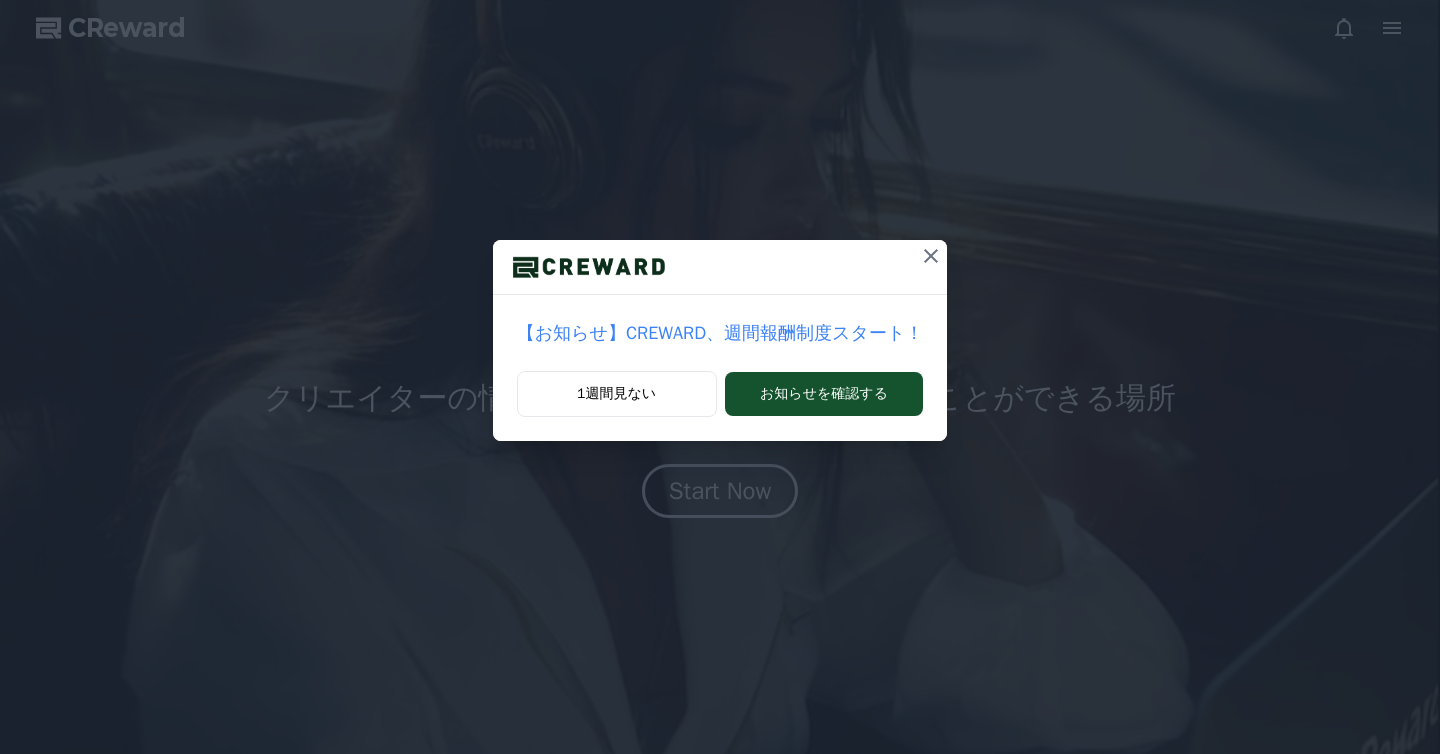 scroll, scrollTop: 0, scrollLeft: 0, axis: both 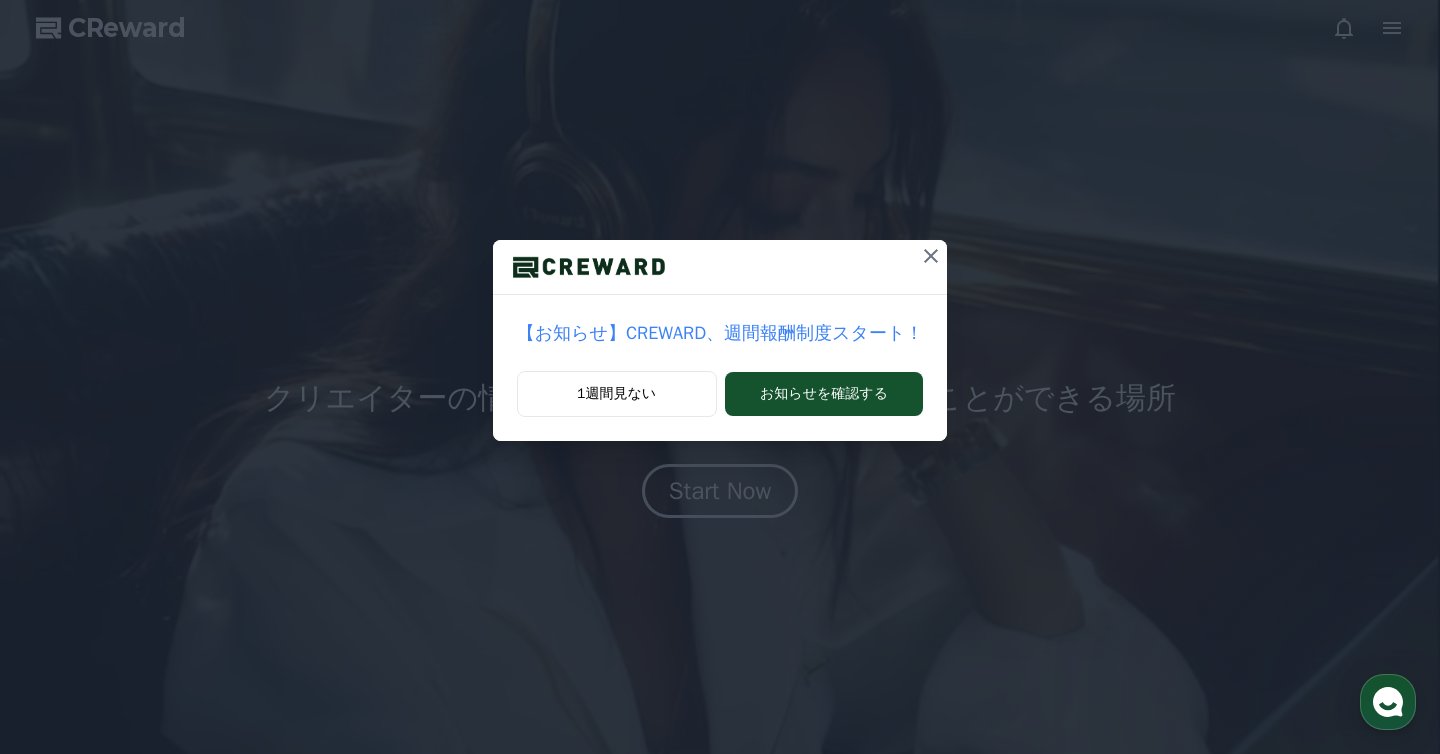 click 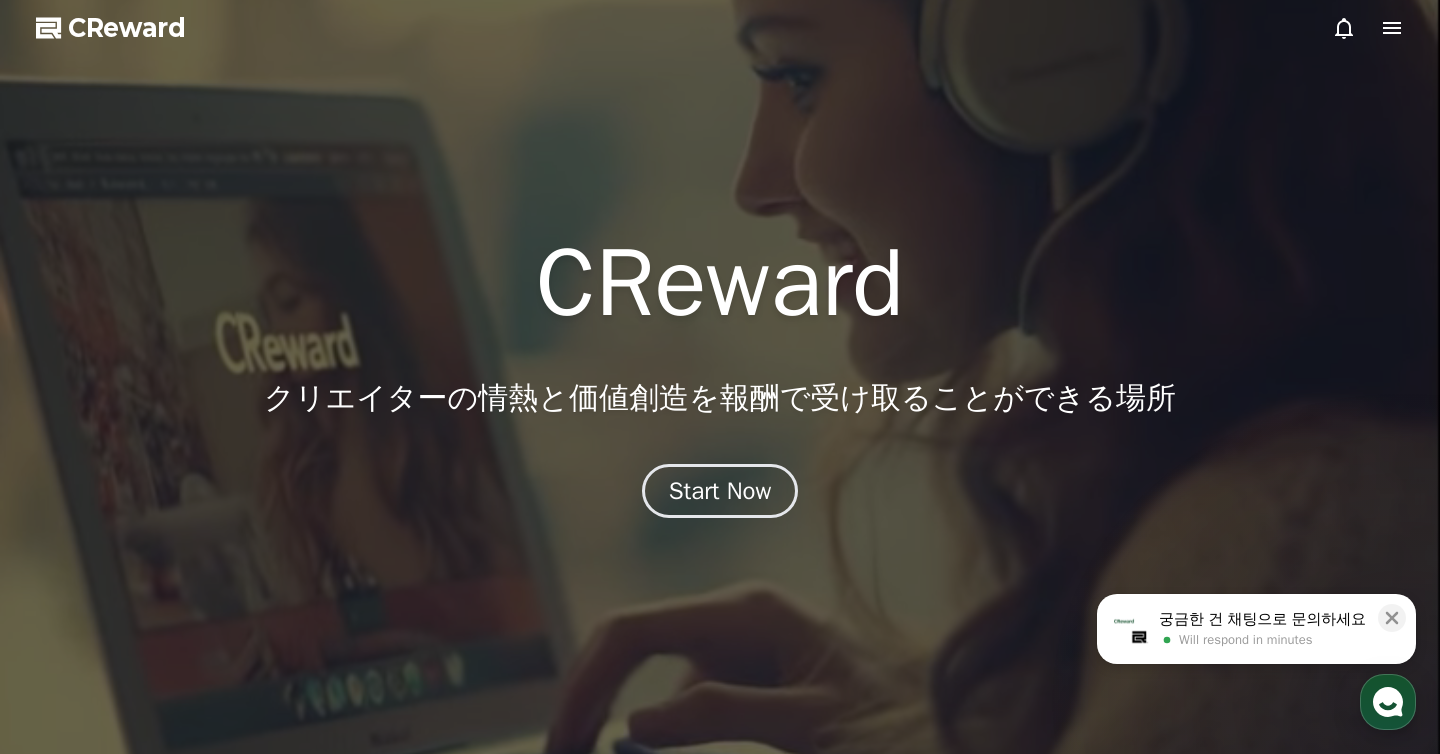 click 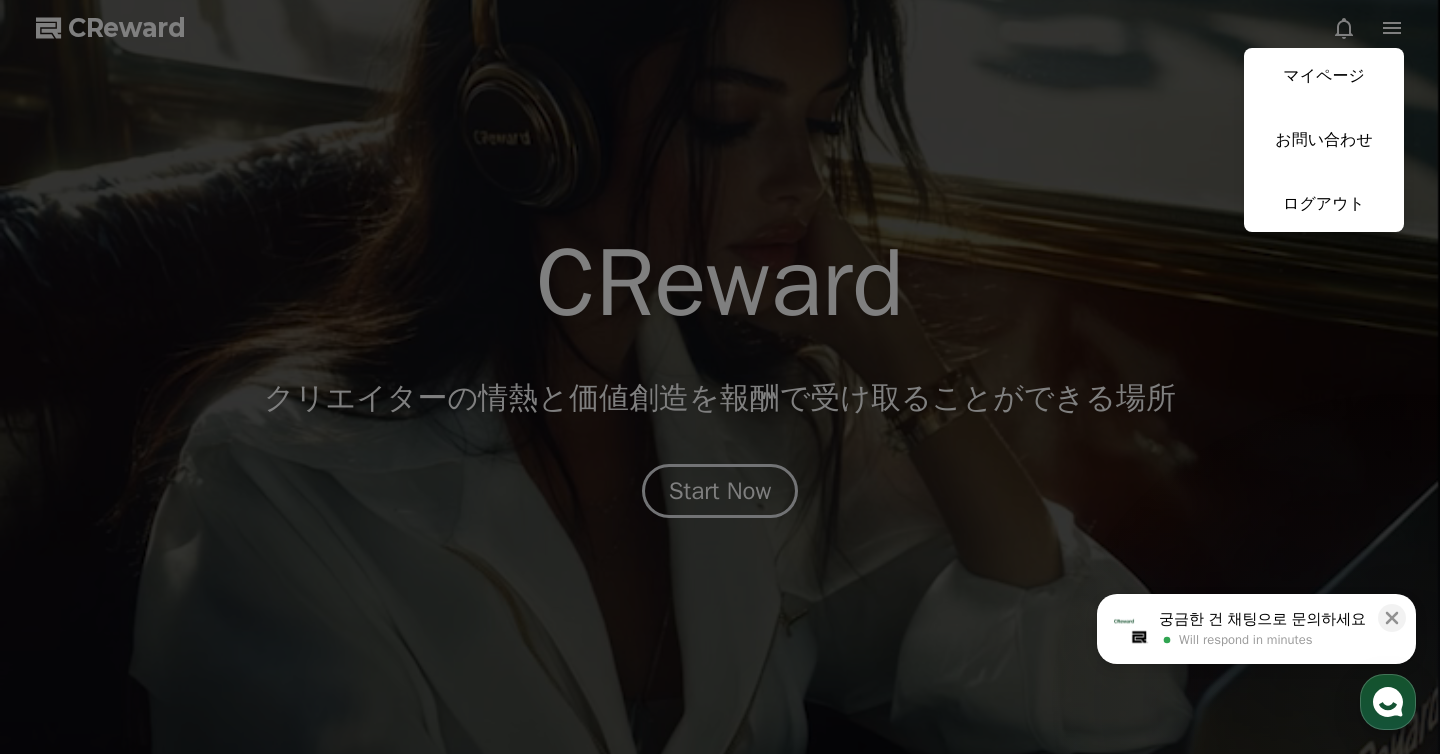 click at bounding box center (720, 377) 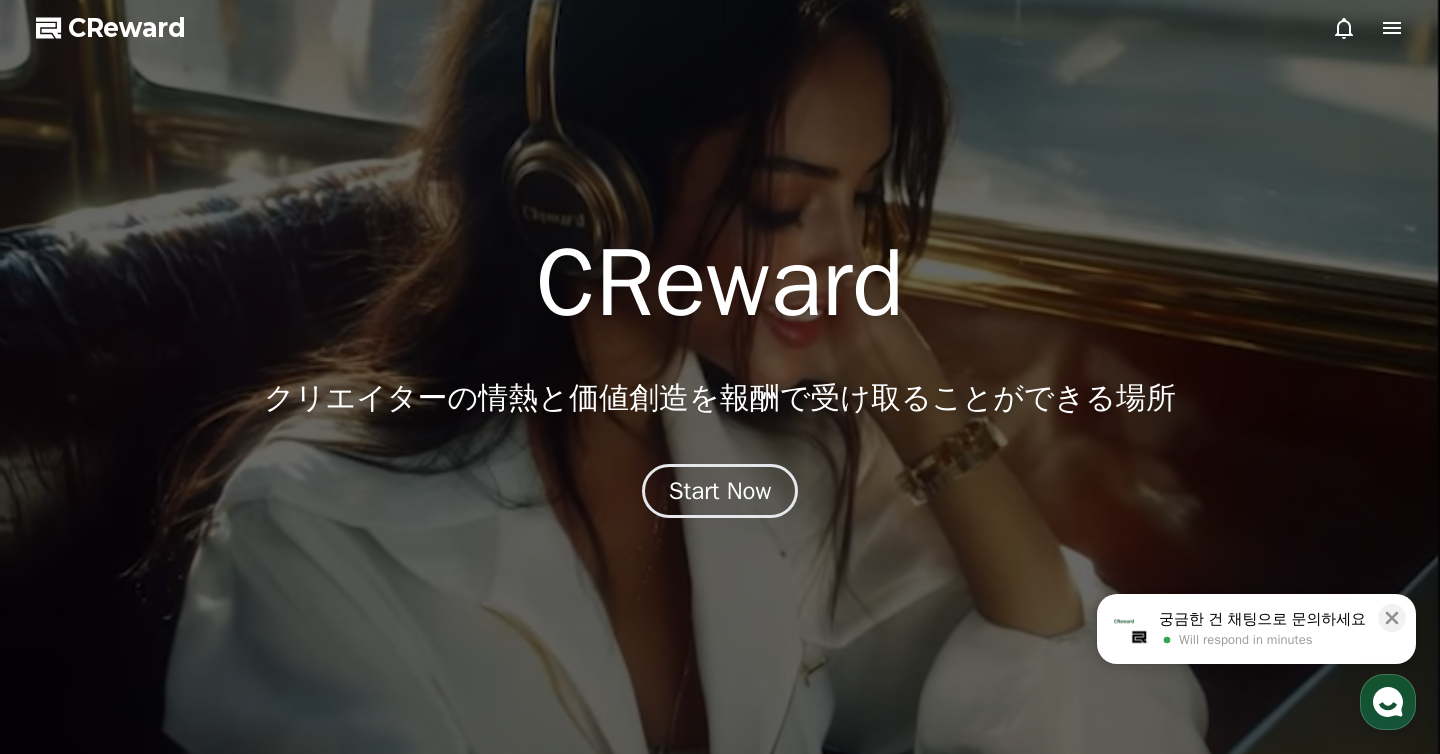 click 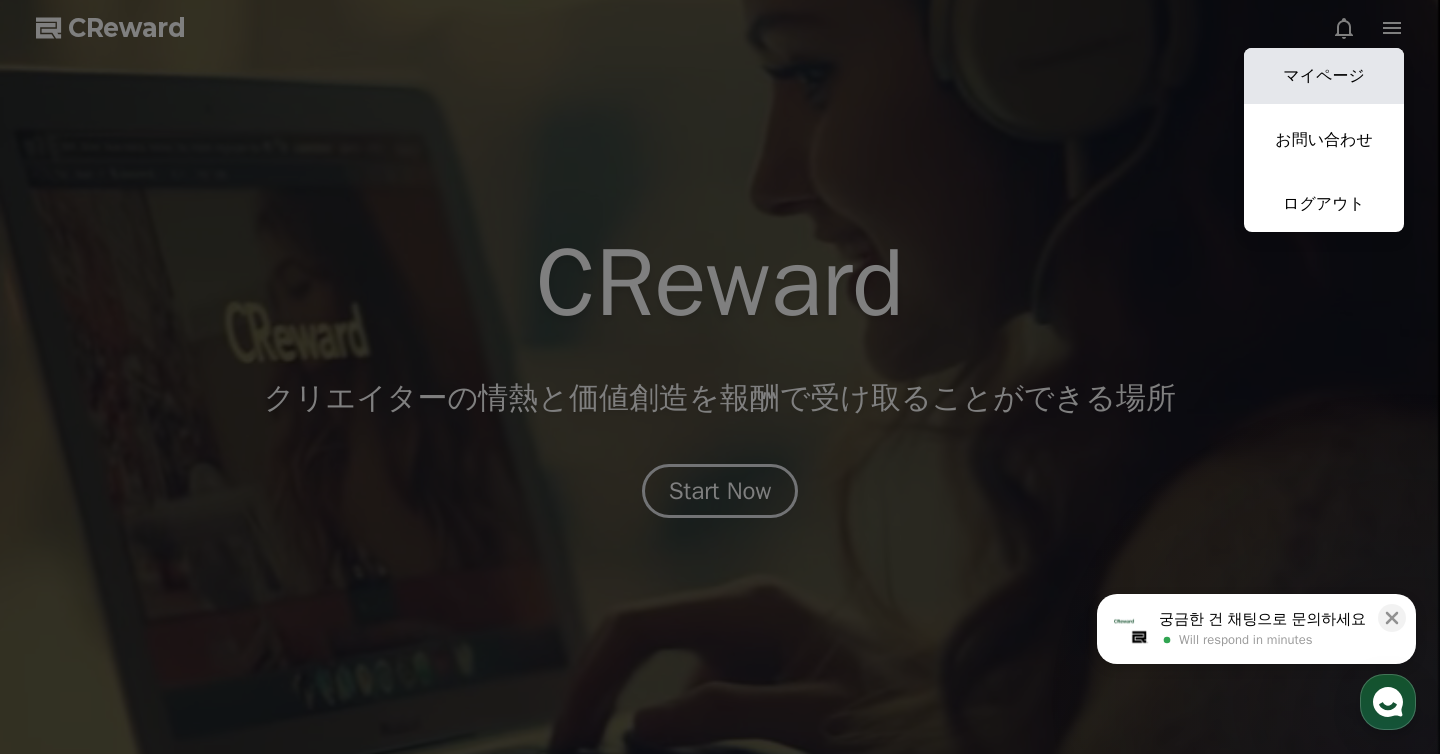 click on "マイページ" at bounding box center [1324, 76] 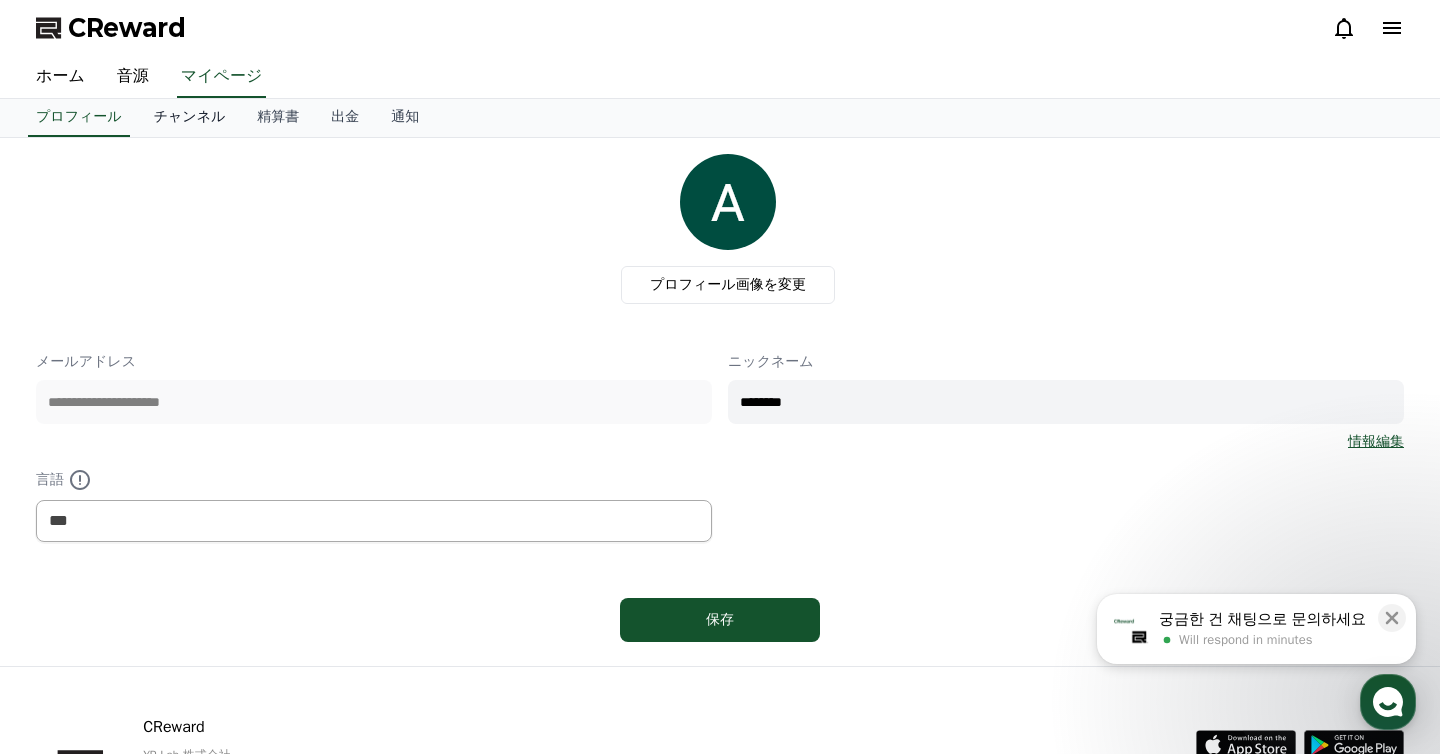 click on "チャンネル" at bounding box center [190, 118] 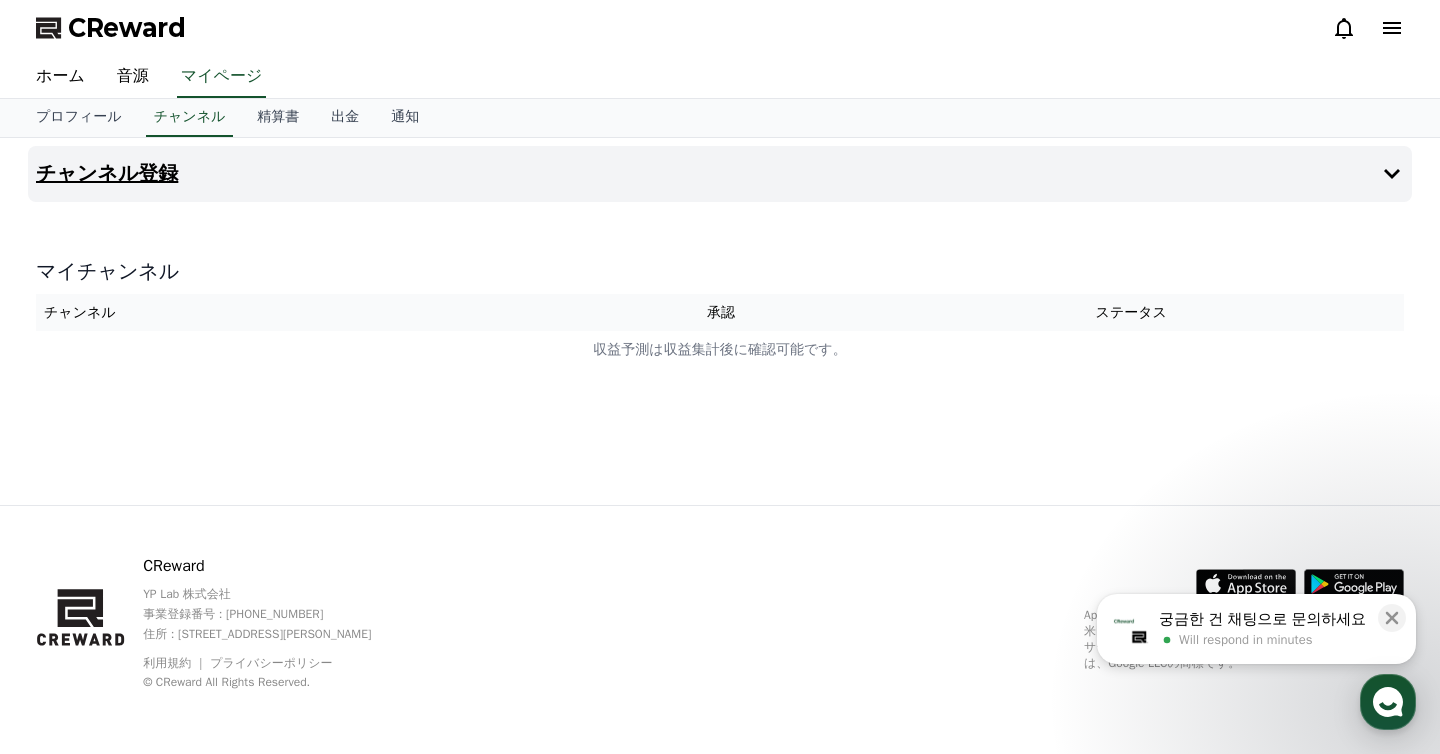 click on "チャンネル登録" at bounding box center (720, 174) 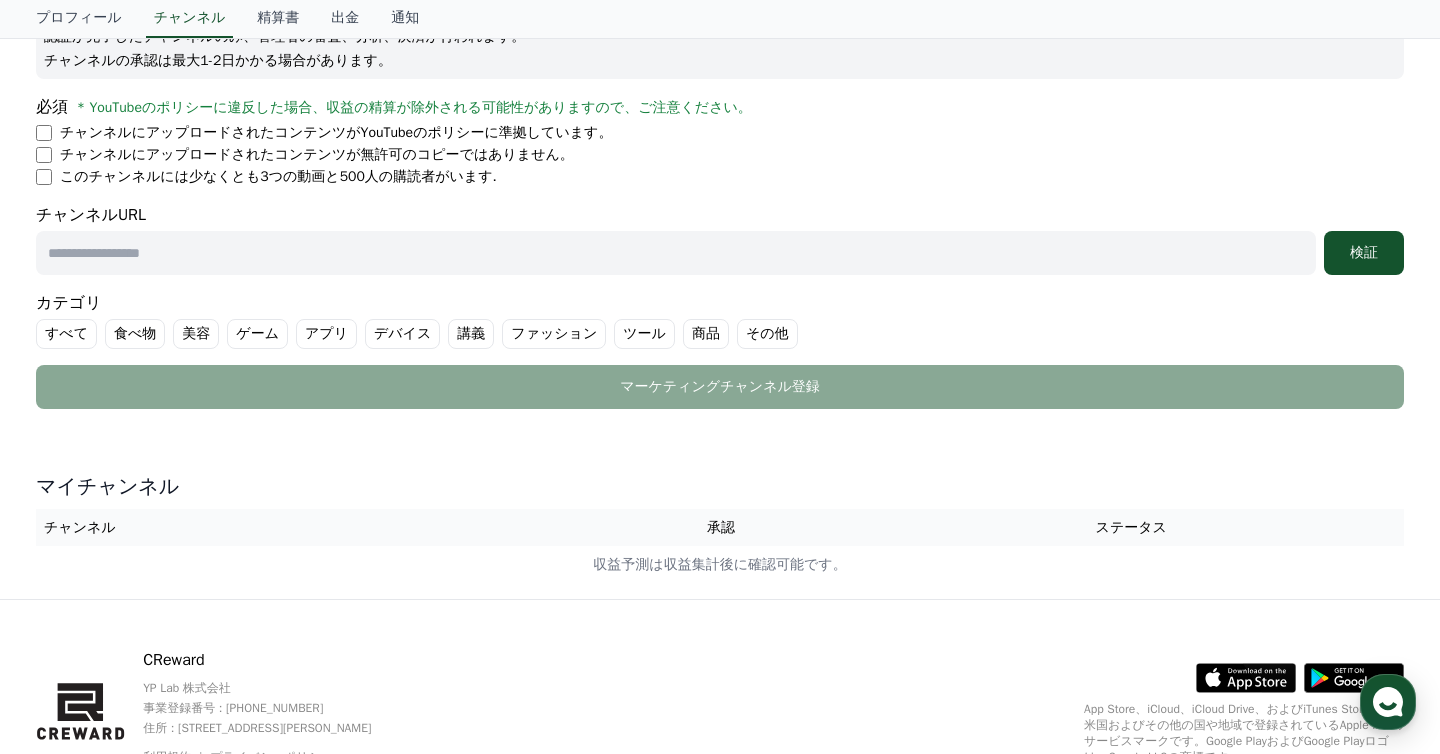 scroll, scrollTop: 0, scrollLeft: 0, axis: both 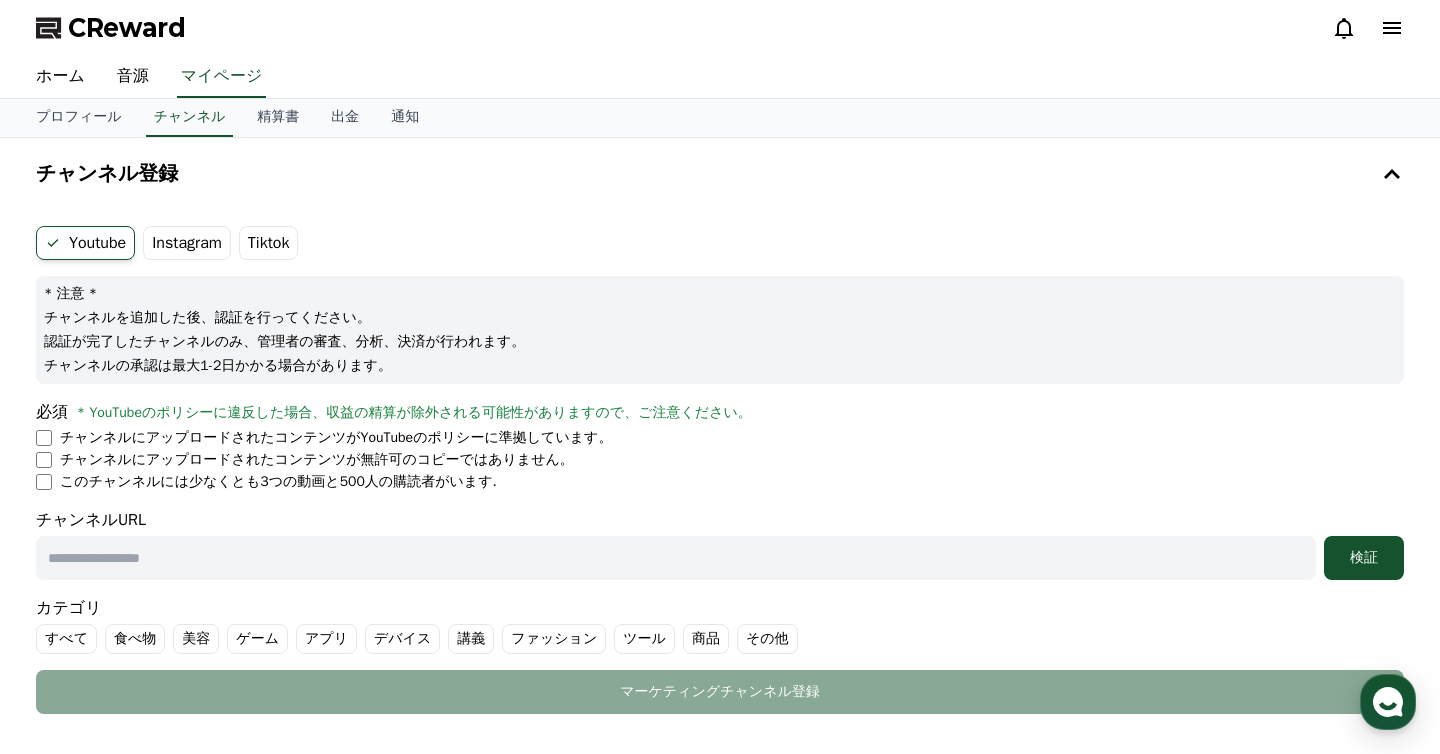 click on "Youtube" at bounding box center (85, 243) 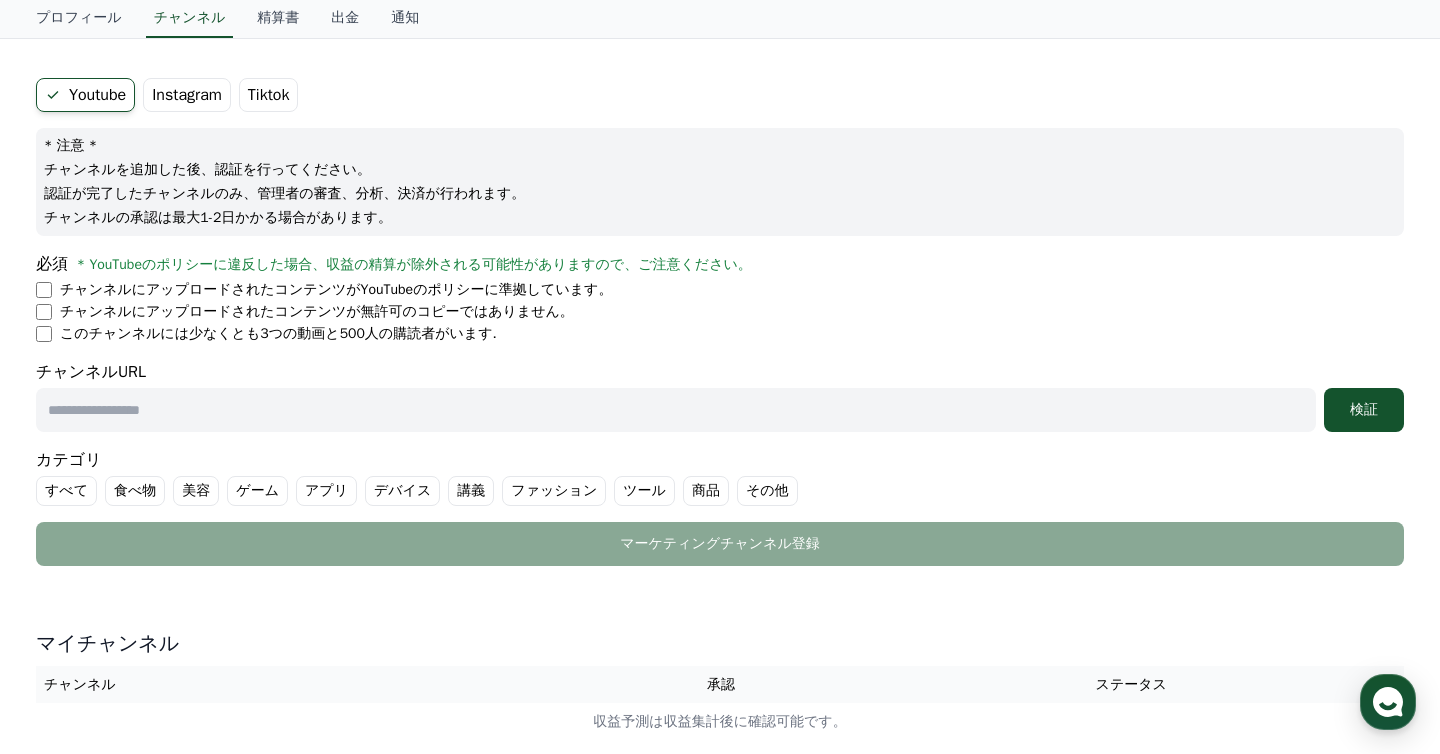 scroll, scrollTop: 181, scrollLeft: 0, axis: vertical 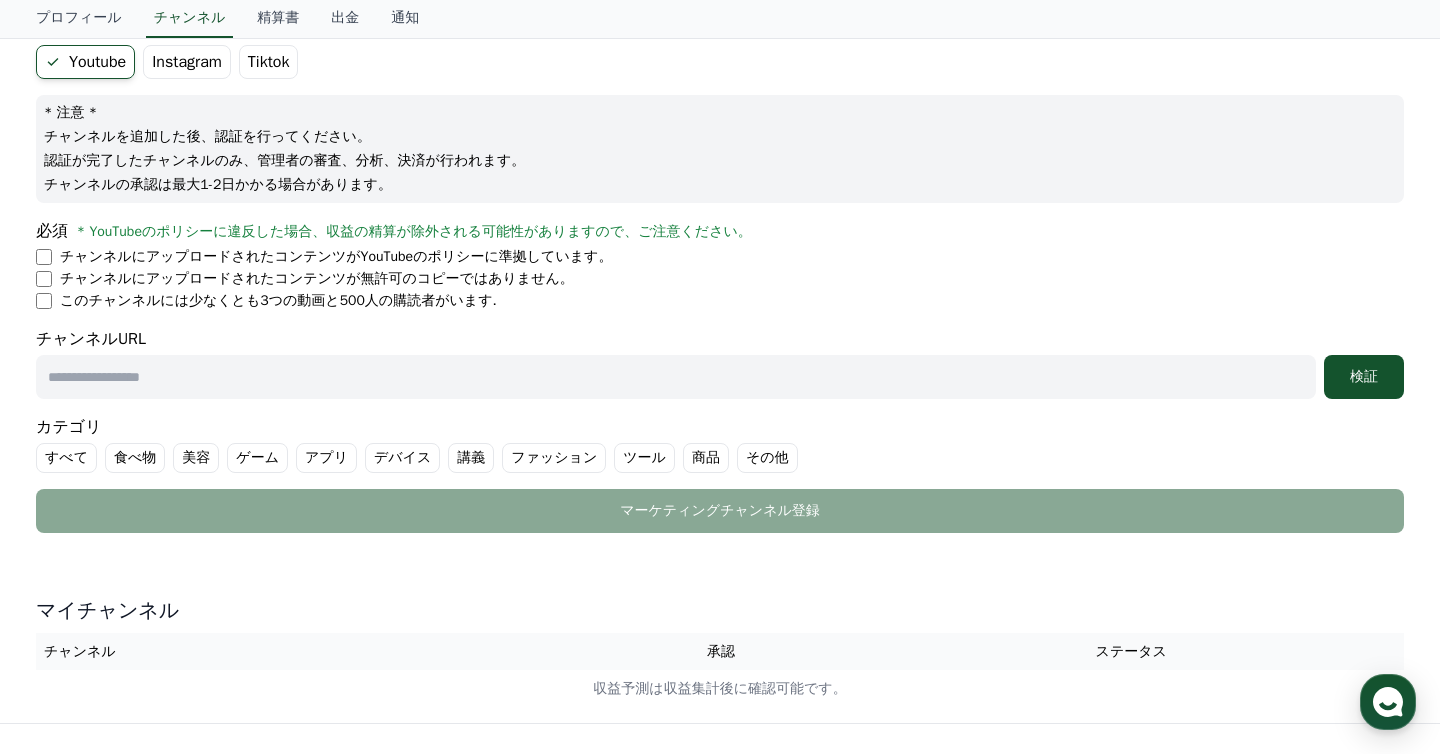 click on "必須     * YouTubeのポリシーに違反した場合、収益の精算が除外される可能性がありますので、ご注意ください。" at bounding box center (720, 231) 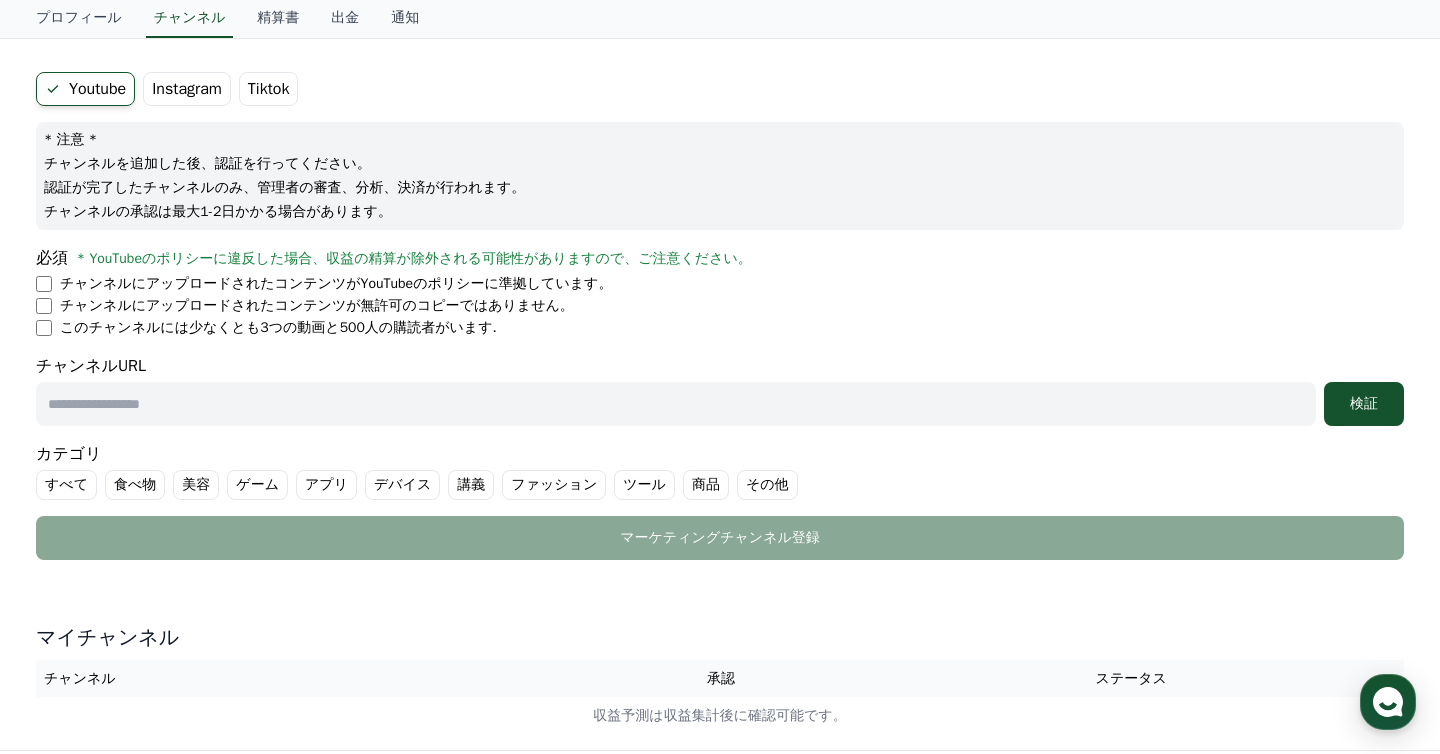 scroll, scrollTop: 153, scrollLeft: 0, axis: vertical 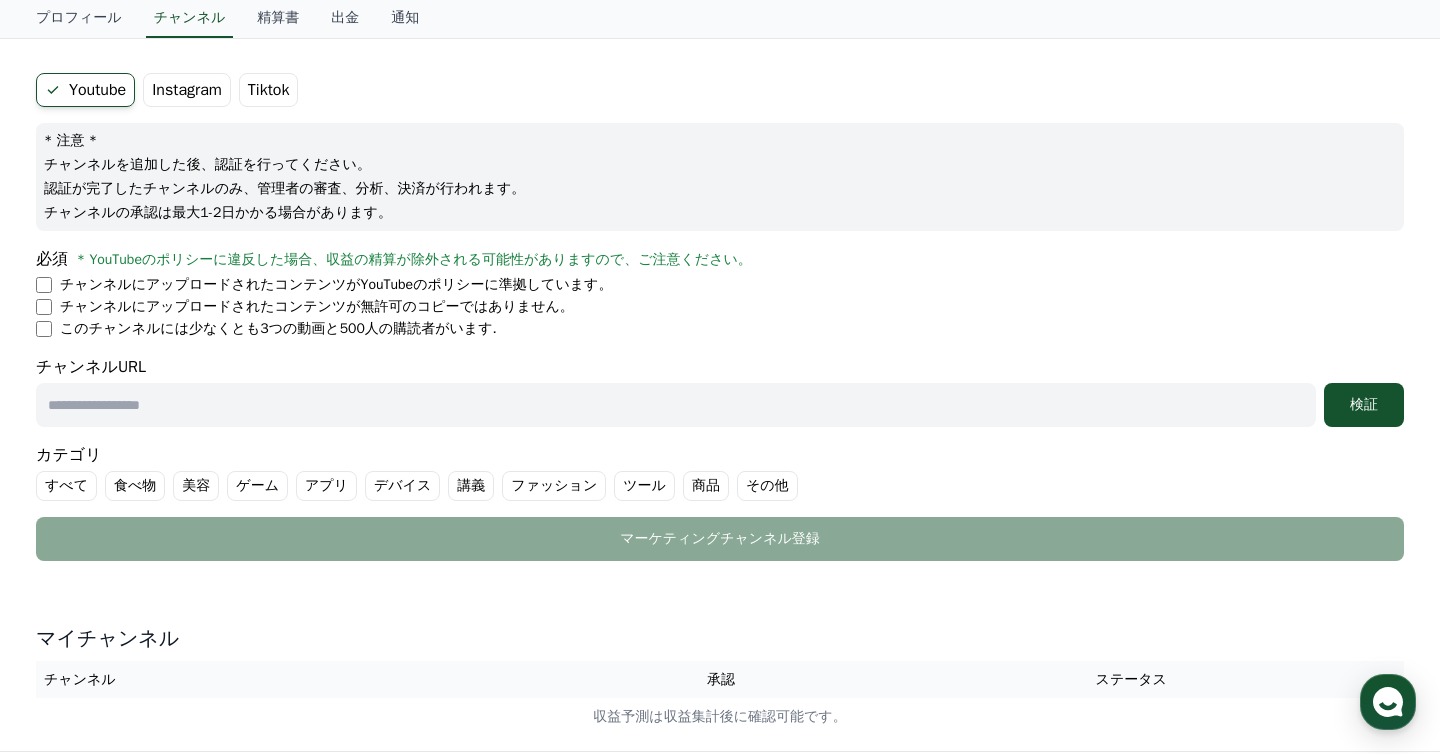 click on "チャンネルにアップロードされたコンテンツが無許可のコピーではありません。" at bounding box center [720, 307] 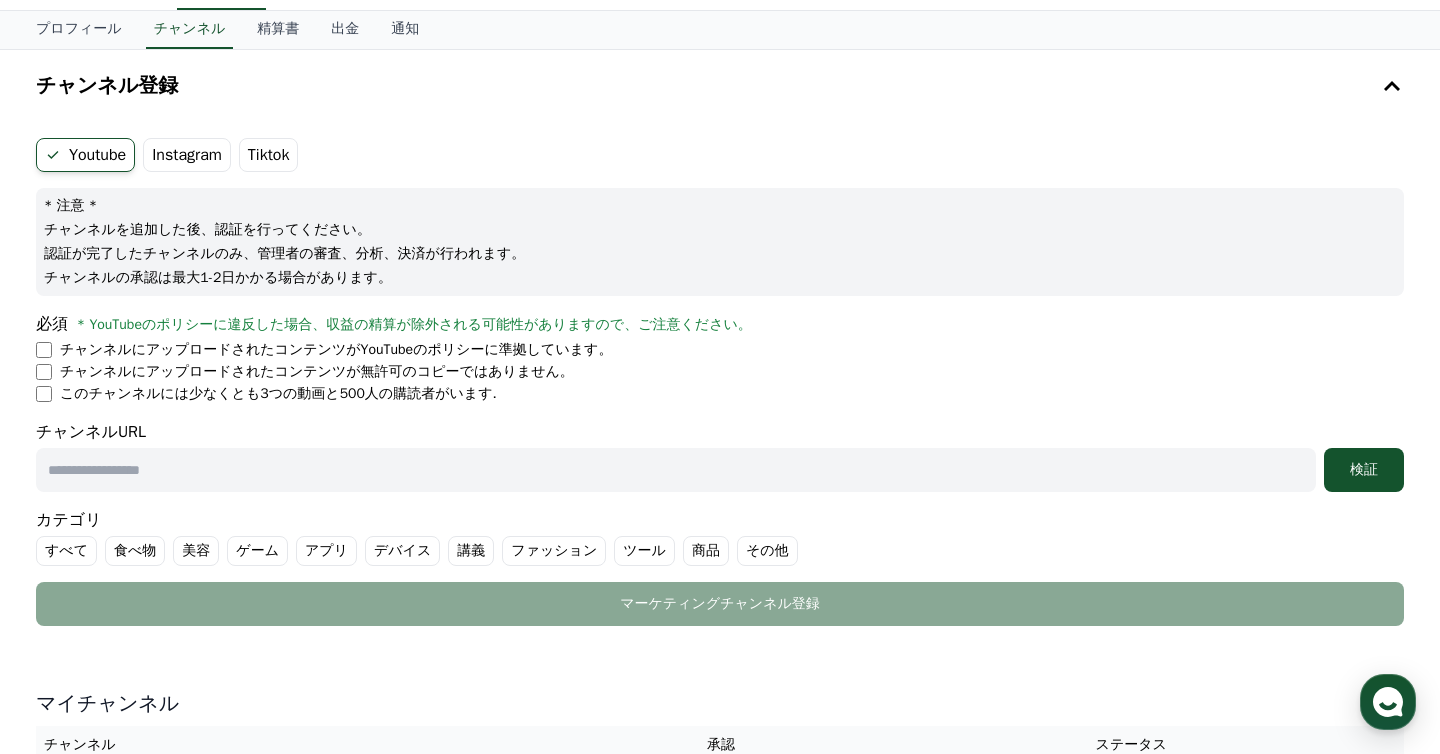 scroll, scrollTop: 94, scrollLeft: 0, axis: vertical 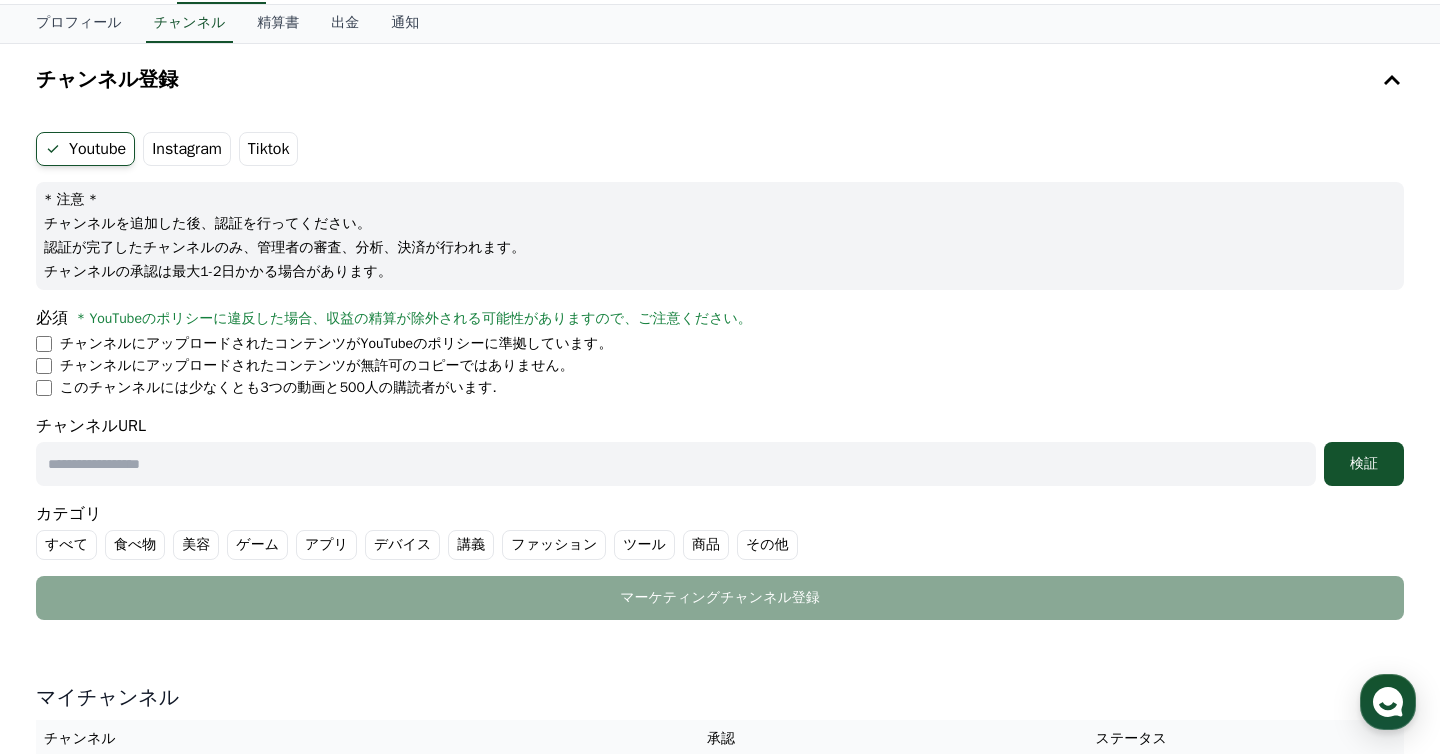 click at bounding box center (676, 464) 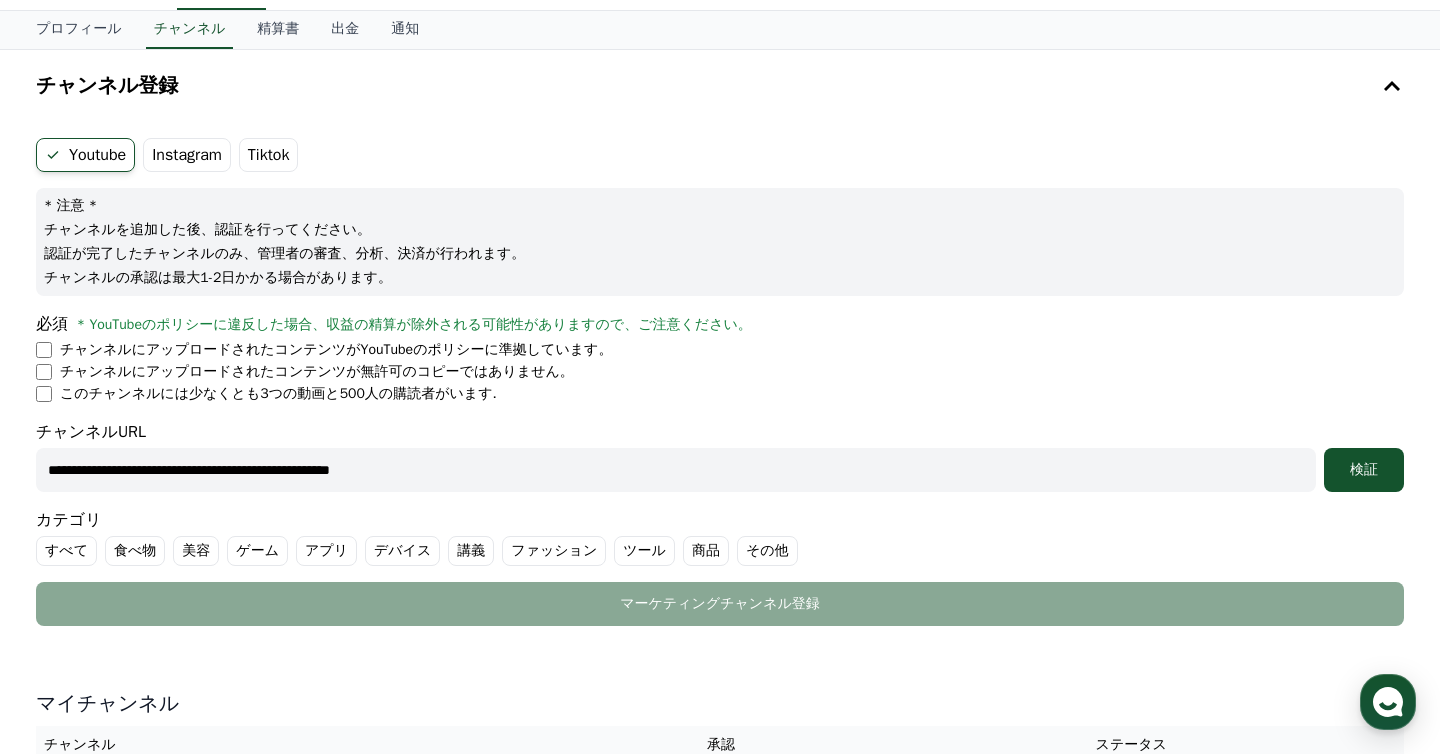 scroll, scrollTop: 0, scrollLeft: 0, axis: both 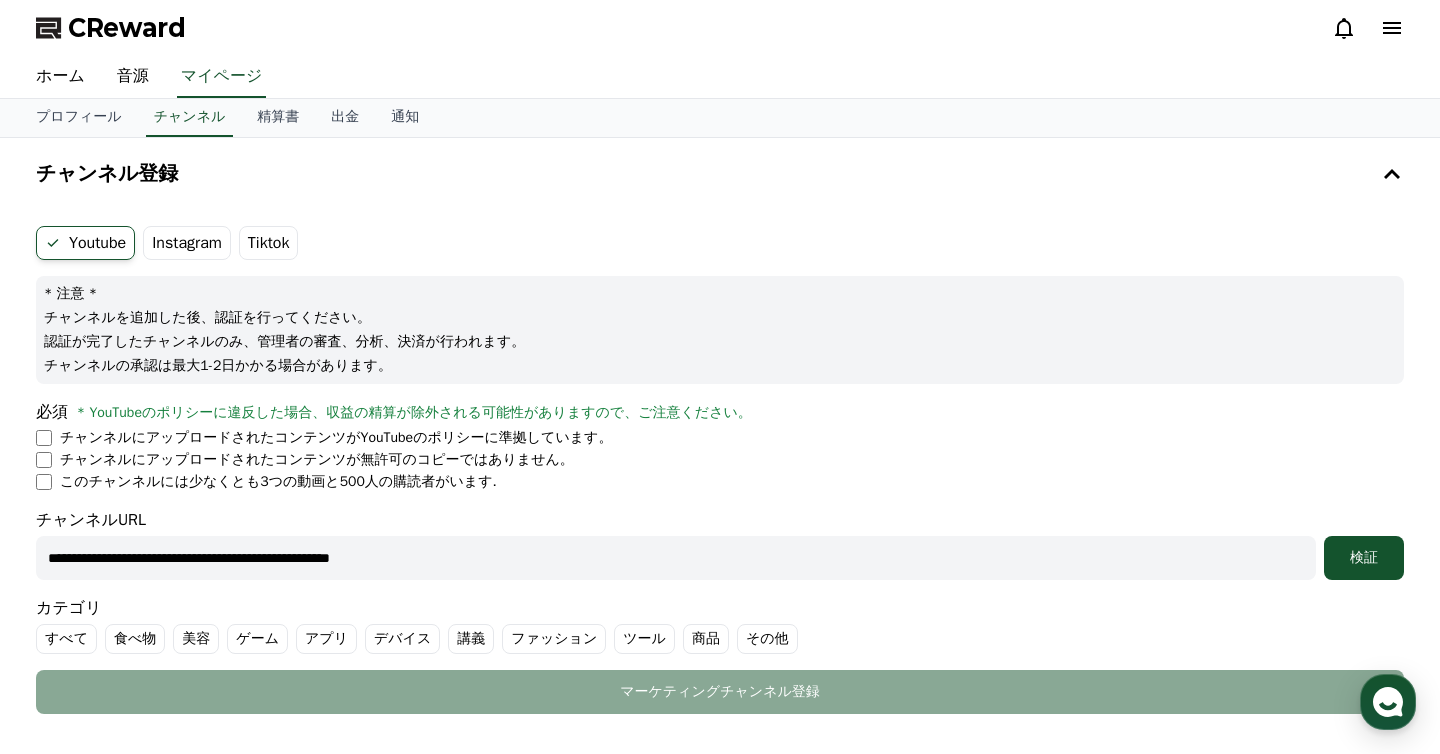 type on "**********" 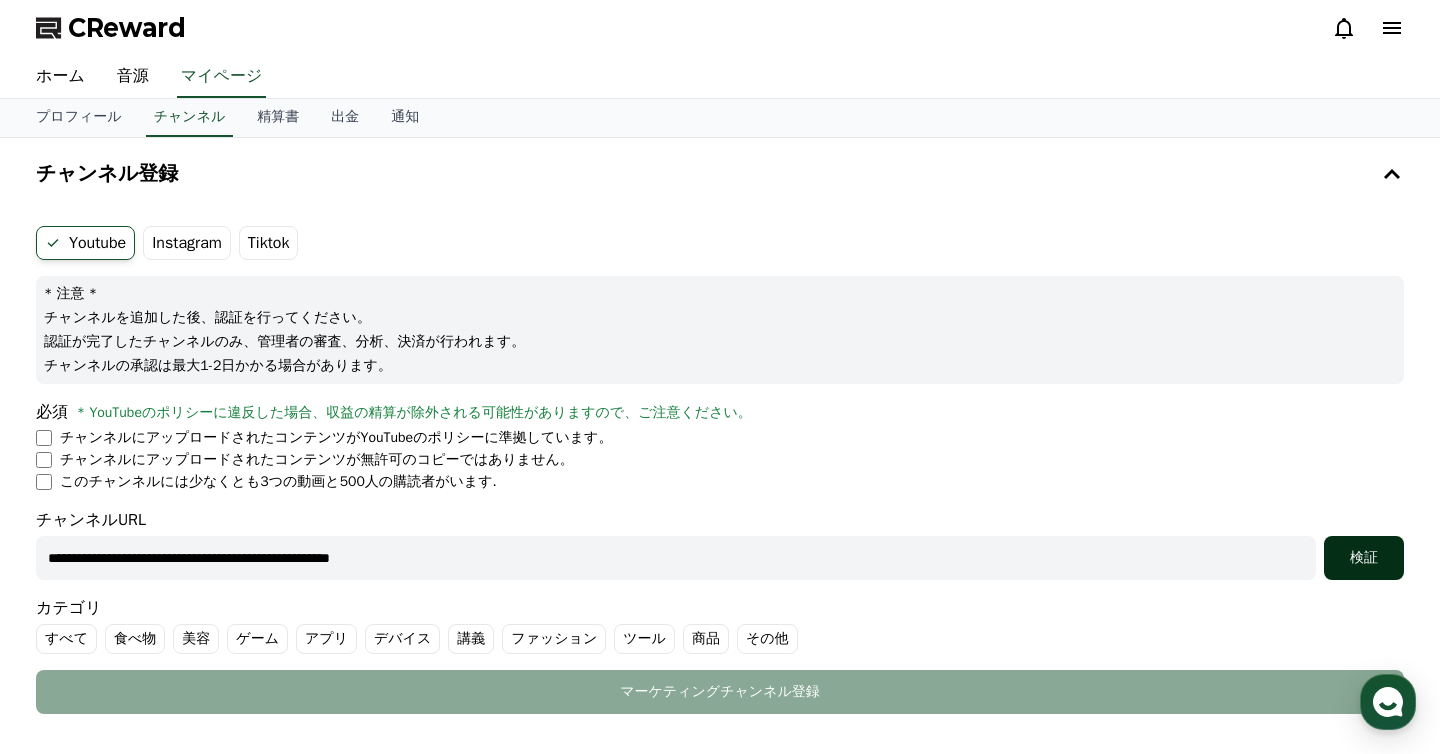 click on "検証" at bounding box center [1364, 558] 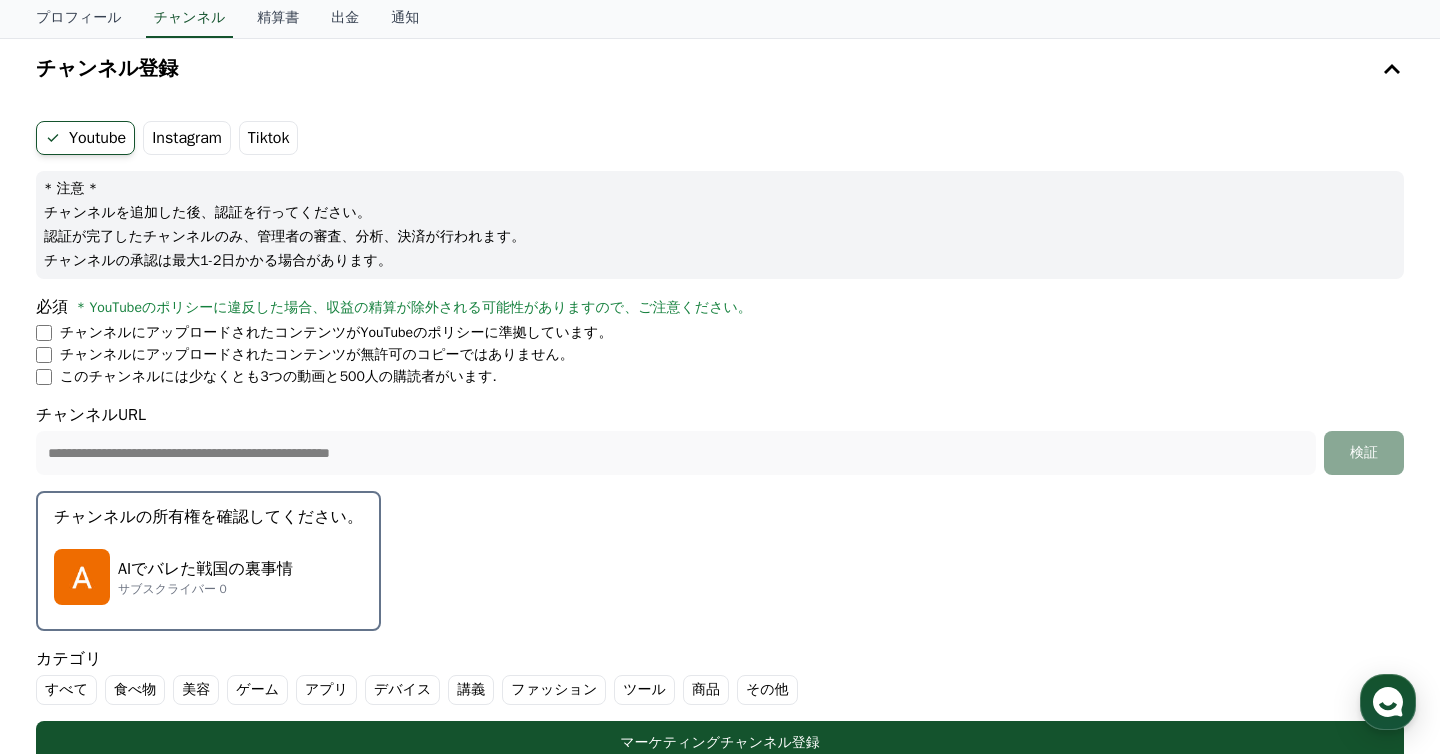 scroll, scrollTop: 128, scrollLeft: 0, axis: vertical 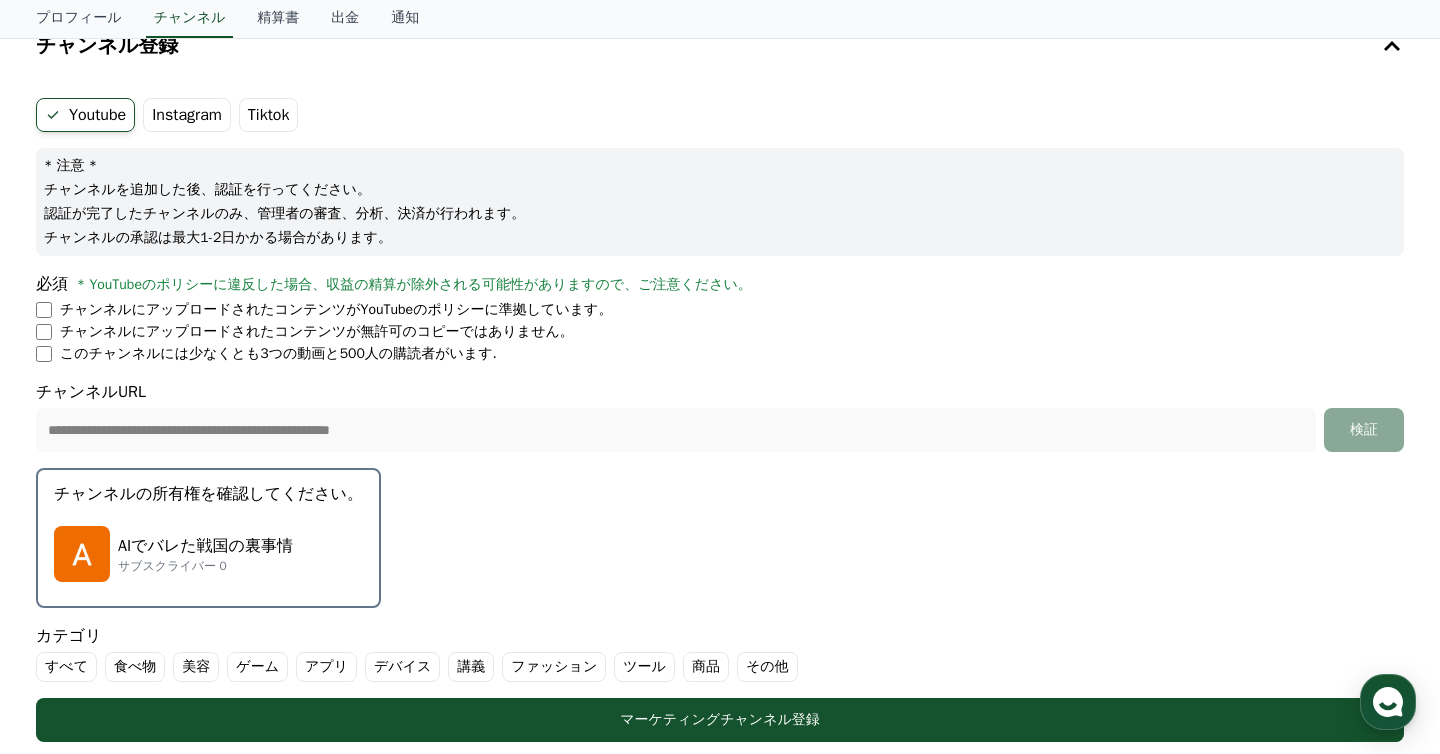 click on "AIでバレた戦国の裏事情   サブスクライバー
0" at bounding box center (208, 554) 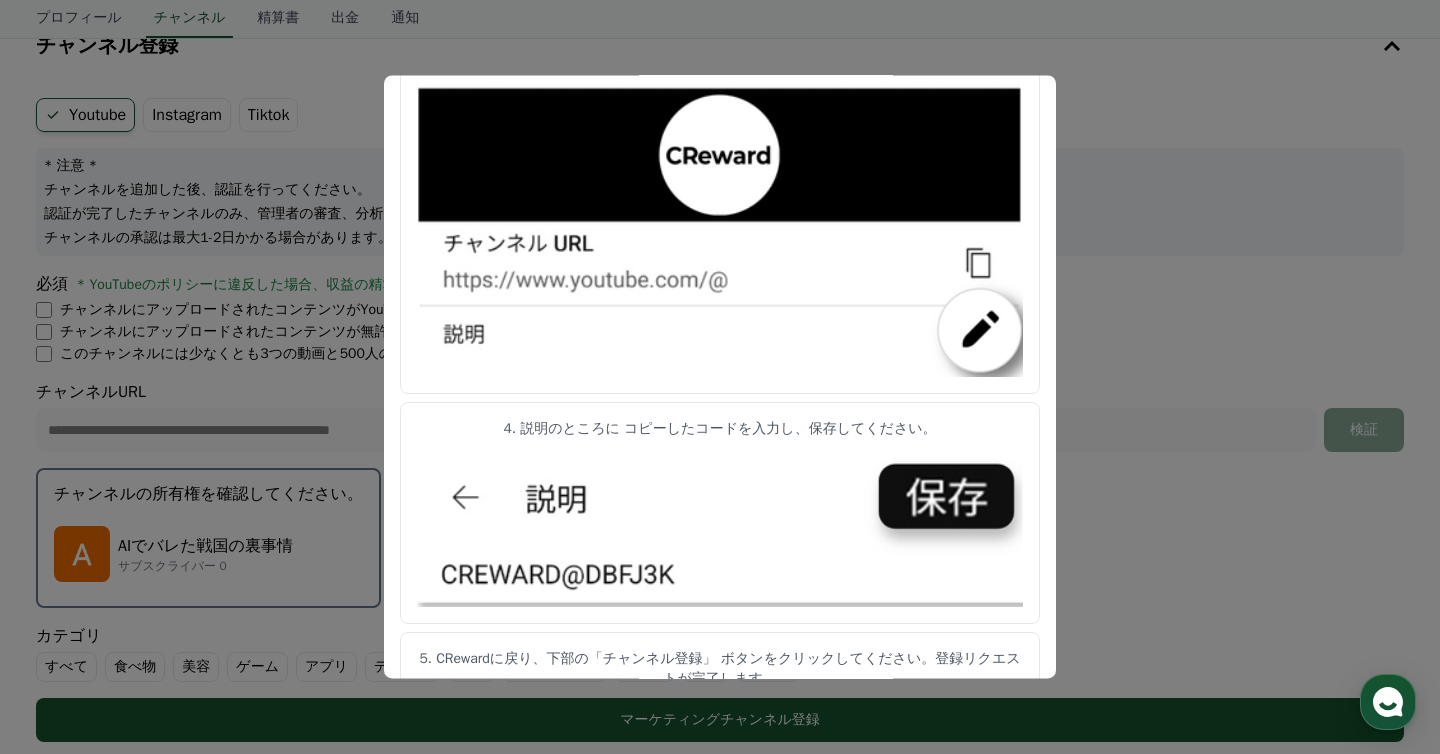 scroll, scrollTop: 1043, scrollLeft: 0, axis: vertical 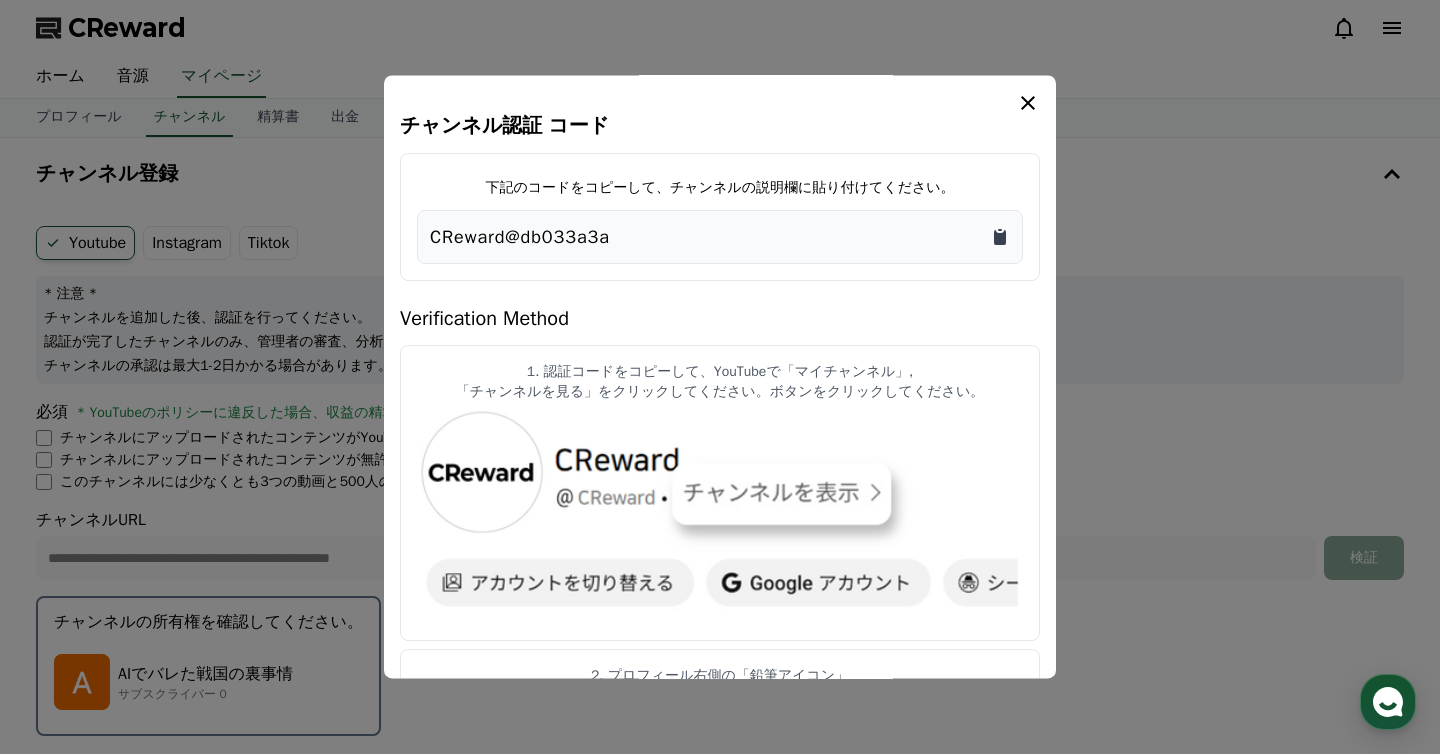 click 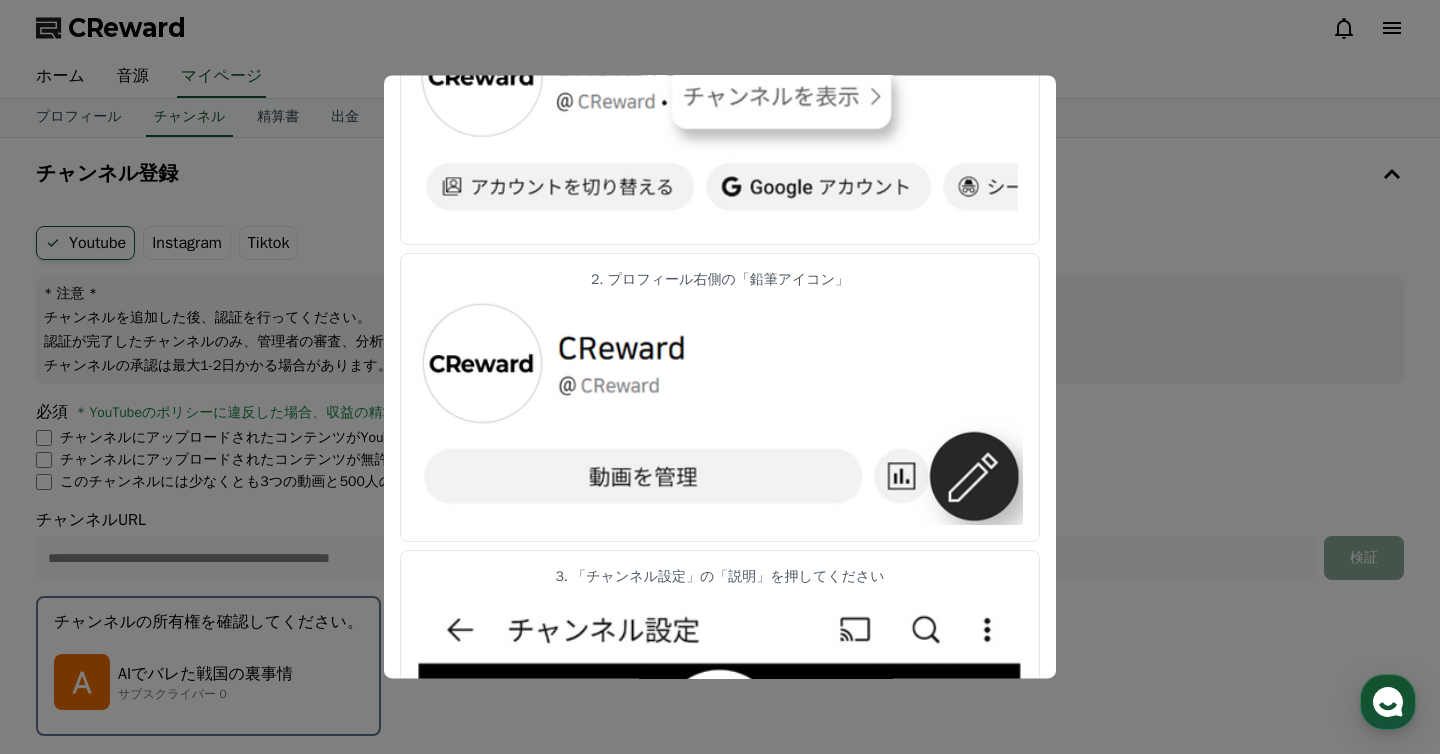 scroll, scrollTop: 768, scrollLeft: 0, axis: vertical 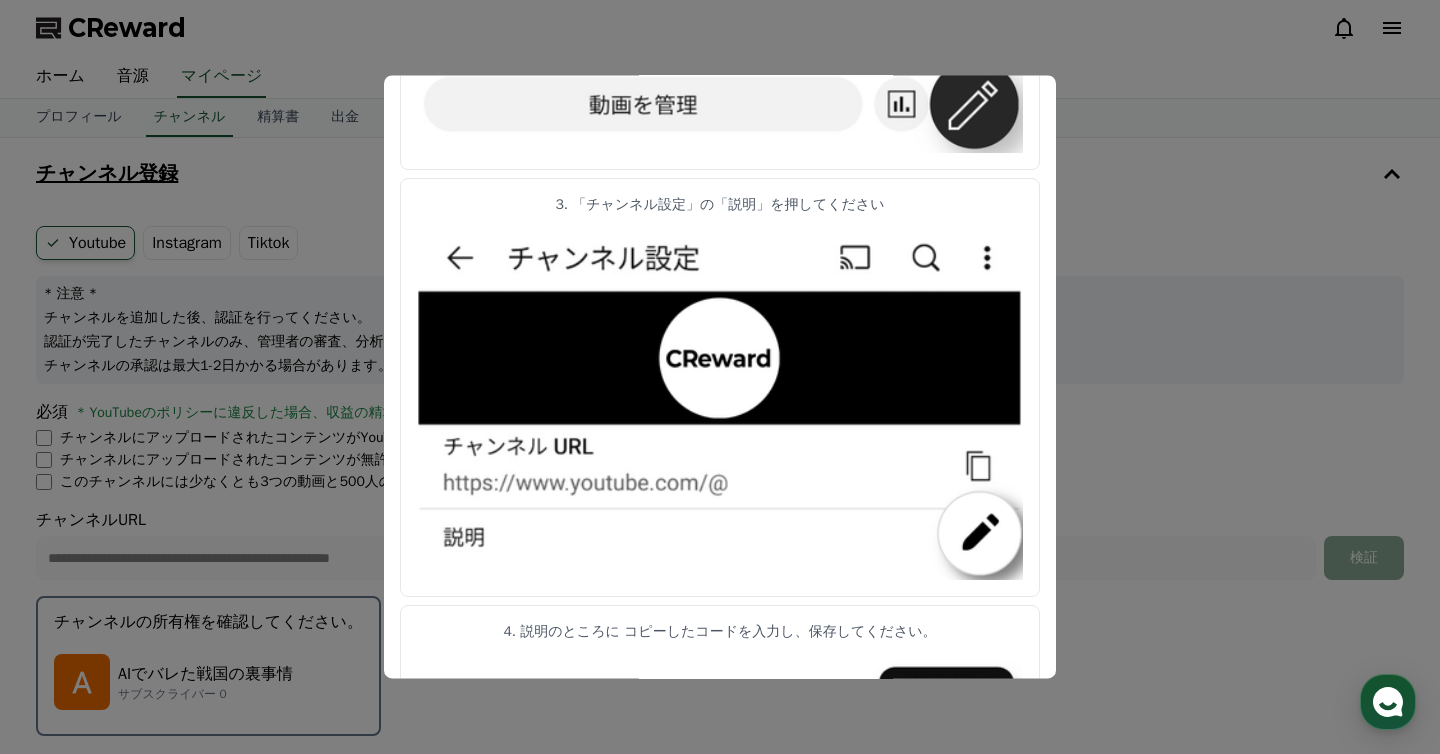 click at bounding box center (720, 377) 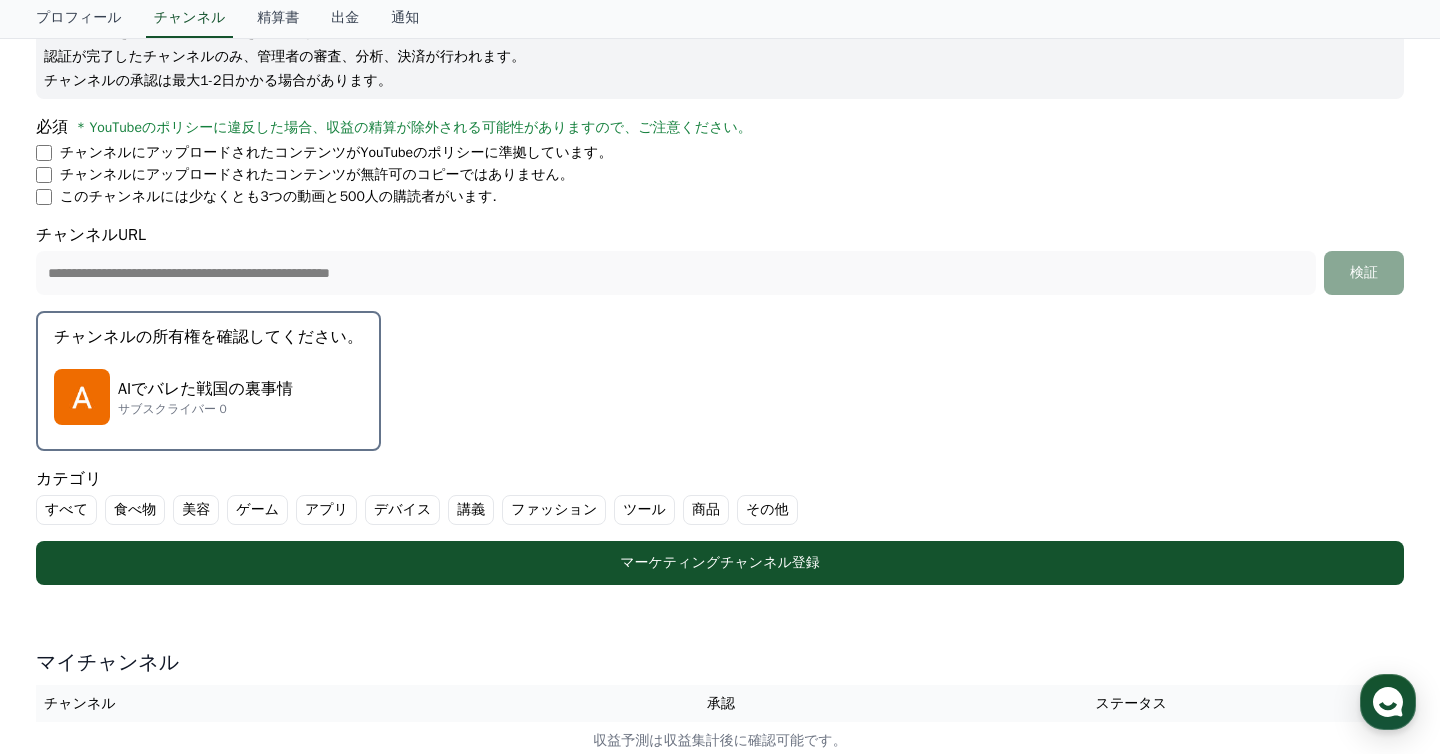 scroll, scrollTop: 408, scrollLeft: 0, axis: vertical 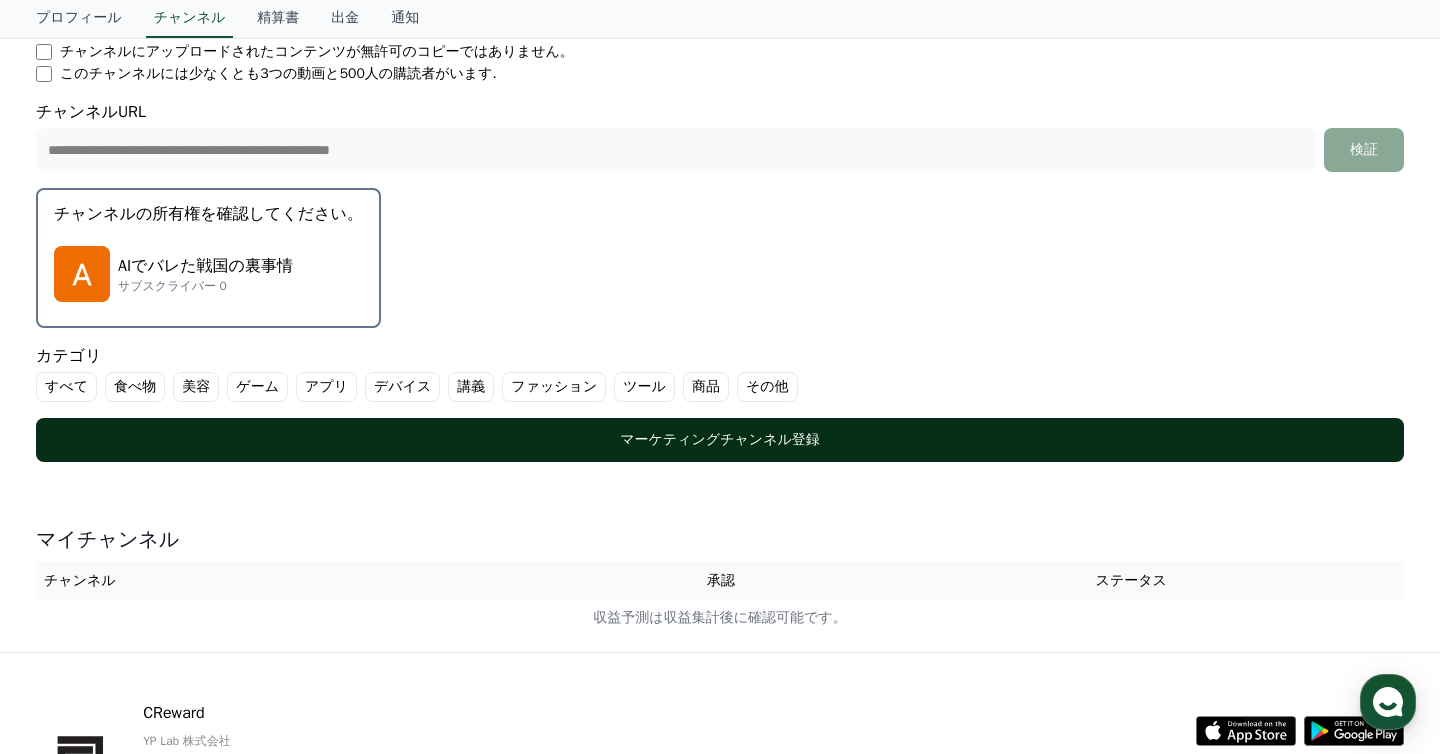 click on "マーケティングチャンネル登録" at bounding box center (720, 440) 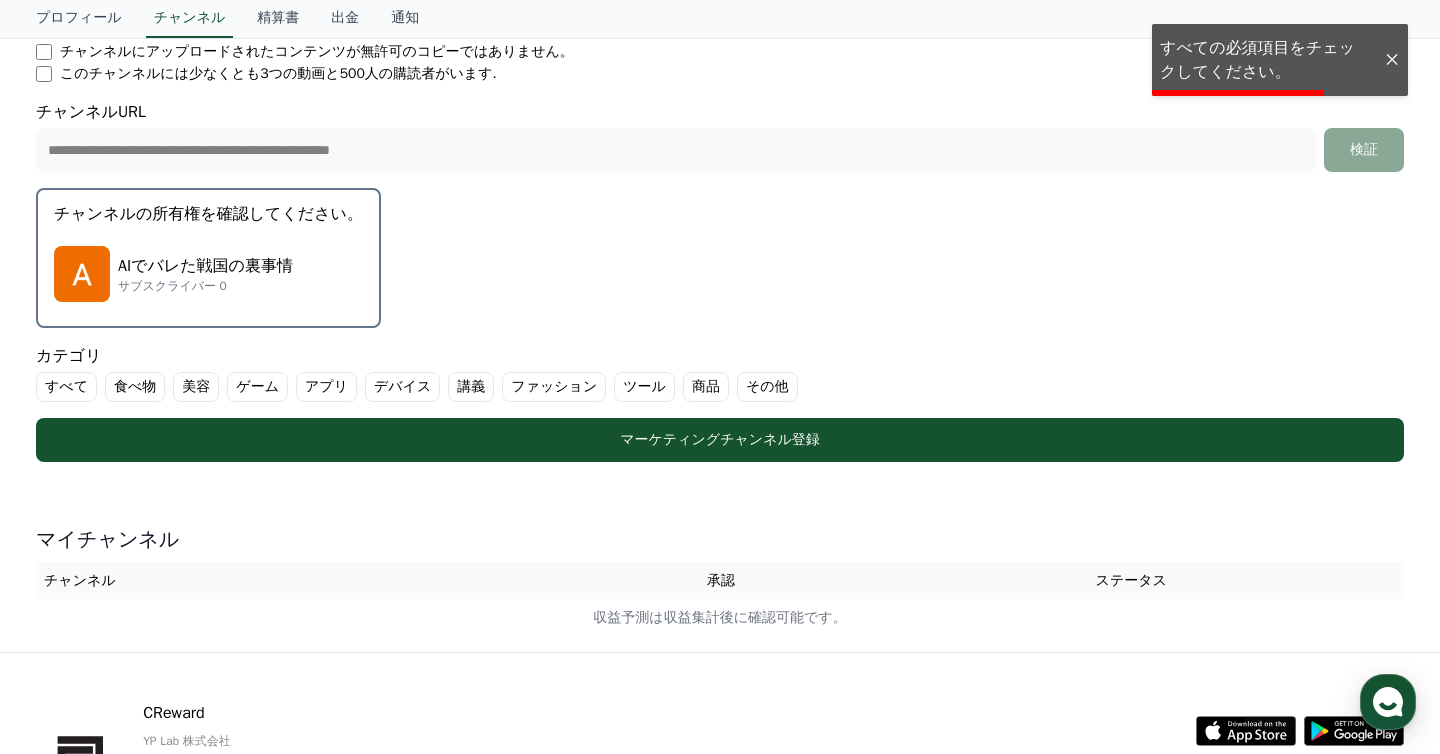 click on "**********" at bounding box center [720, 140] 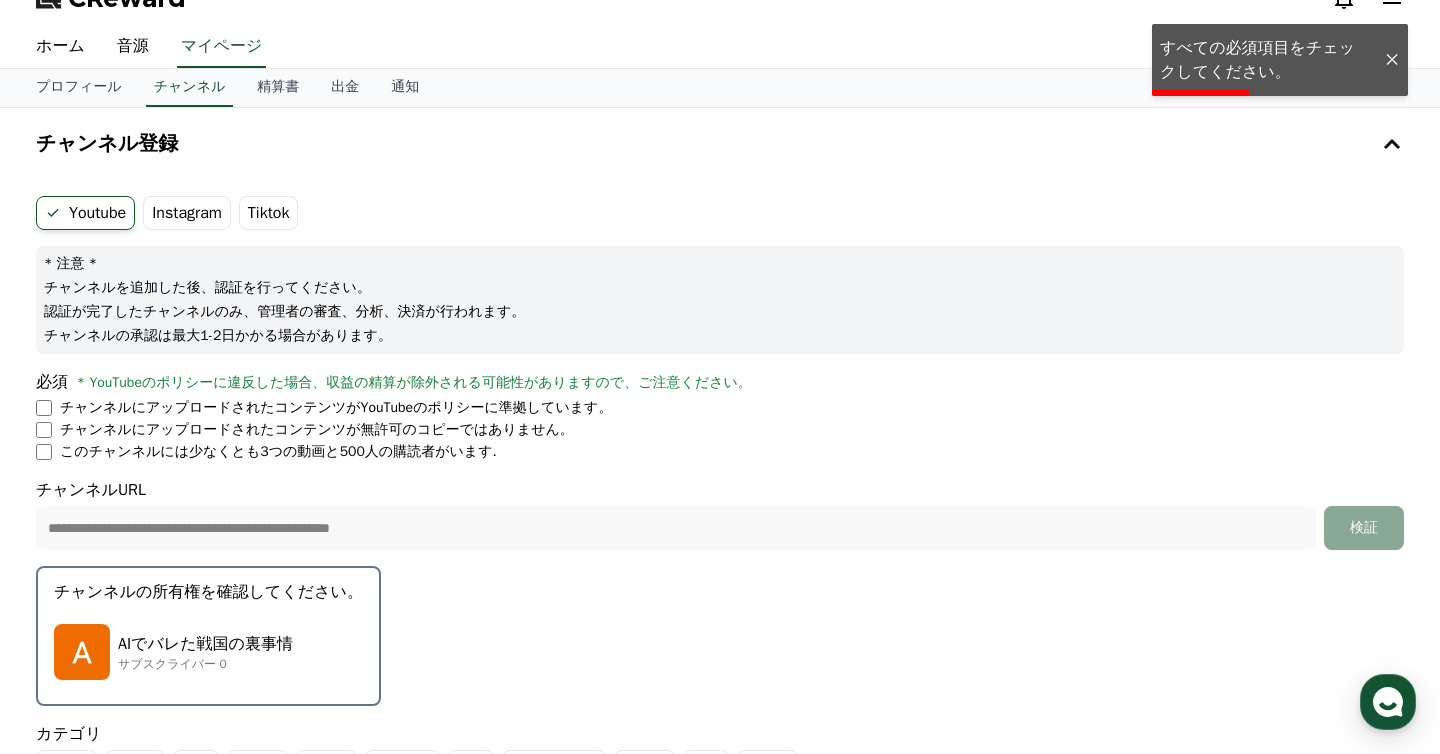 scroll, scrollTop: 27, scrollLeft: 0, axis: vertical 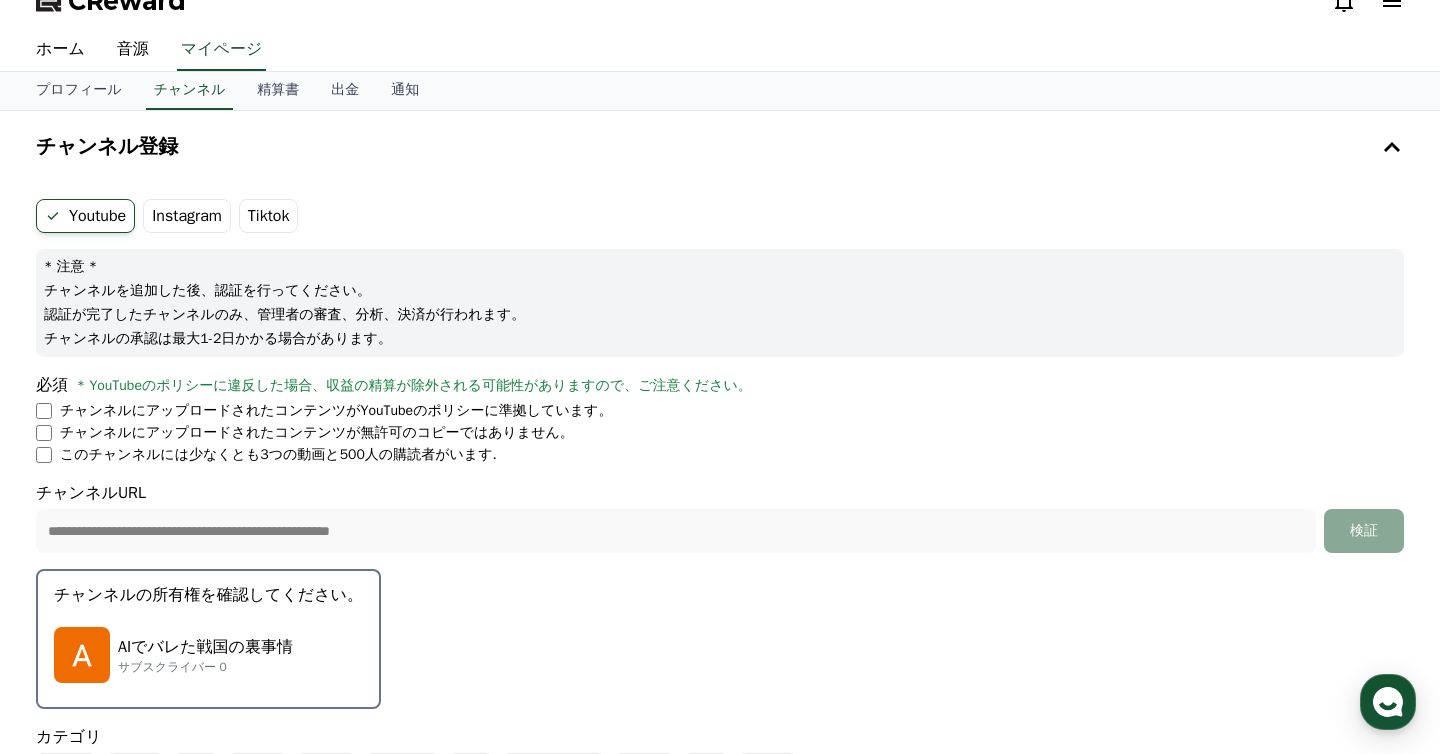 click on "チャンネルにアップロードされたコンテンツがYouTubeのポリシーに準拠しています。" at bounding box center [720, 411] 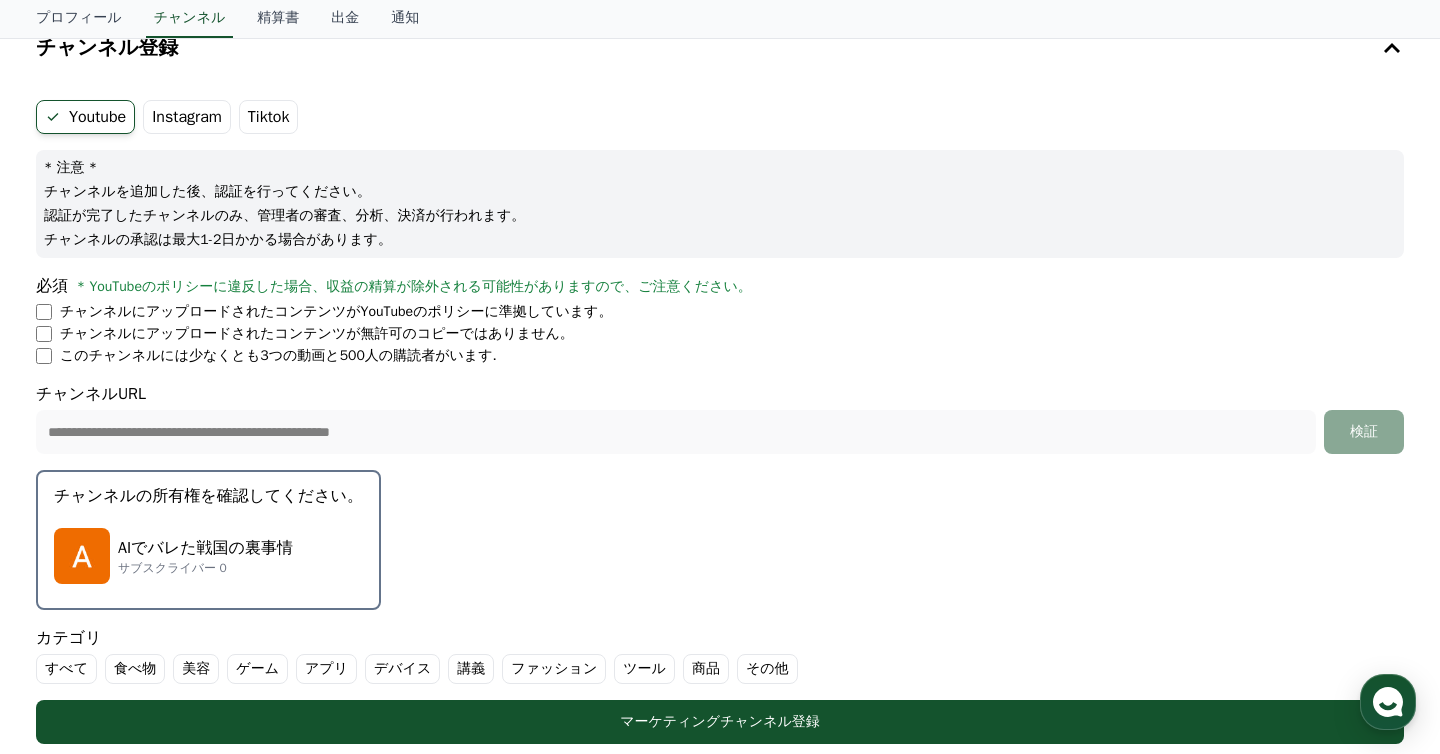 scroll, scrollTop: 138, scrollLeft: 0, axis: vertical 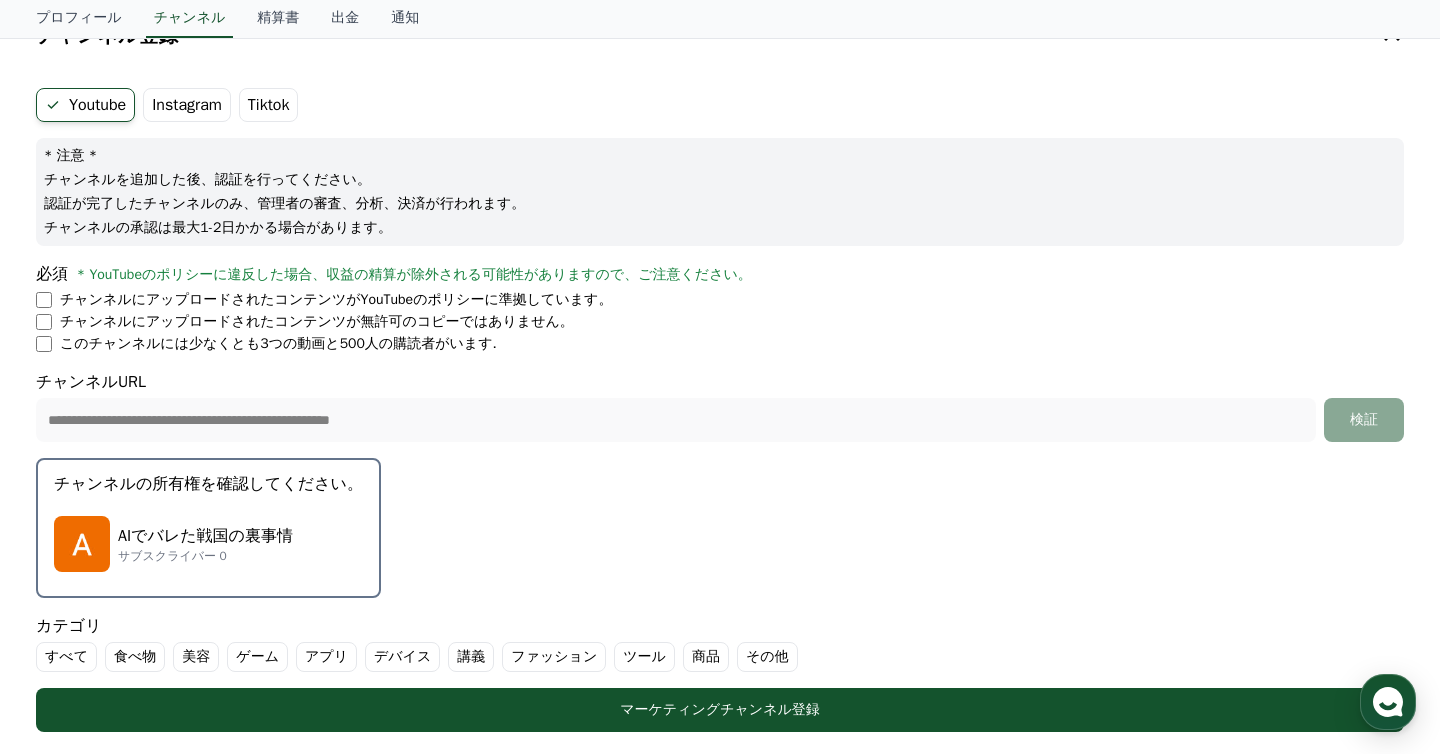 click on "**********" at bounding box center (720, 406) 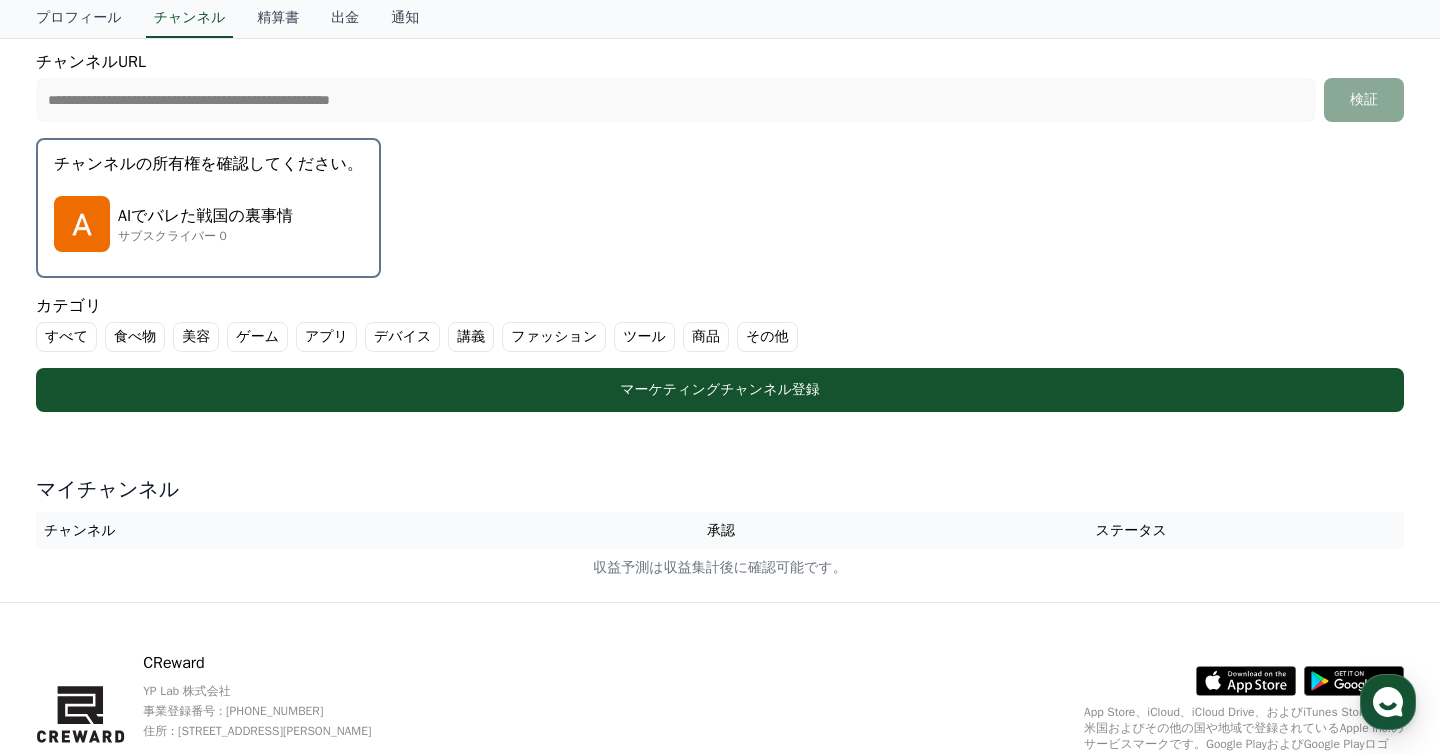 scroll, scrollTop: 343, scrollLeft: 0, axis: vertical 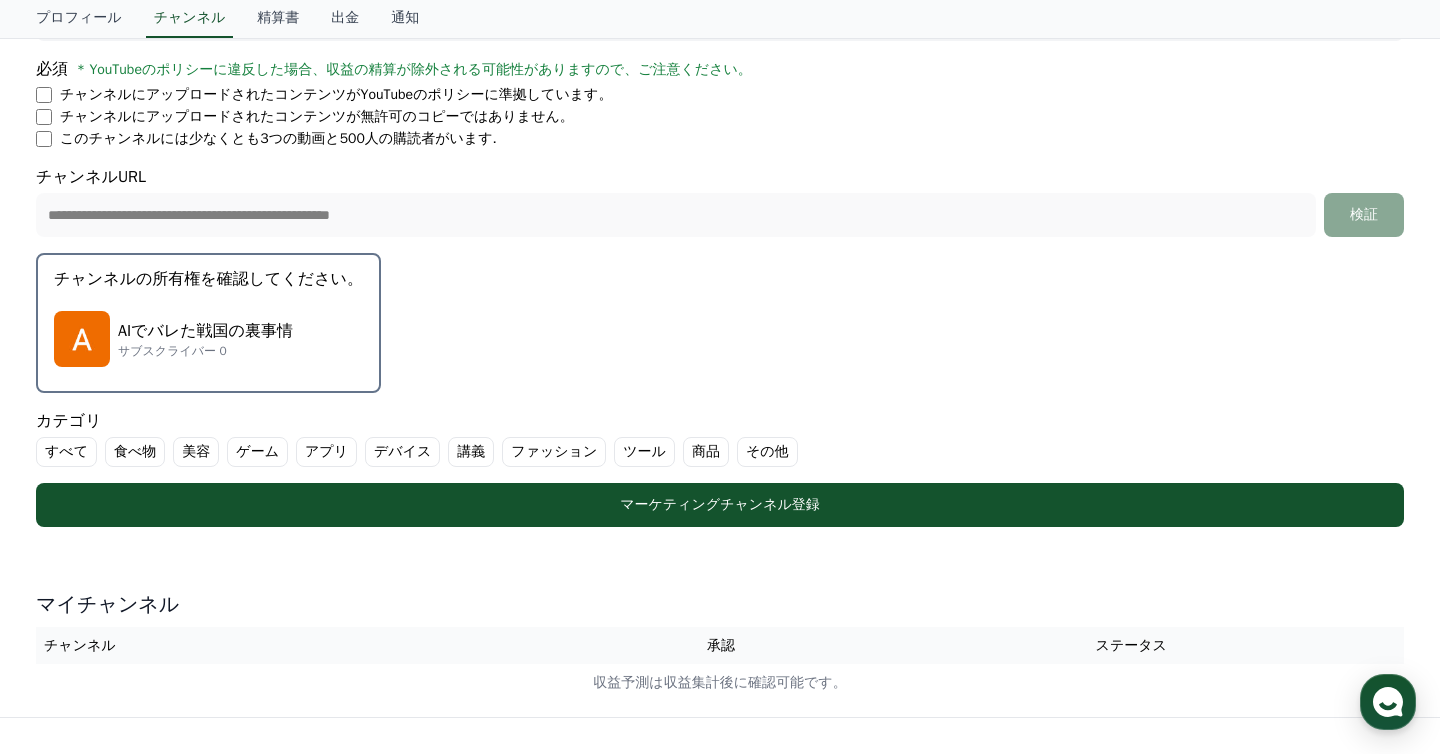 click on "**********" at bounding box center (720, 205) 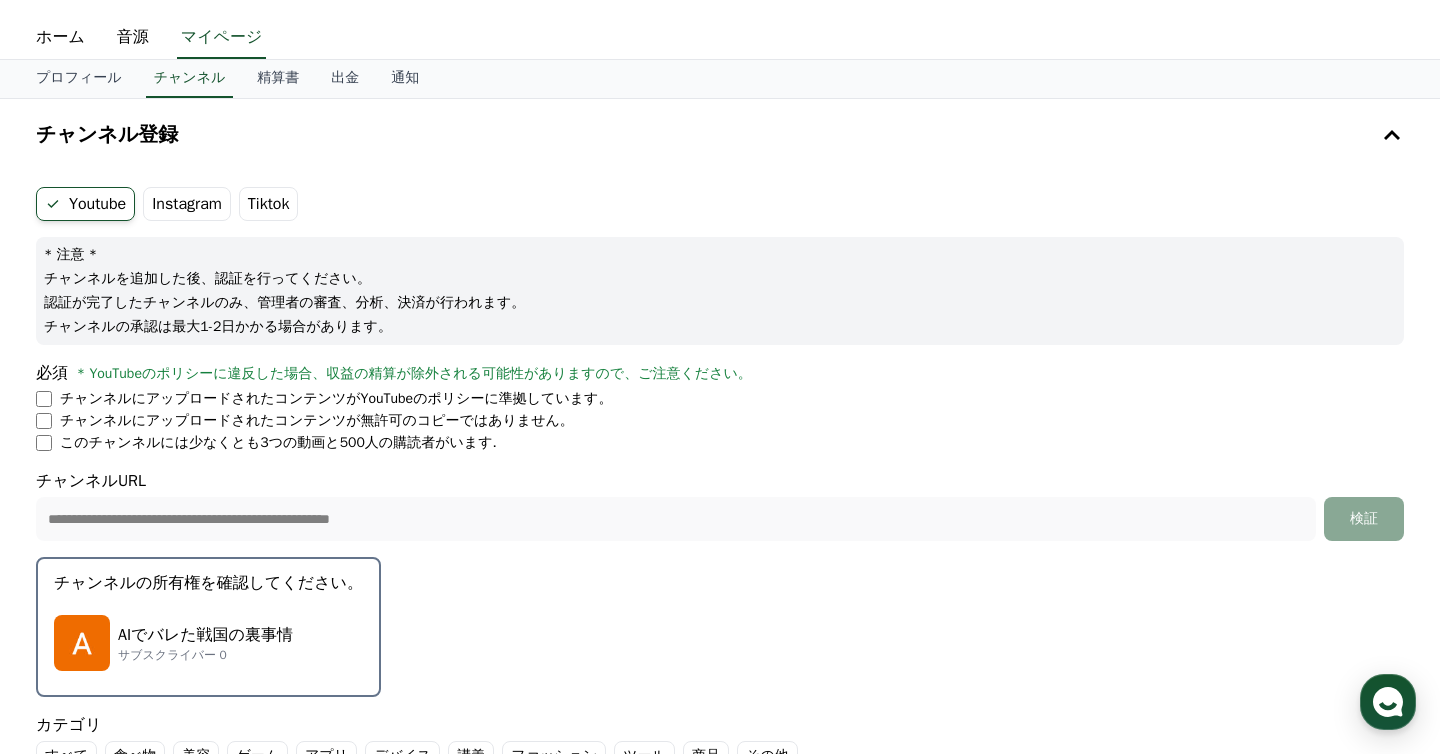 click on "**********" at bounding box center (720, 509) 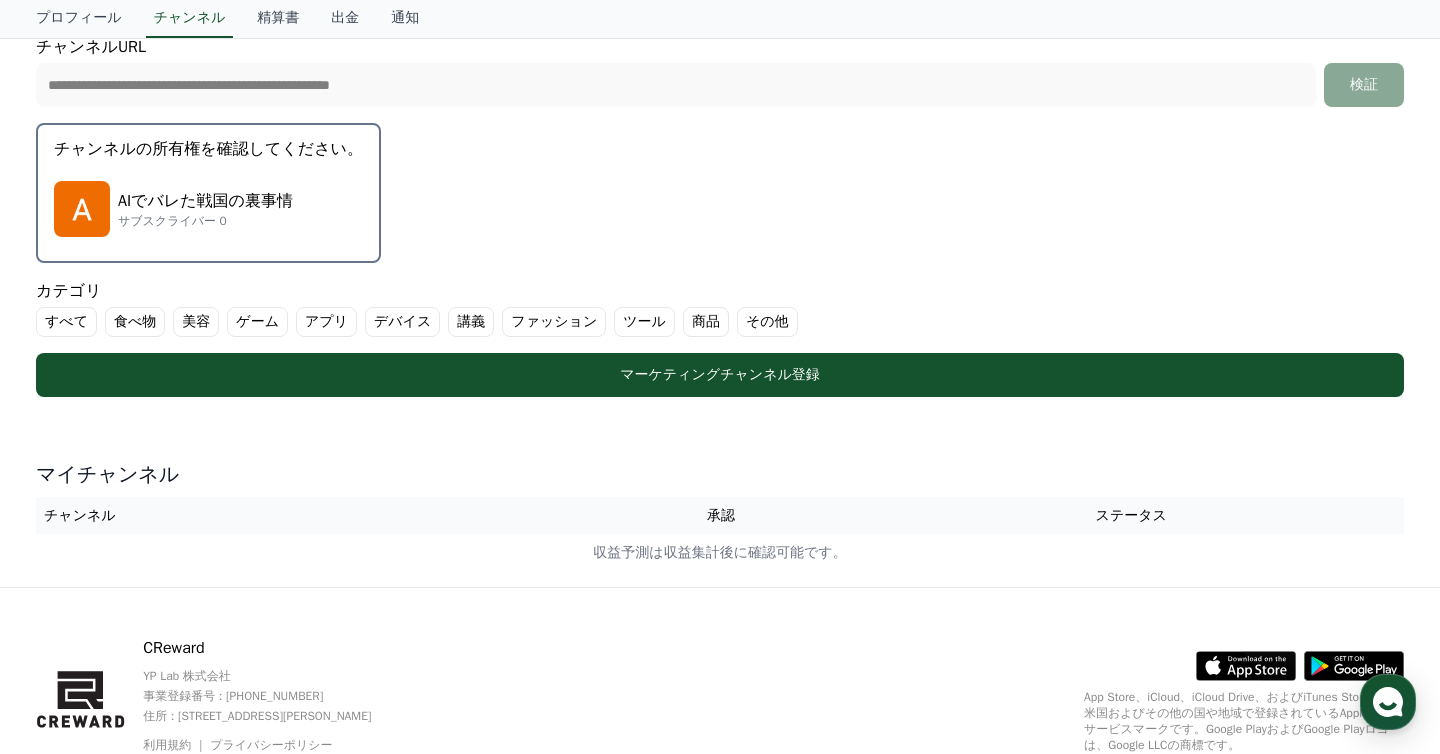 scroll, scrollTop: 555, scrollLeft: 0, axis: vertical 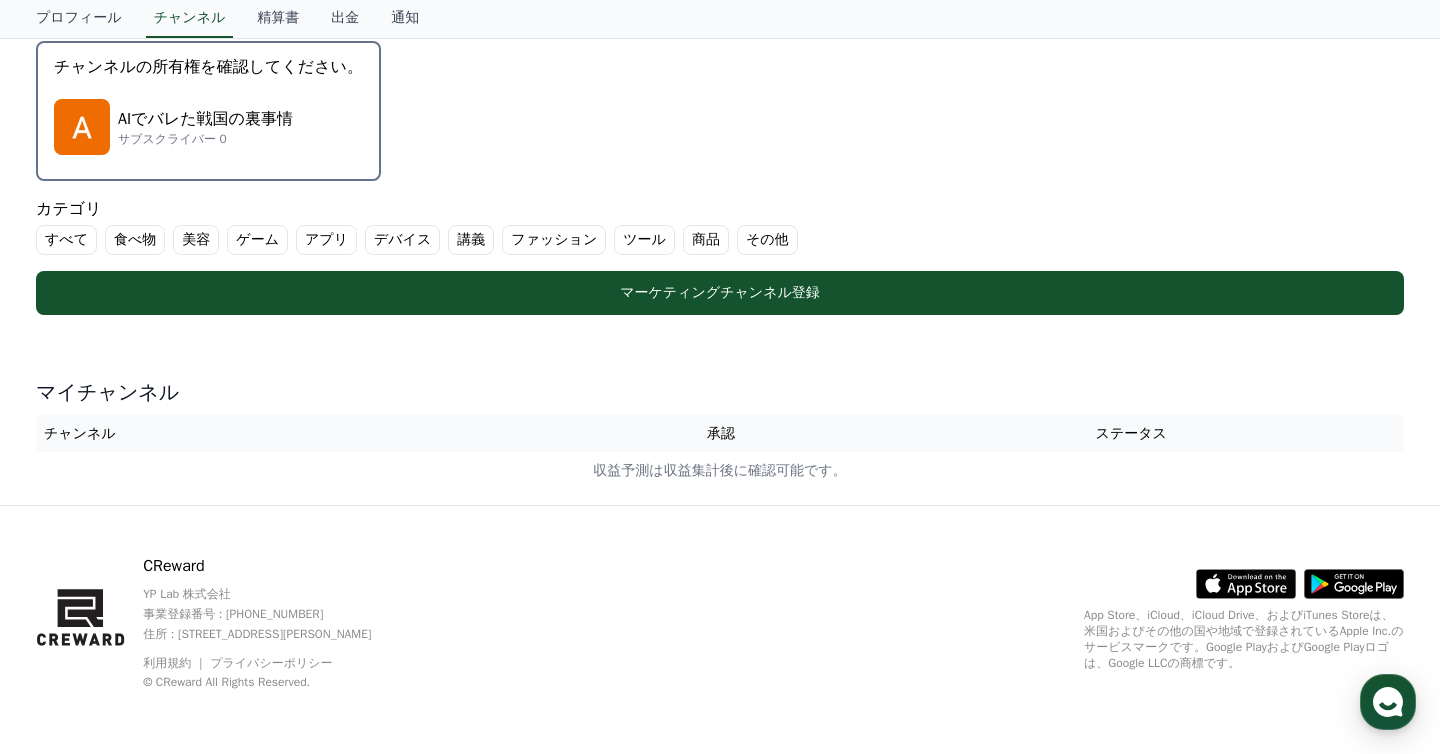 click on "承認" at bounding box center (721, 433) 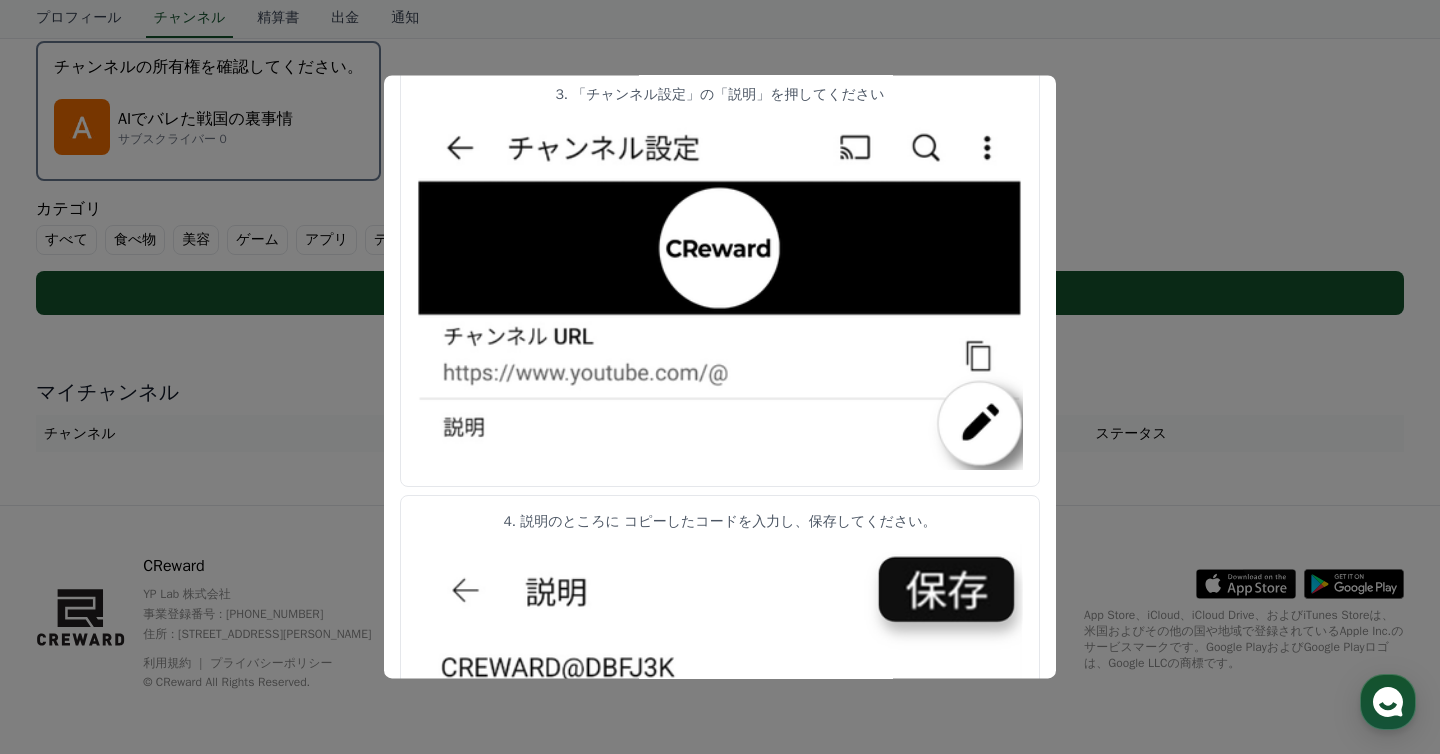 scroll, scrollTop: 1043, scrollLeft: 0, axis: vertical 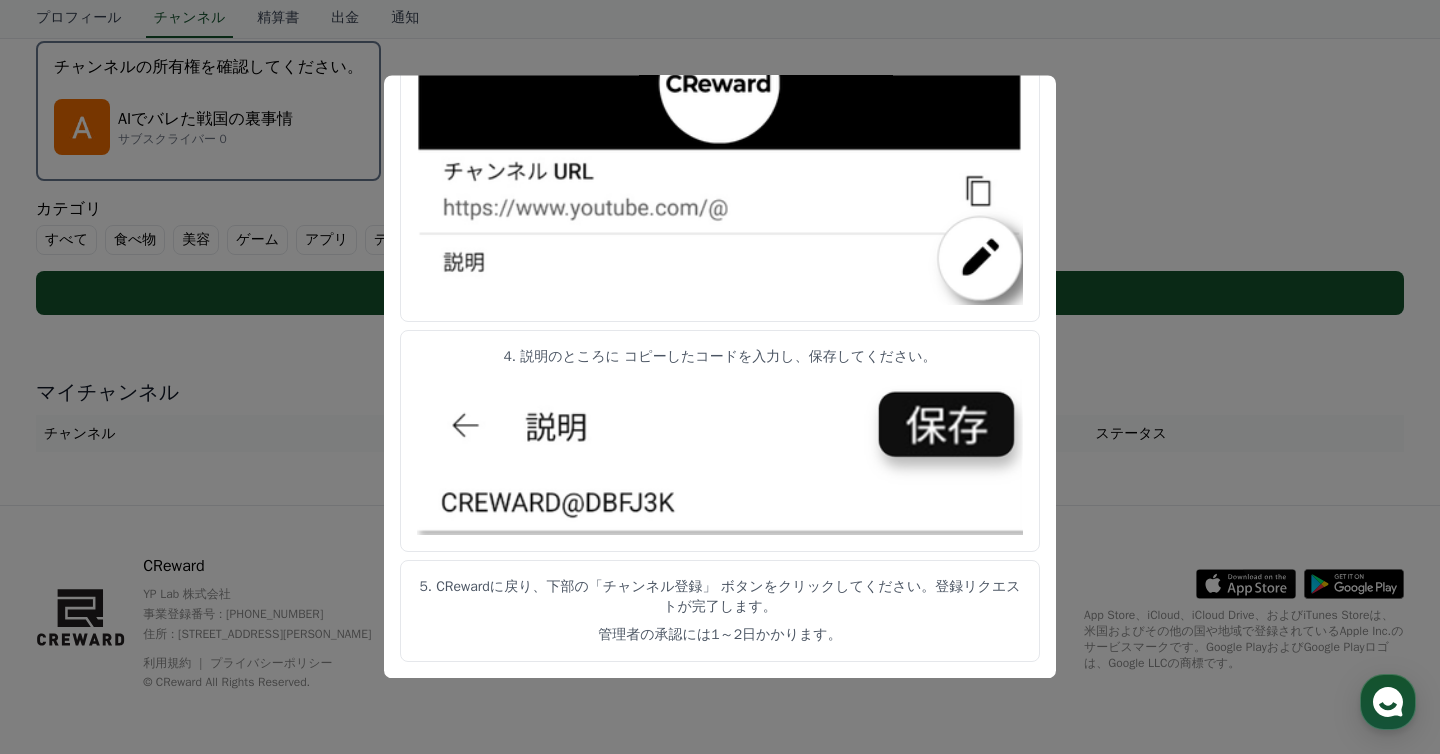 click at bounding box center [720, 126] 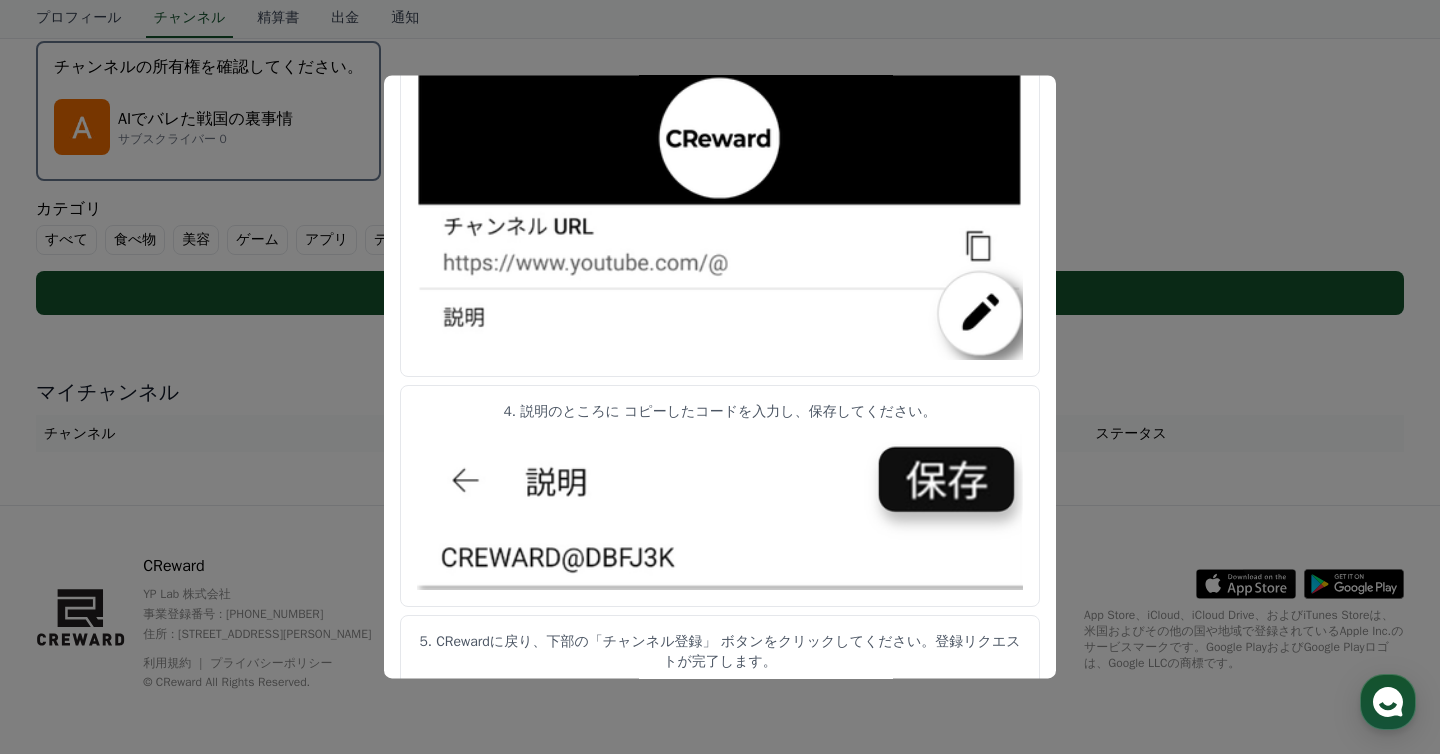 scroll, scrollTop: 1043, scrollLeft: 0, axis: vertical 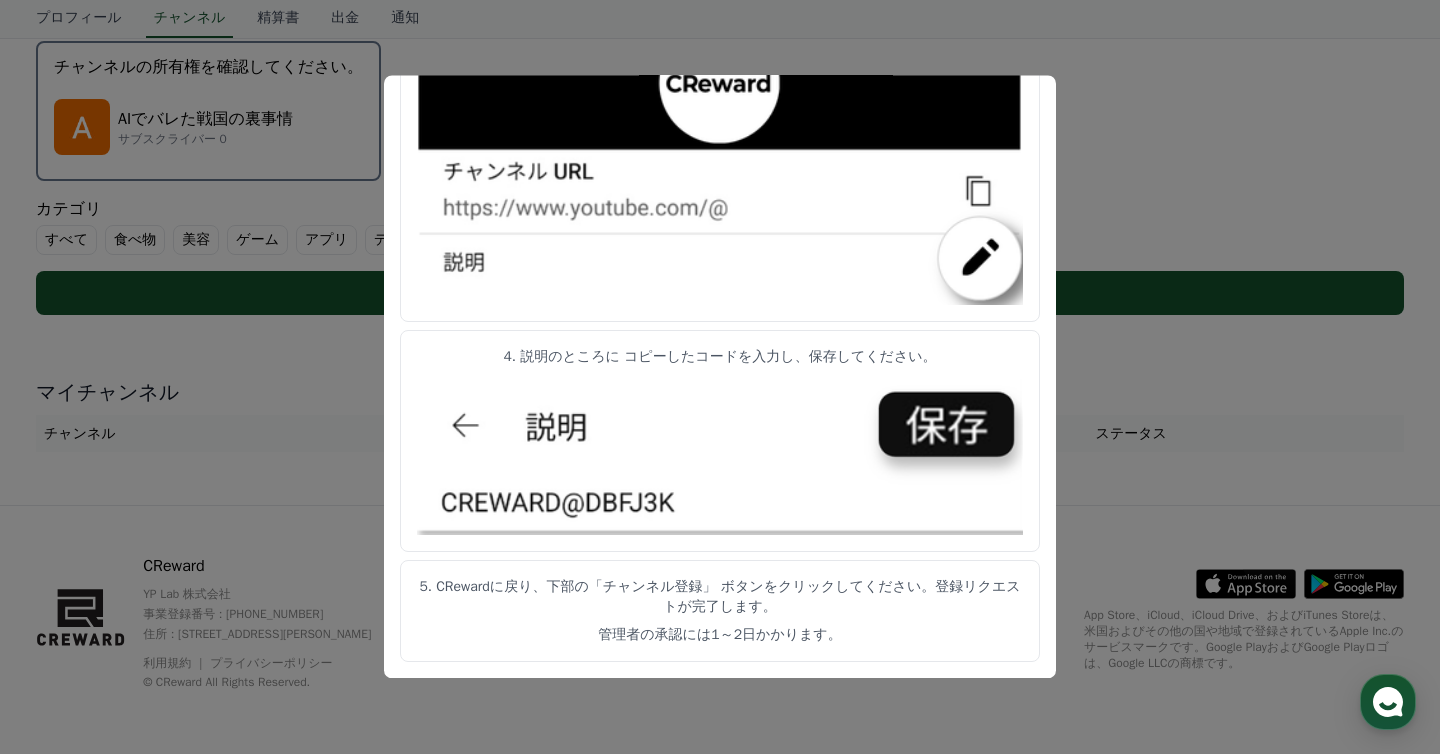 click at bounding box center [720, 377] 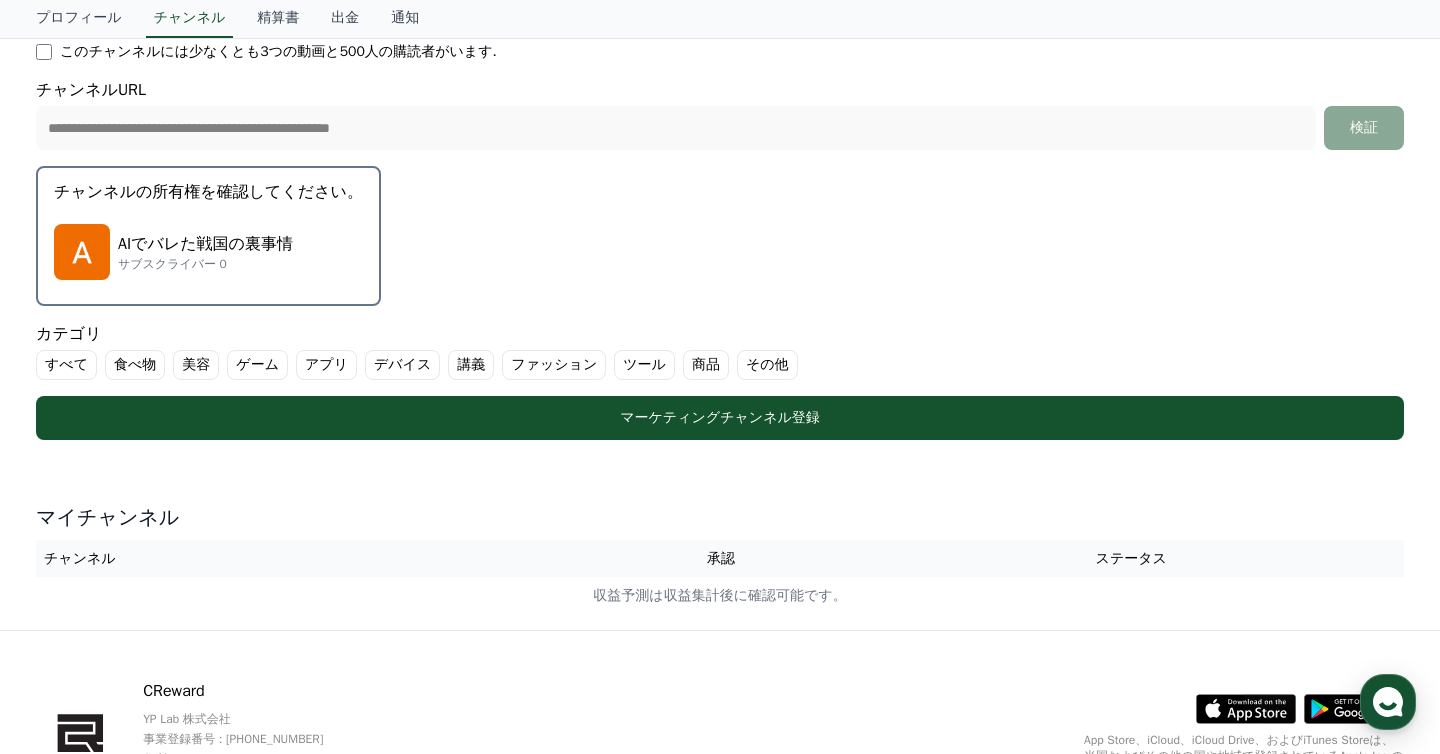 scroll, scrollTop: 378, scrollLeft: 0, axis: vertical 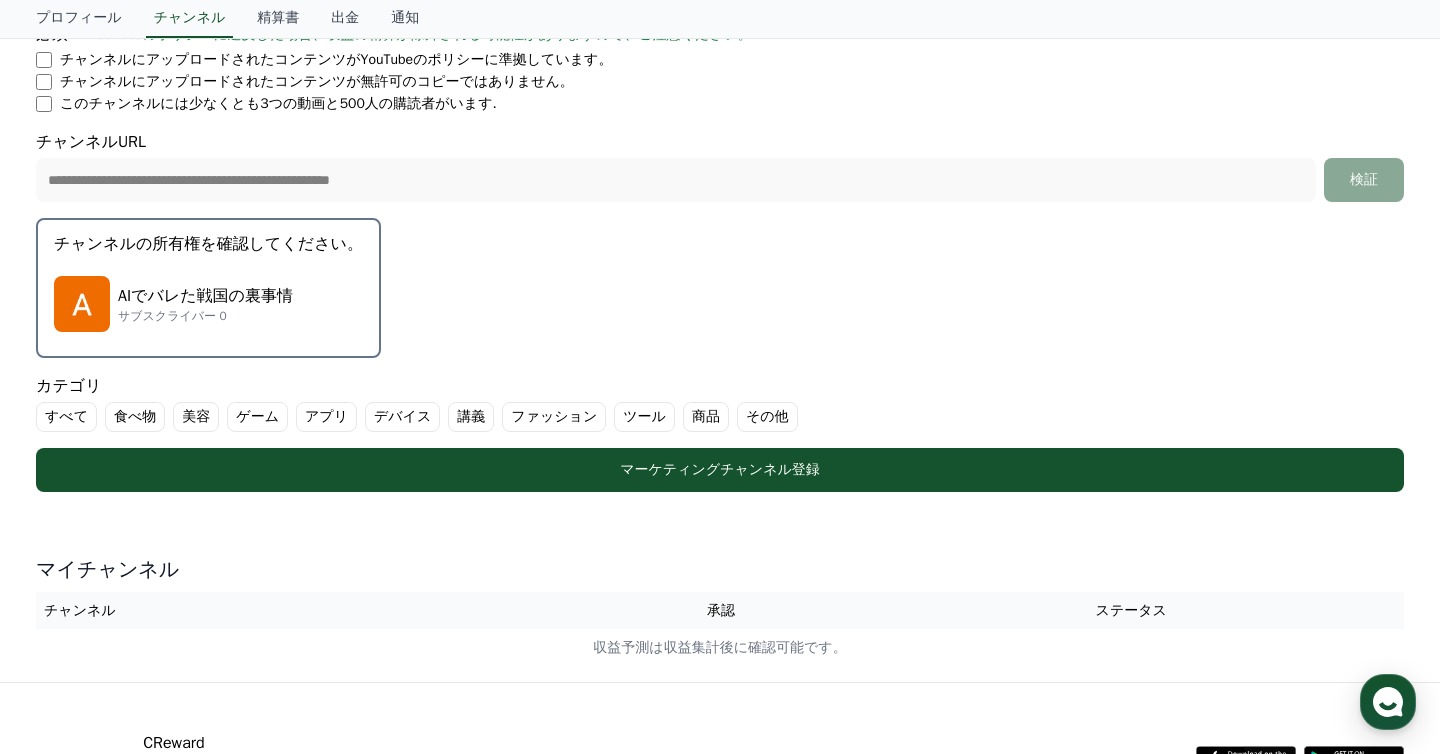click on "**********" at bounding box center (720, 170) 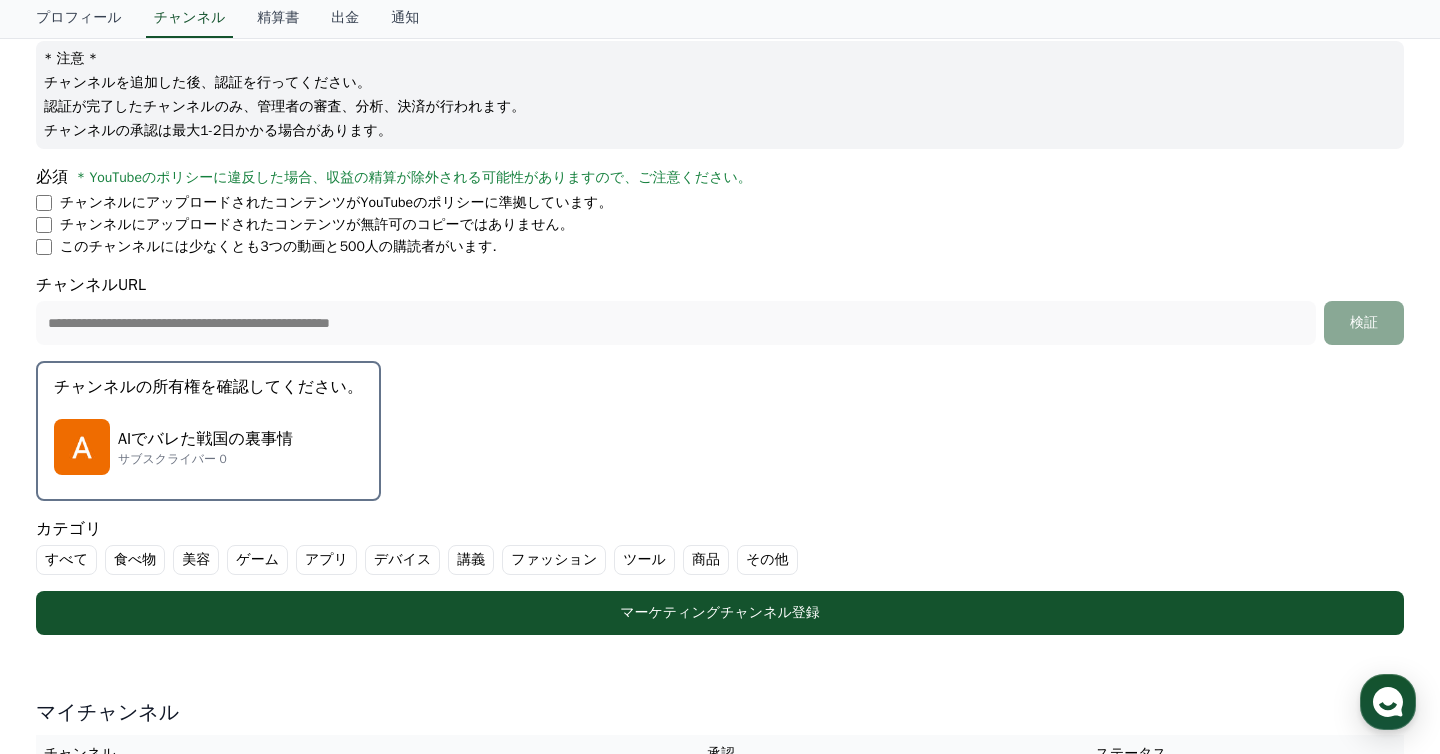 scroll, scrollTop: 0, scrollLeft: 0, axis: both 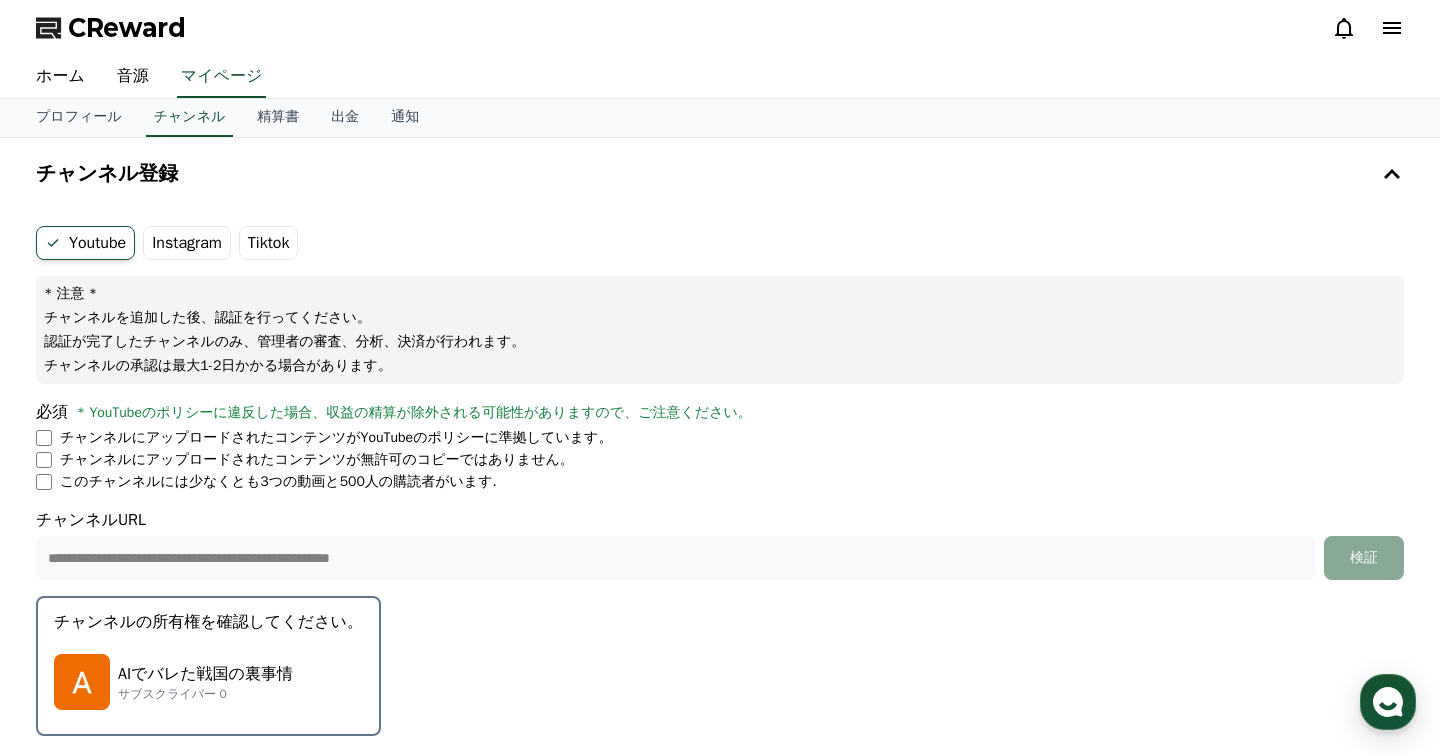 click on "Tiktok" at bounding box center [269, 243] 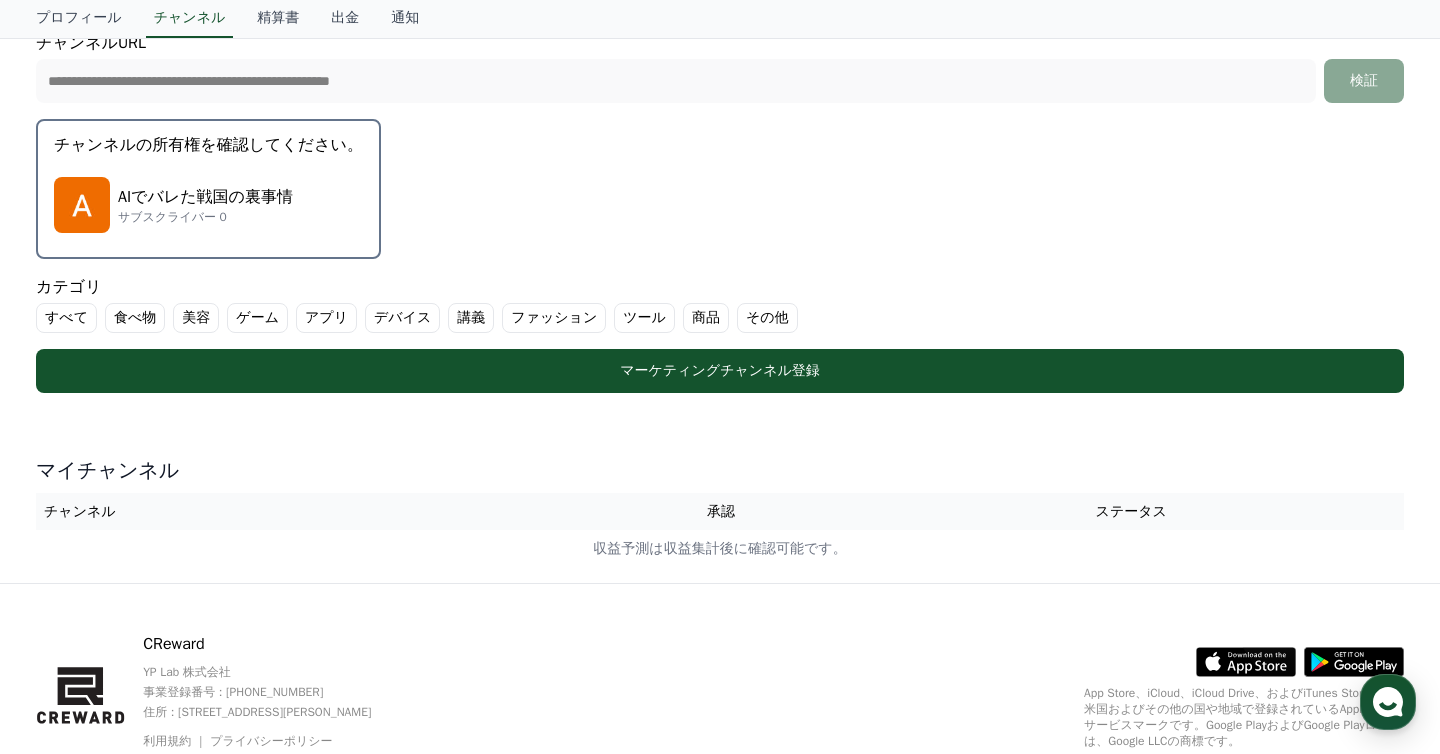 scroll, scrollTop: 308, scrollLeft: 0, axis: vertical 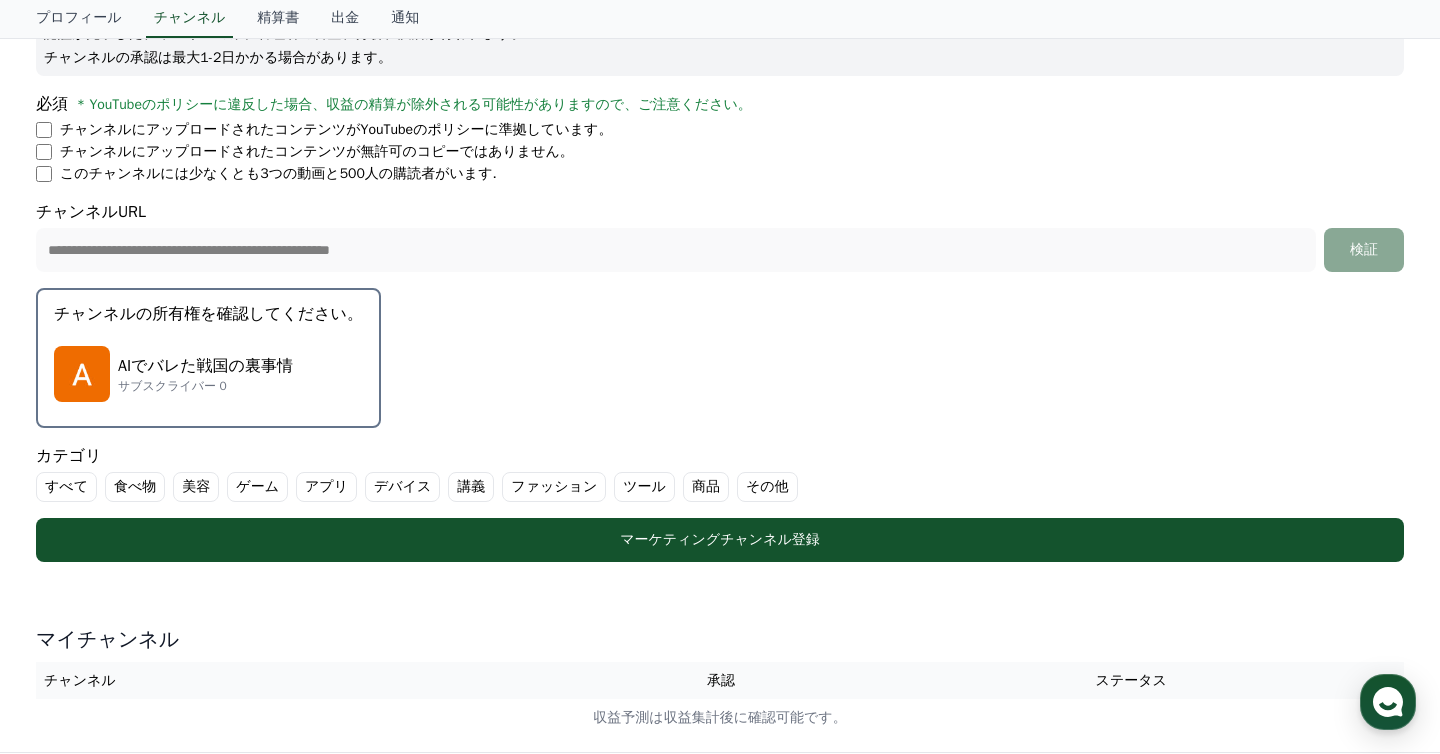 click on "このチャンネルには少なくとも3つの動画と500人の購読者がいます." at bounding box center [720, 174] 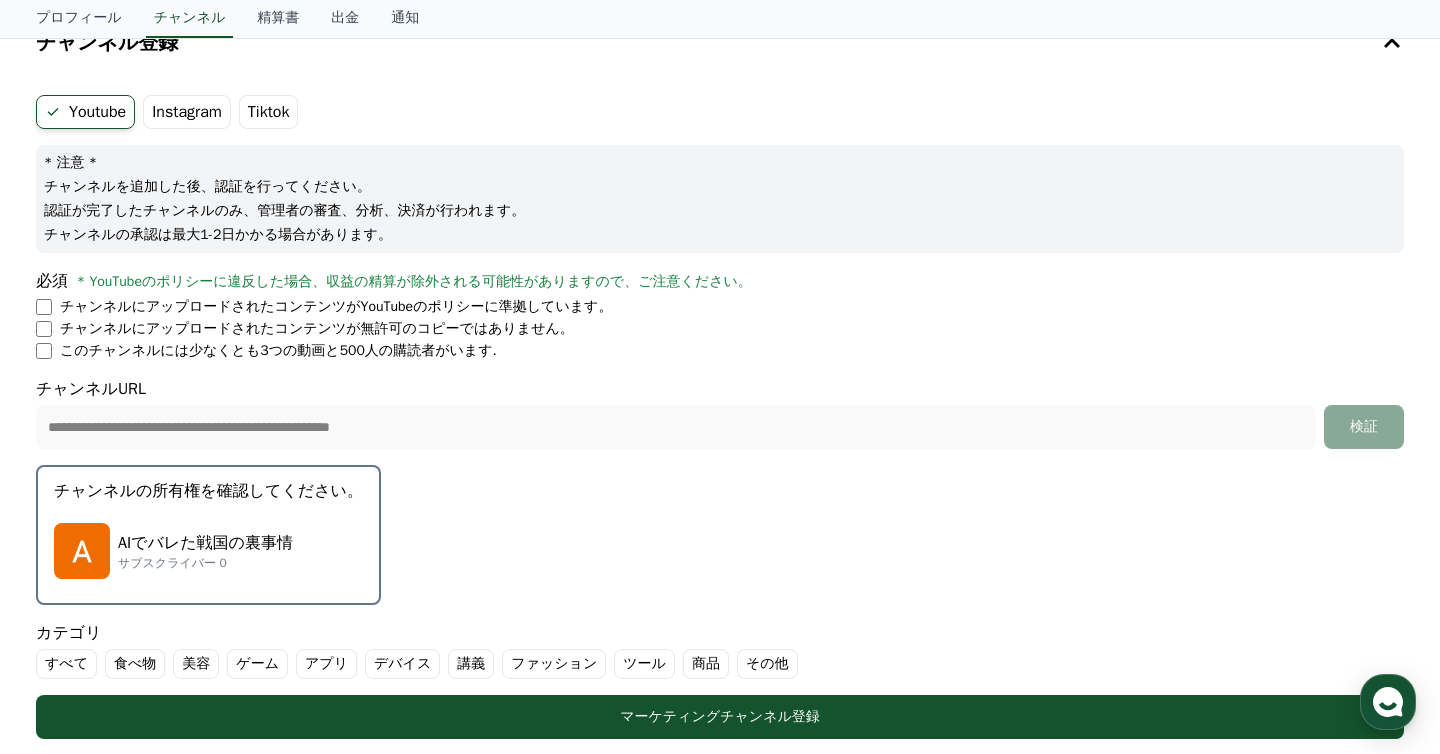 scroll, scrollTop: 95, scrollLeft: 0, axis: vertical 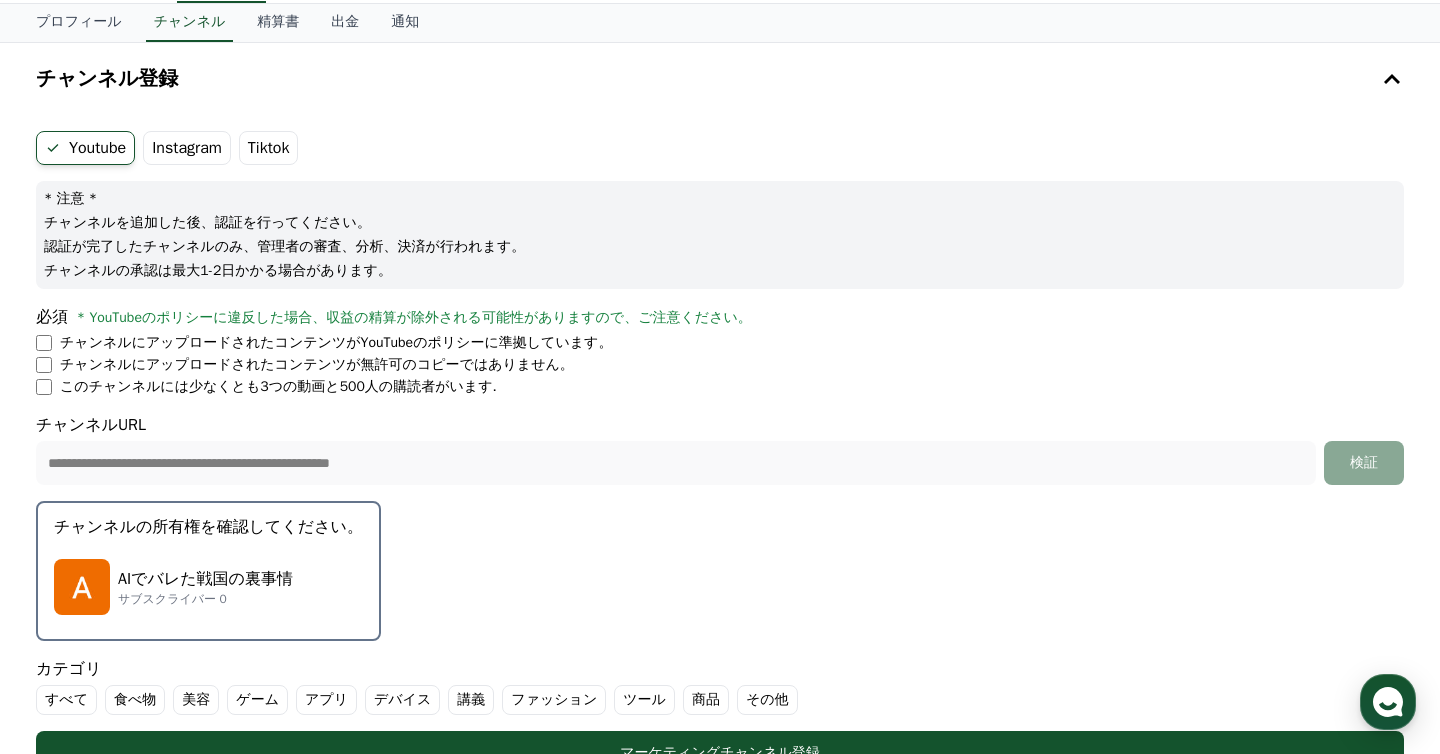 click on "チャンネルにアップロードされたコンテンツがYouTubeのポリシーに準拠しています。" at bounding box center [720, 343] 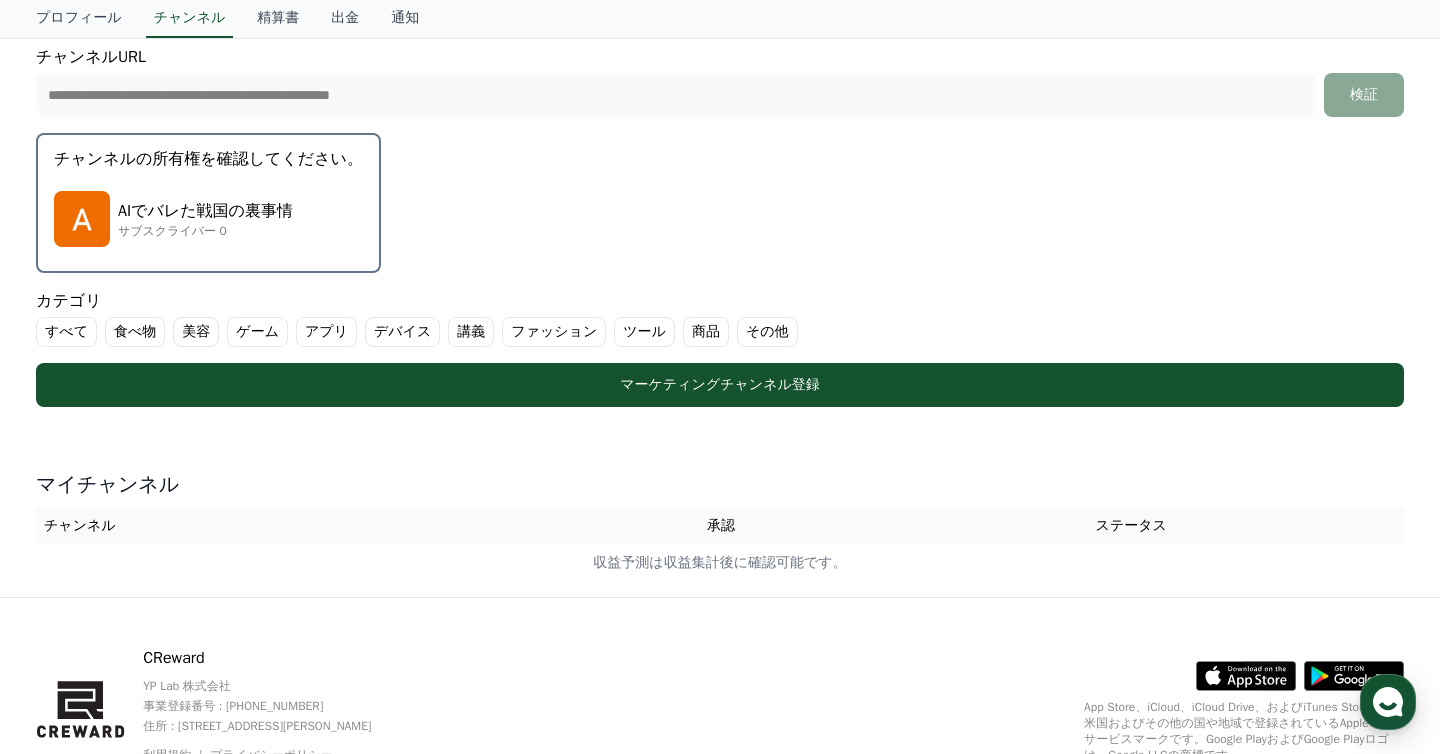 scroll, scrollTop: 555, scrollLeft: 0, axis: vertical 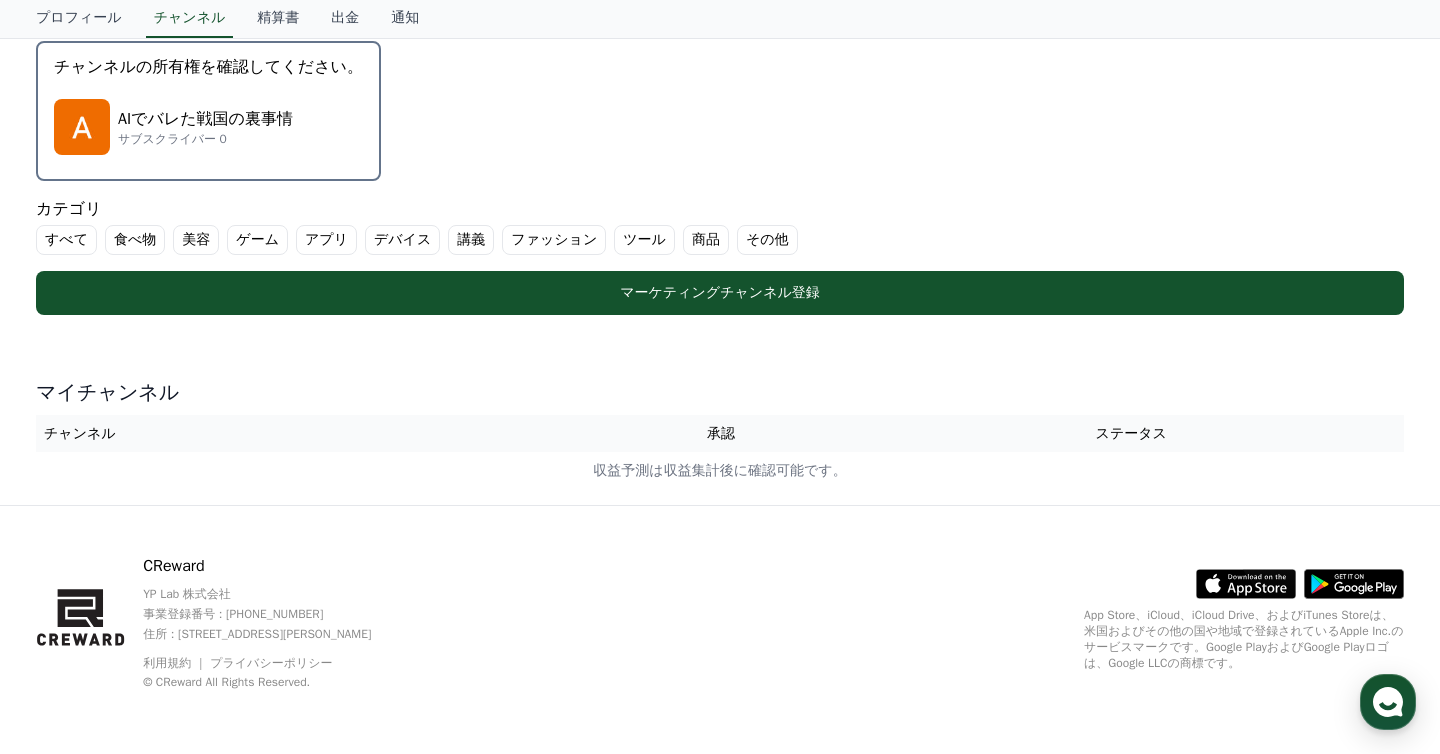 click on "チャンネル" at bounding box center [310, 433] 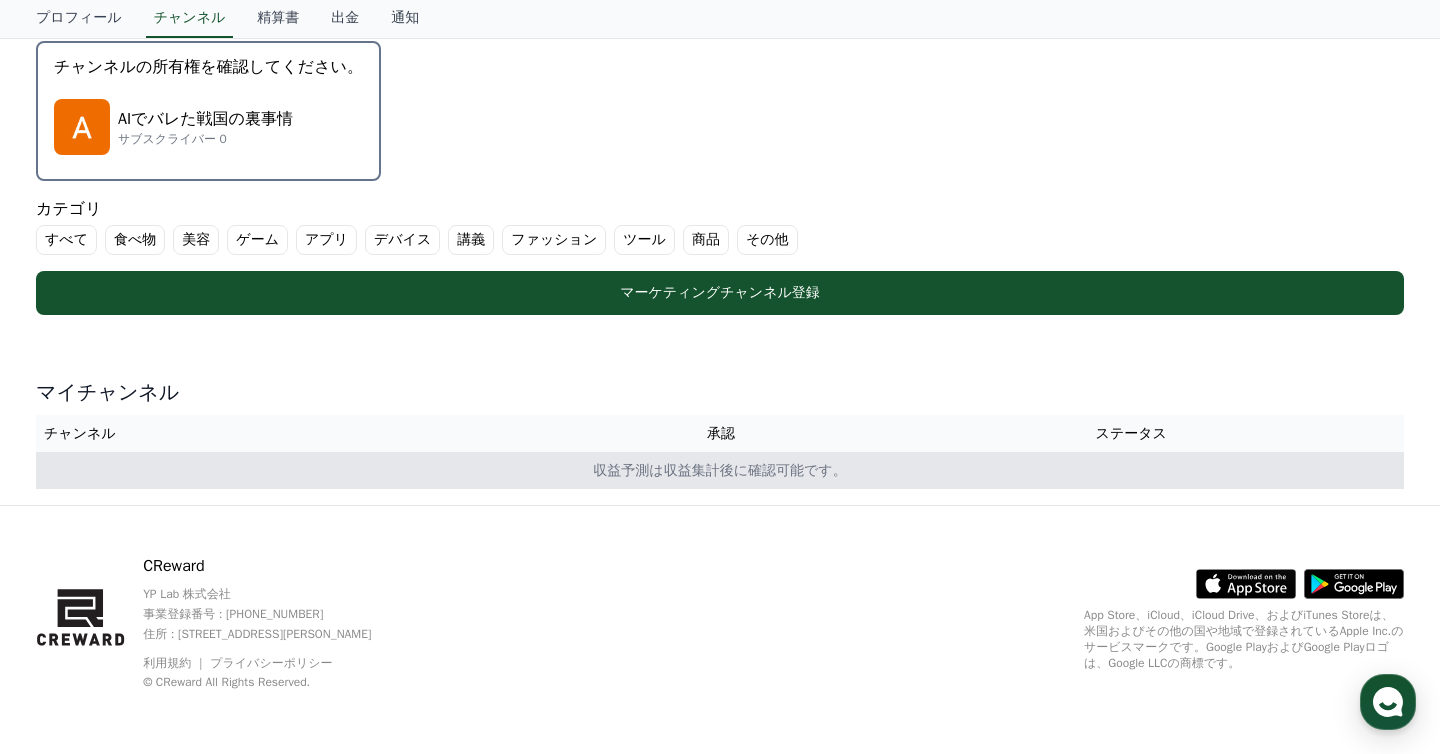 click on "収益予測は収益集計後に確認可能です。" at bounding box center (720, 470) 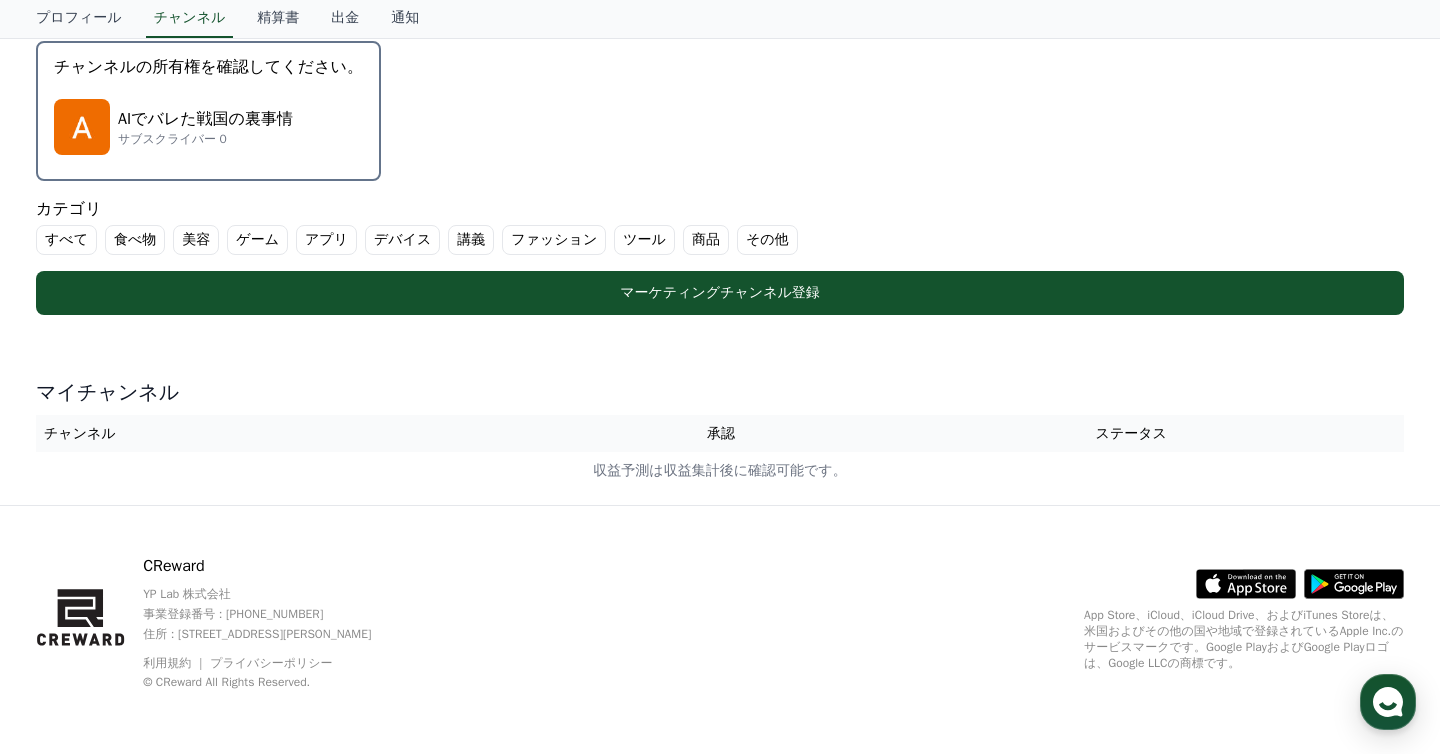 click on "CReward   YP Lab 株式会社   事業登録番号 : [PHONE_NUMBER]   住所 : [STREET_ADDRESS][PERSON_NAME]   利用規約   プライバシーポリシー   © CReward All Rights Reserved.       .st0 {
fill: #a6a6a6;
}
.st1 {
stroke: #ffffff;
stroke-width: 0.2;
stroke-miterlimit: 10;
}
.st1,
.st2 {
fill: #fff;
}
.st3 {
fill: url(#SVGID_1_);
}
.st4 {
fill: url(#SVGID_2_);
}
.st5 {
fill: url(#SVGID_3_);
}
.st6 {
fill: url(#SVGID_4_);
}
.st7,
.st8,
.st9 {
opacity: 0.2;
enable-background: new;
}
.st8,
.st9 {
opacity: 0.12;
}
.st9 {
opacity: 0.25;
fill: #fff;
}   App Store、iCloud、iCloud Drive、およびiTunes Storeは、米国およびその他の国や地域で登録されているApple Inc.のサービスマークです。Google PlayおよびGoogle Playロゴは、Google LLCの商標です。" at bounding box center (720, 630) 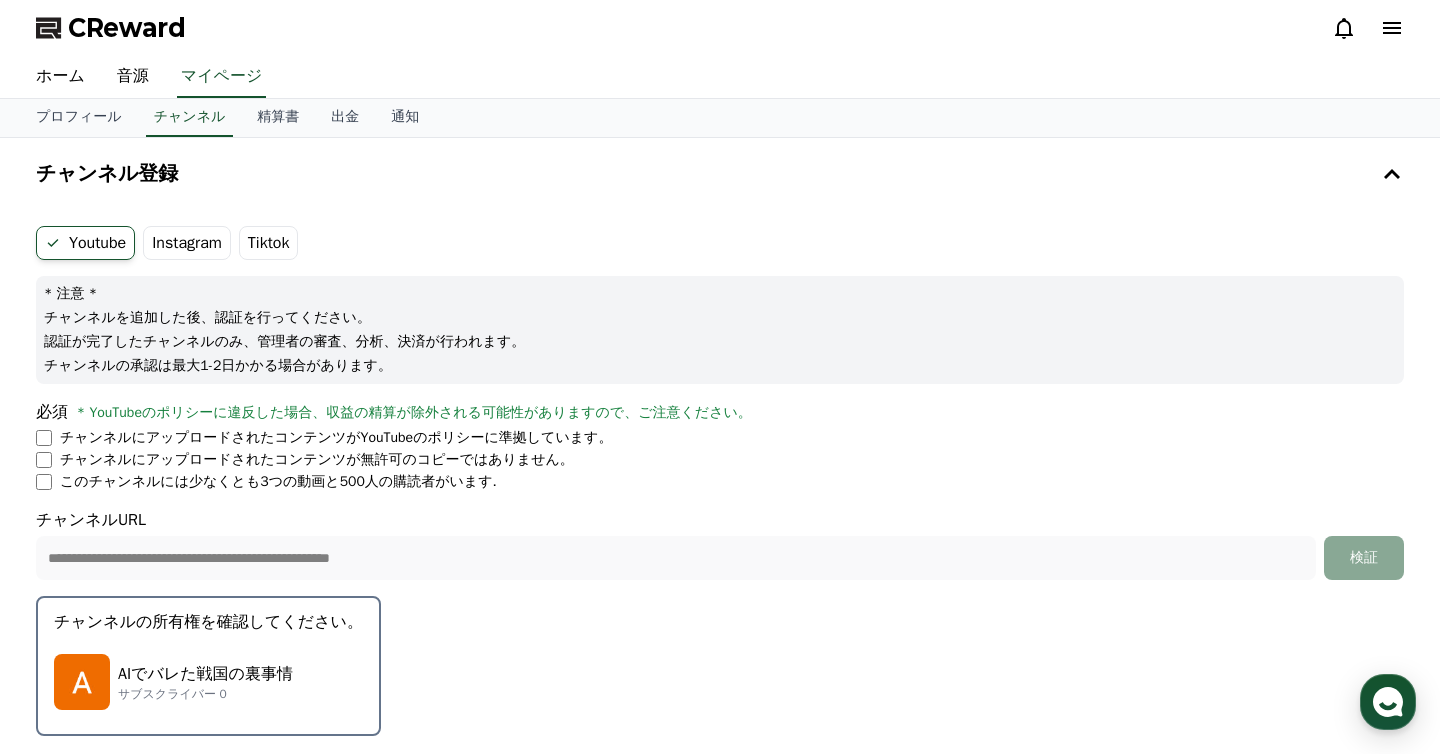 scroll, scrollTop: 31, scrollLeft: 0, axis: vertical 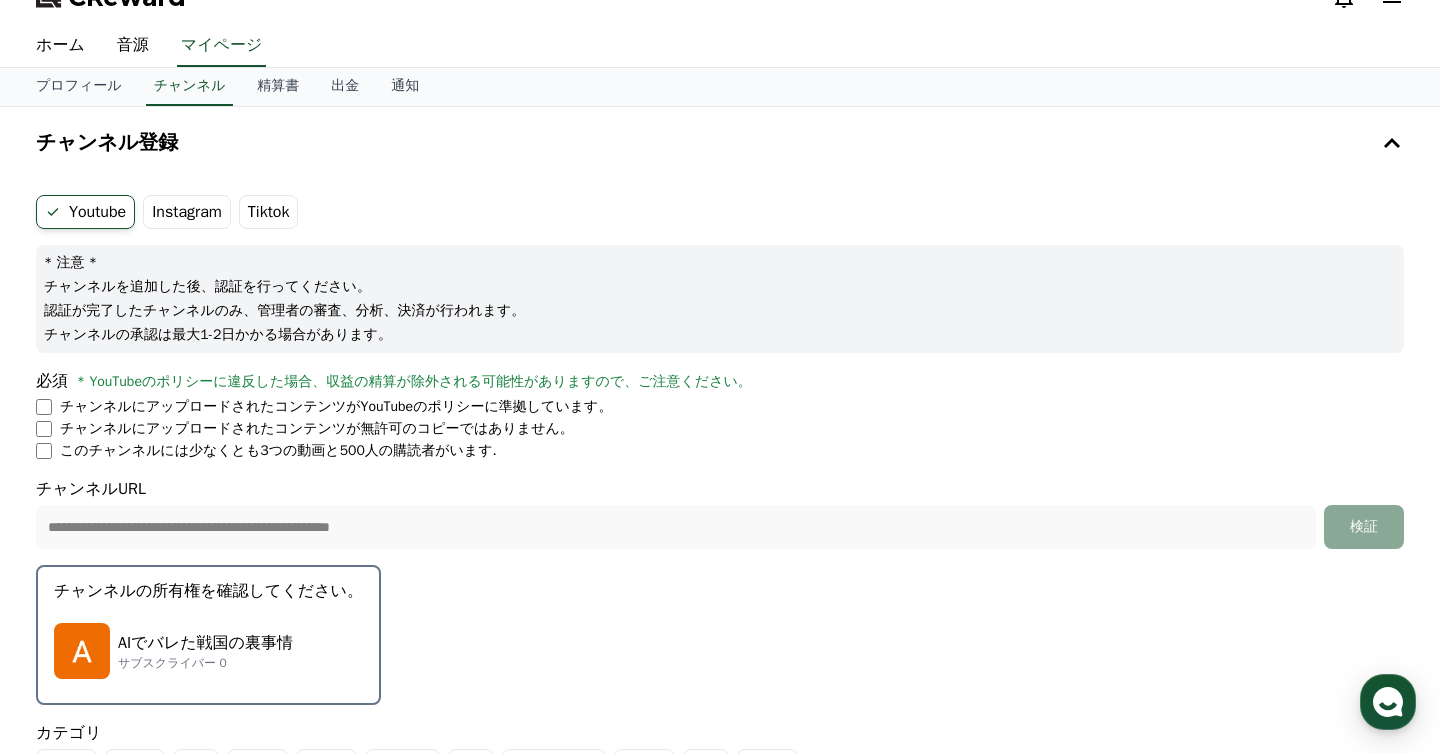 click on "**********" at bounding box center [720, 517] 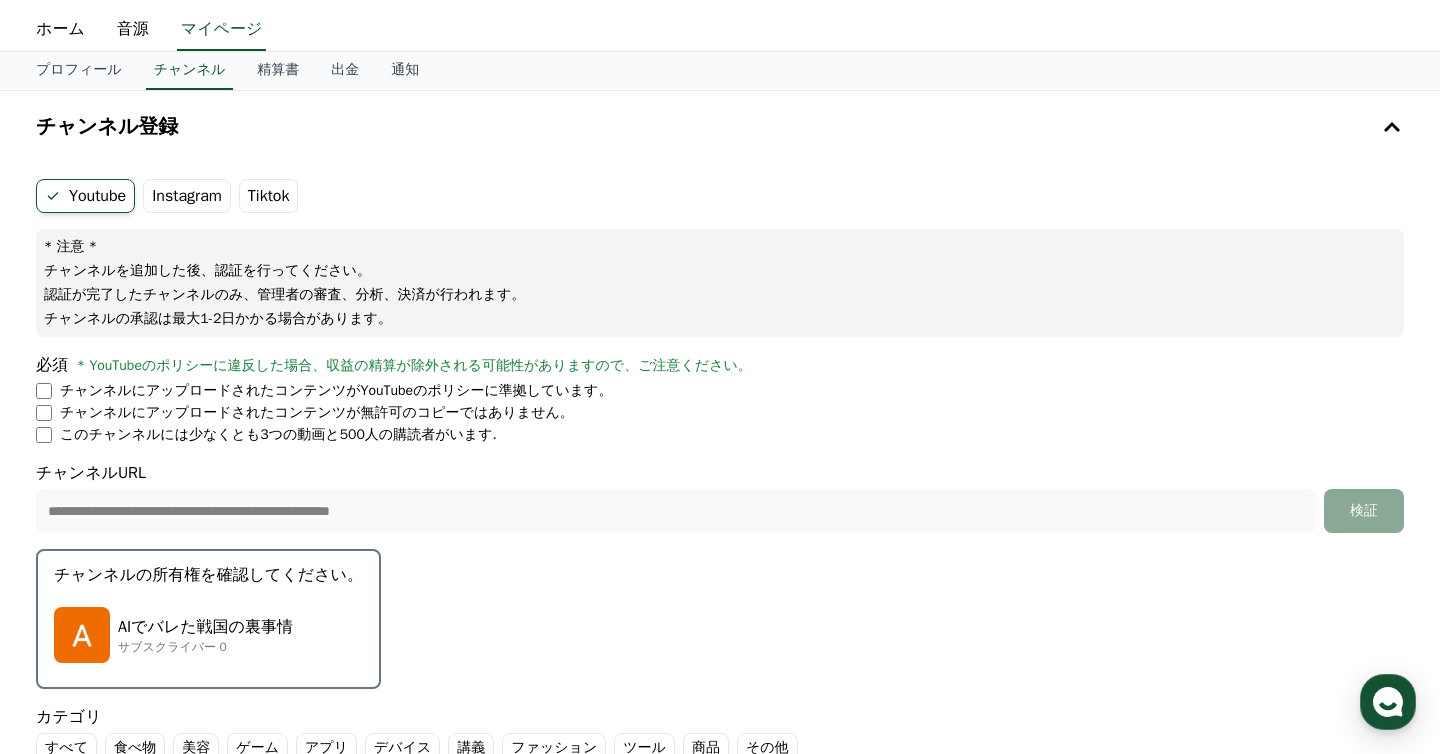 scroll, scrollTop: 0, scrollLeft: 0, axis: both 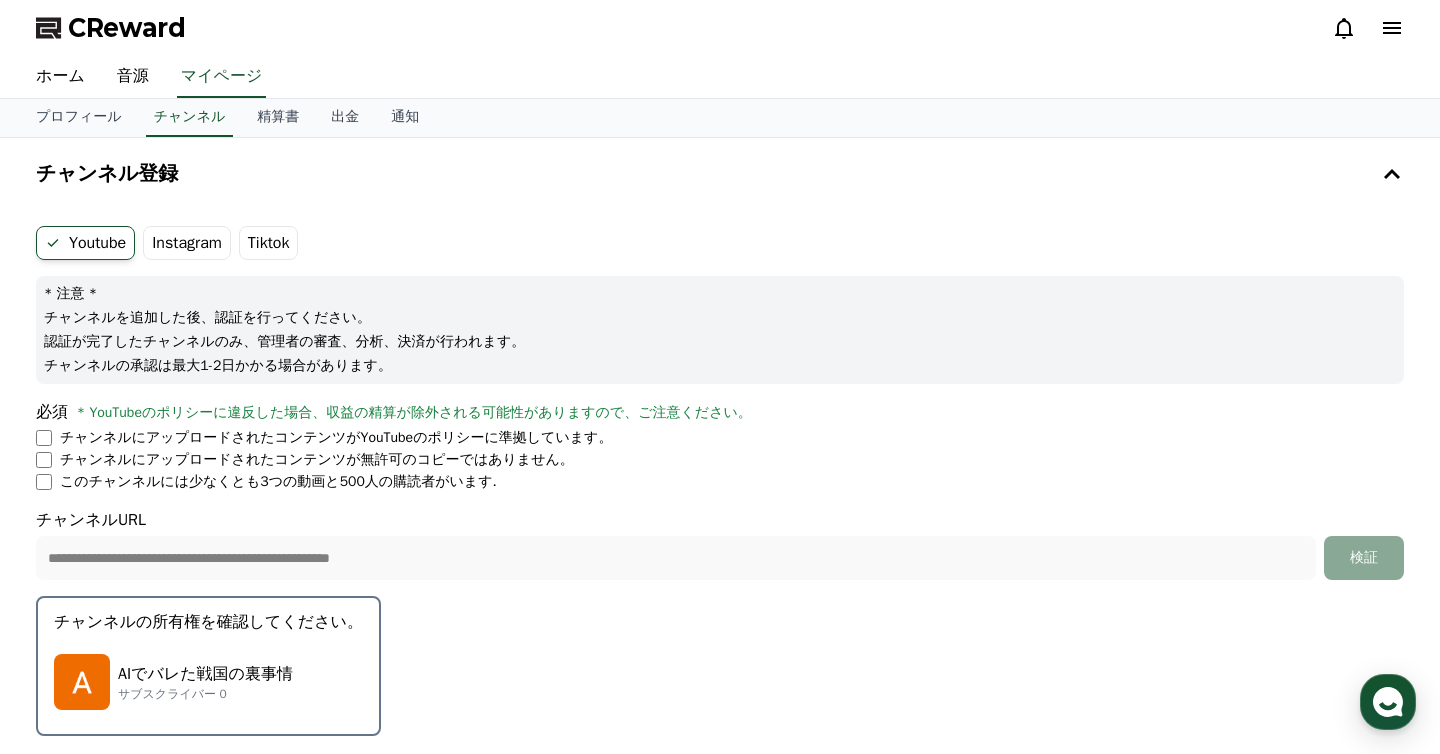 click on "Tiktok" at bounding box center [269, 243] 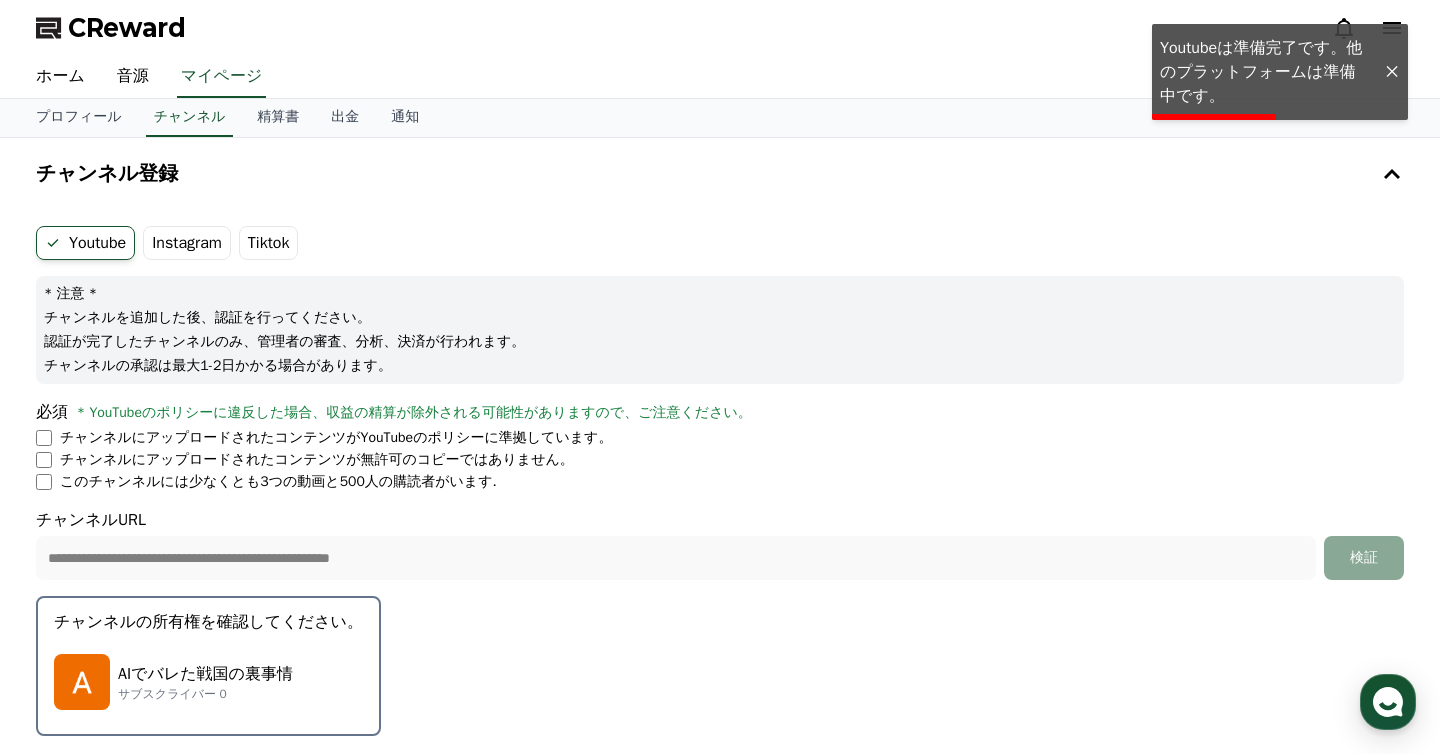 click on "Tiktok" at bounding box center (269, 243) 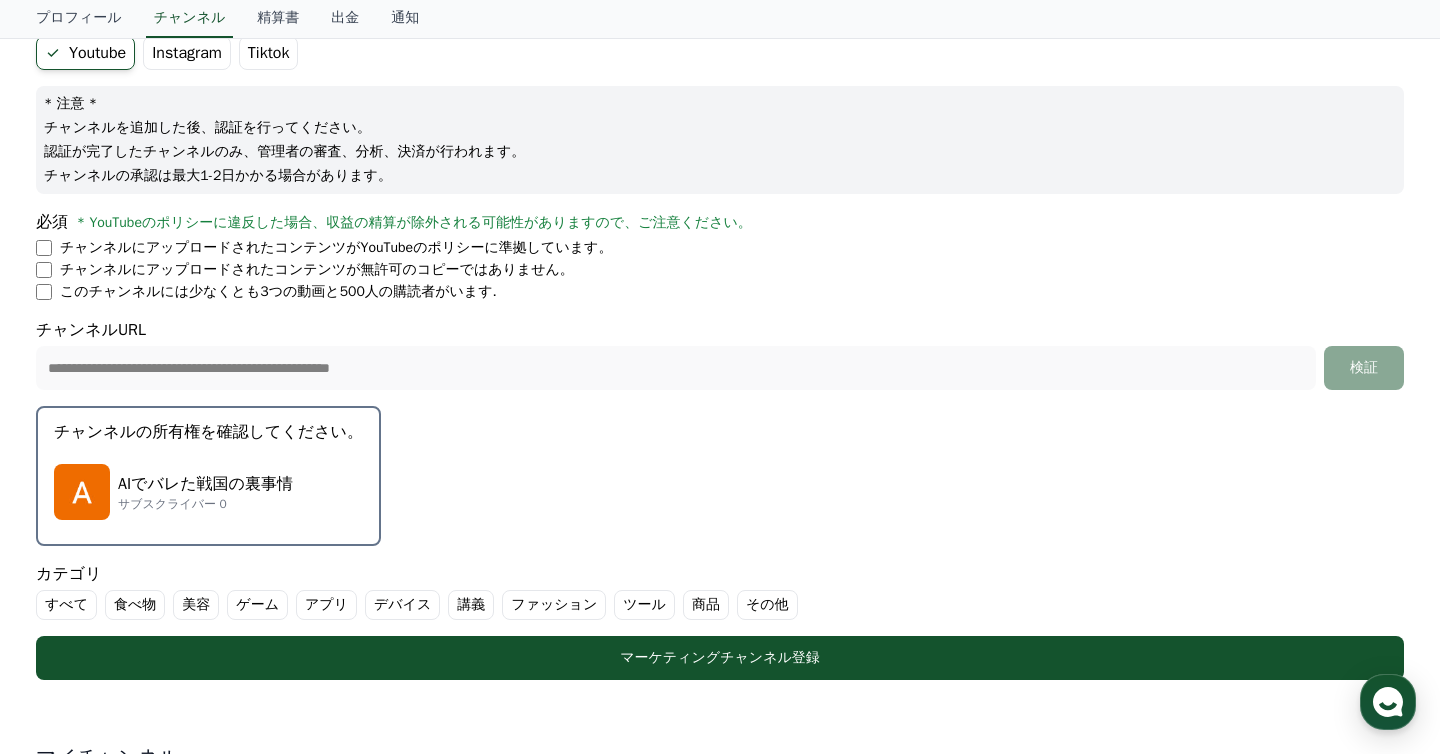 scroll, scrollTop: 0, scrollLeft: 0, axis: both 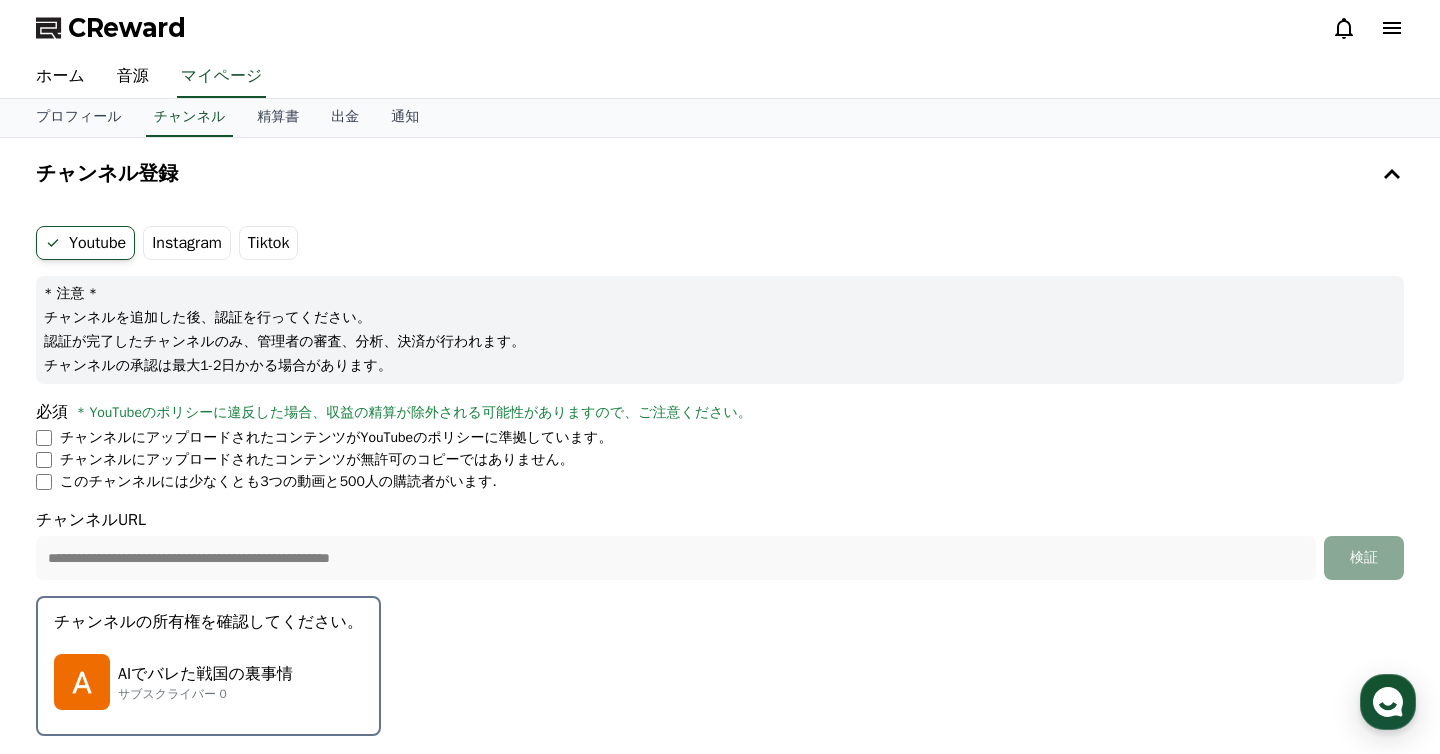 click on "Tiktok" at bounding box center [269, 243] 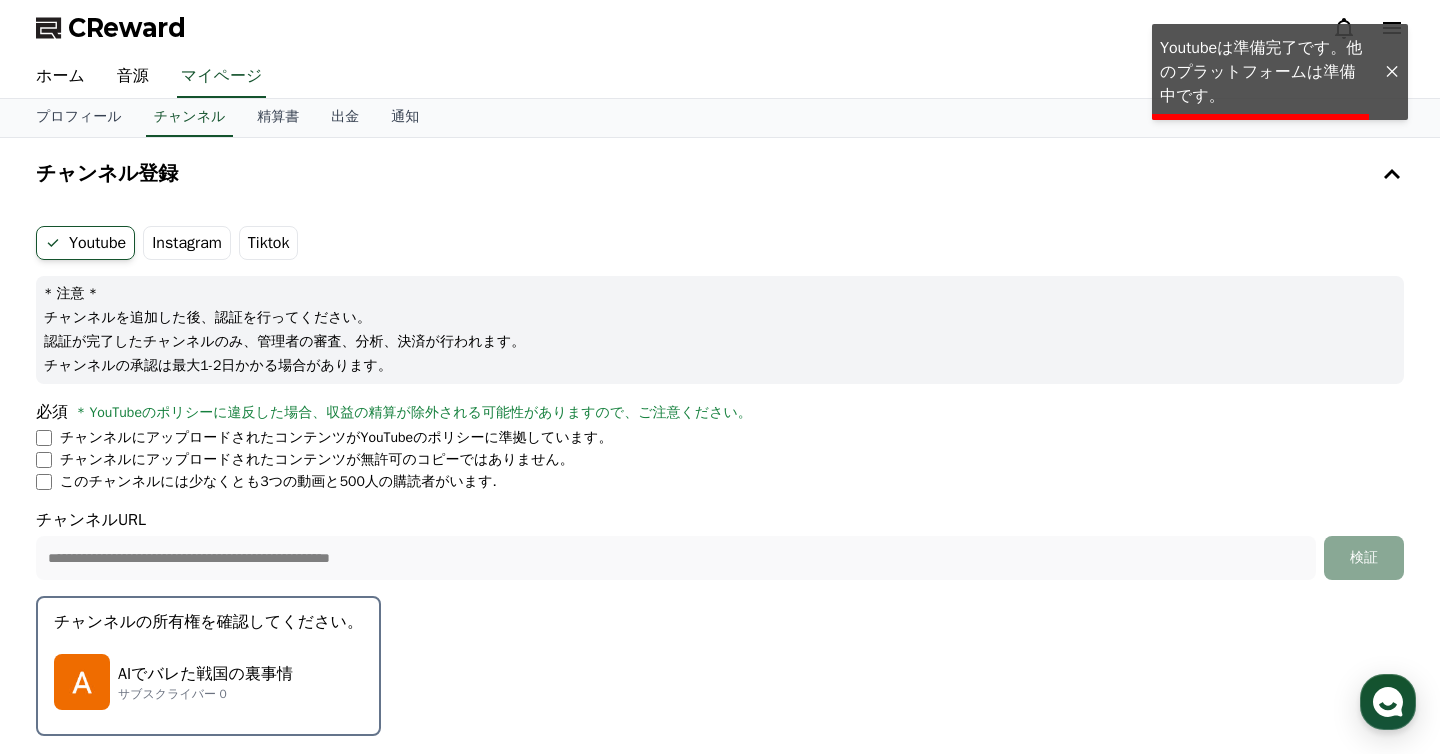 click on "Tiktok" at bounding box center (269, 243) 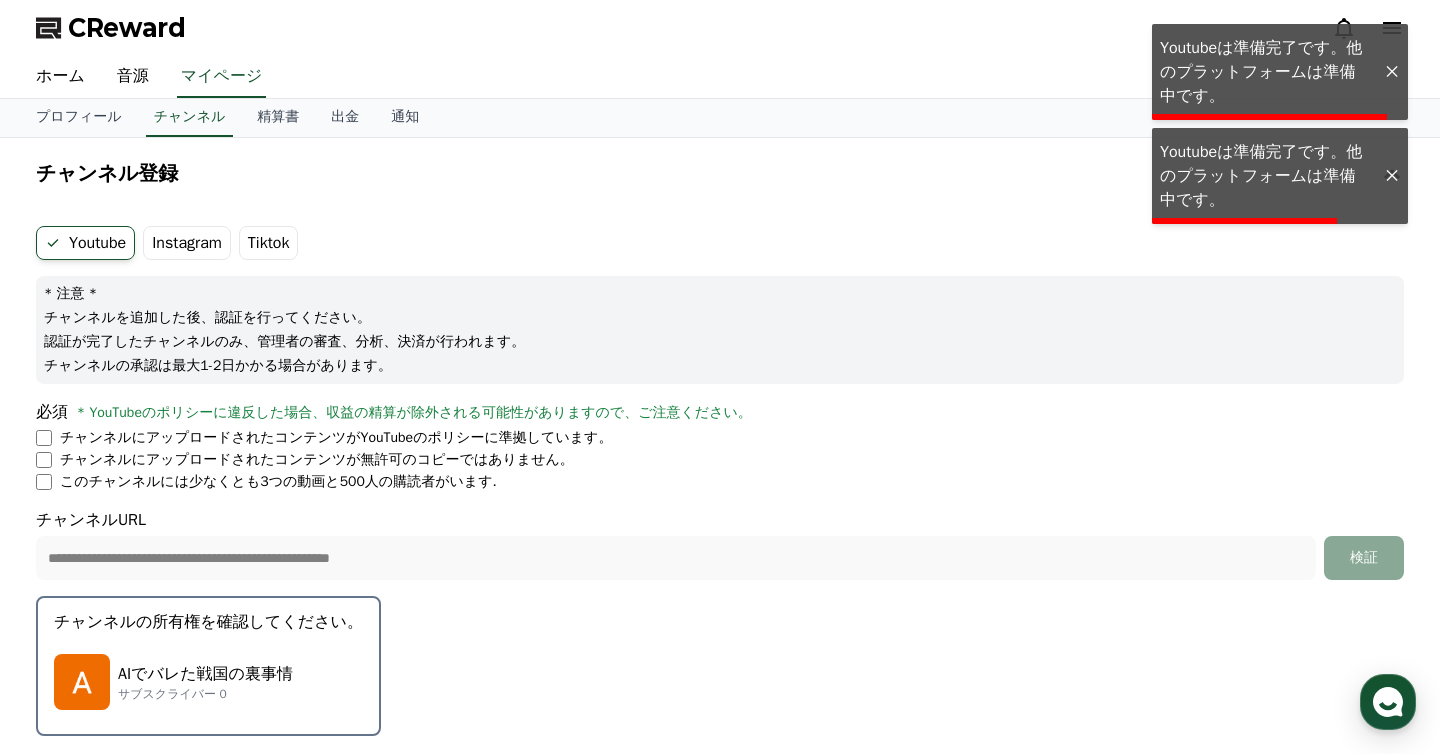 click on "Tiktok" at bounding box center [269, 243] 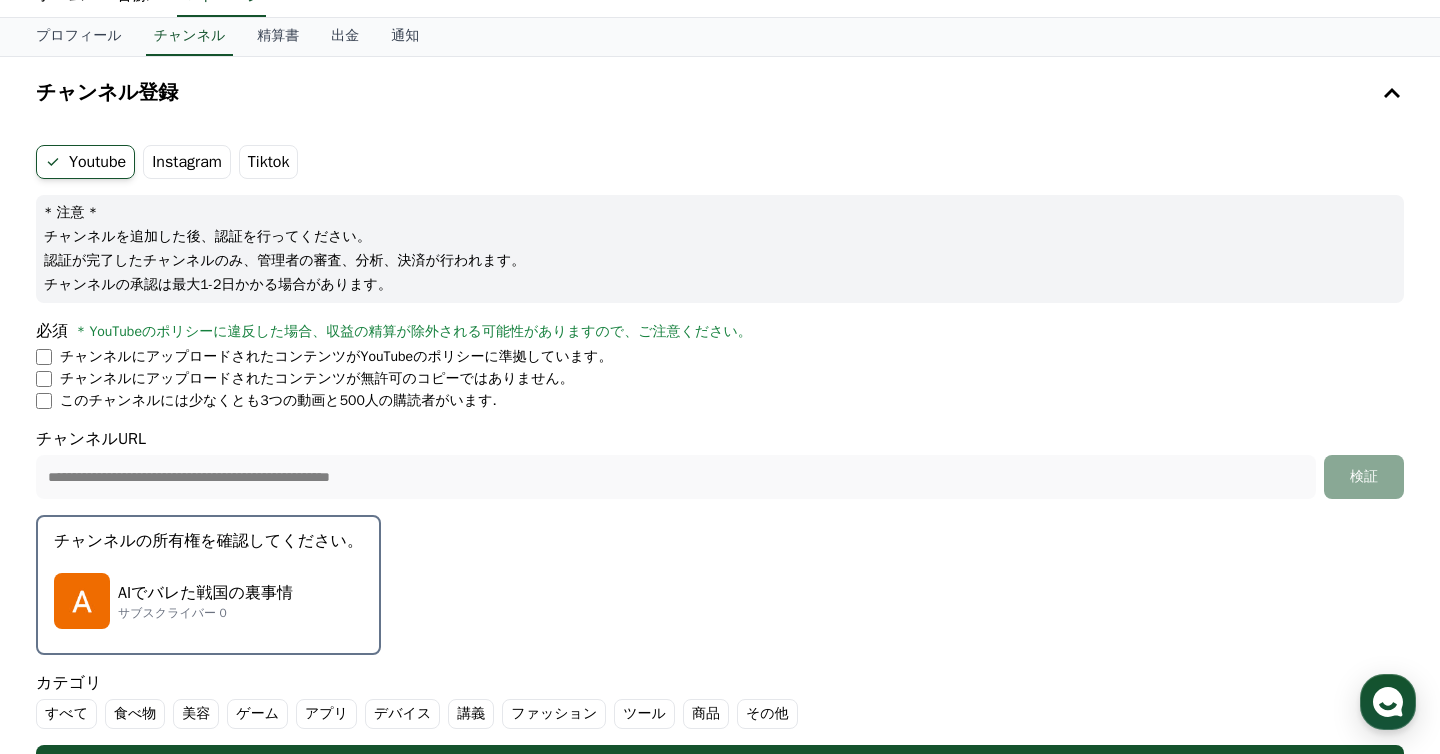 scroll, scrollTop: 0, scrollLeft: 0, axis: both 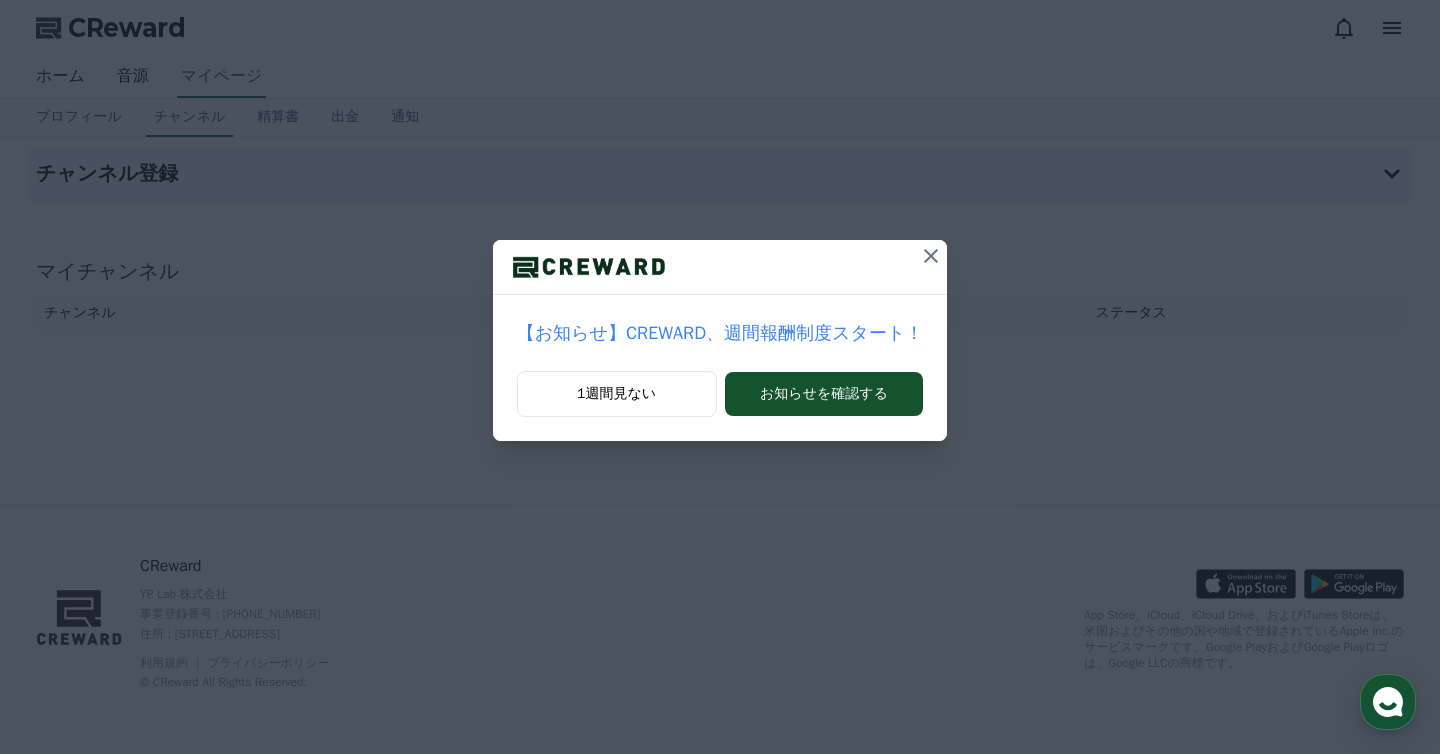 click 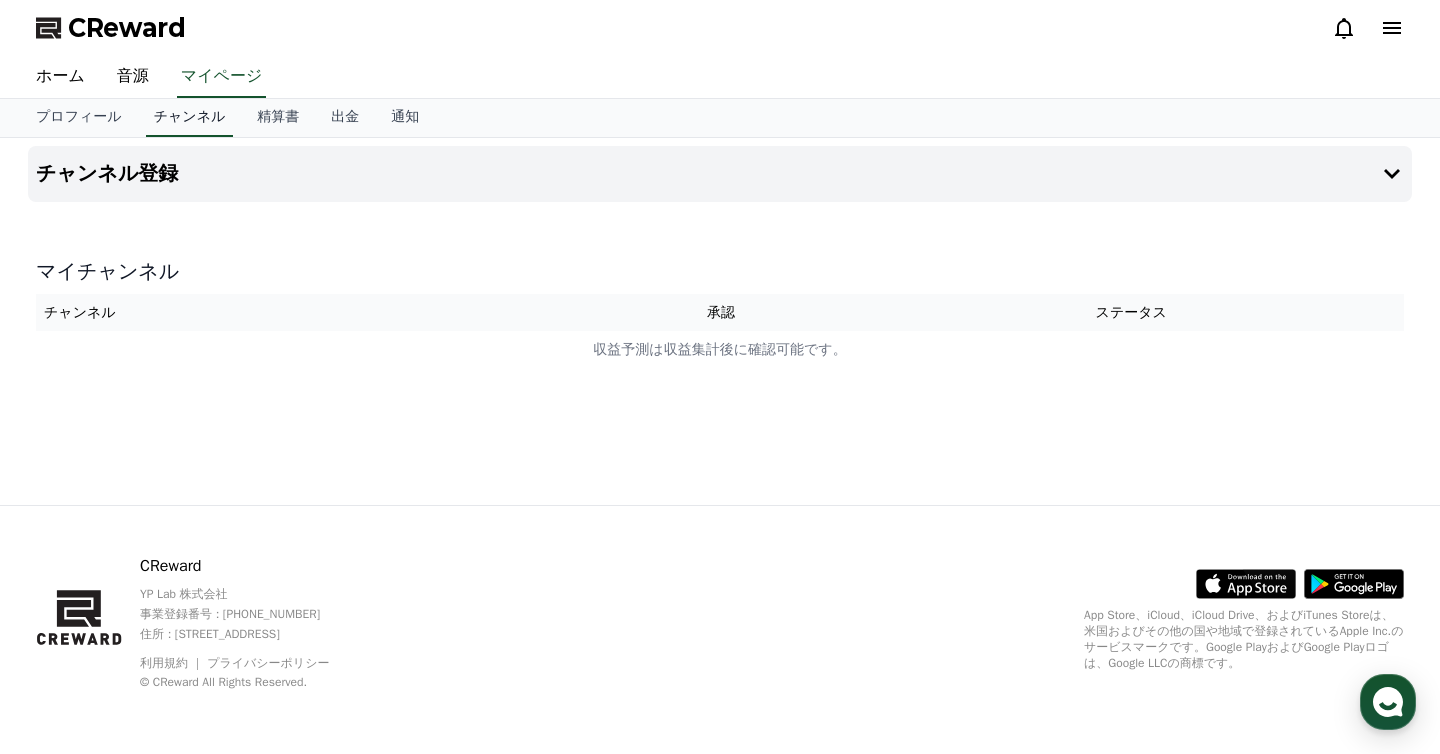 click on "チャンネル" at bounding box center (190, 118) 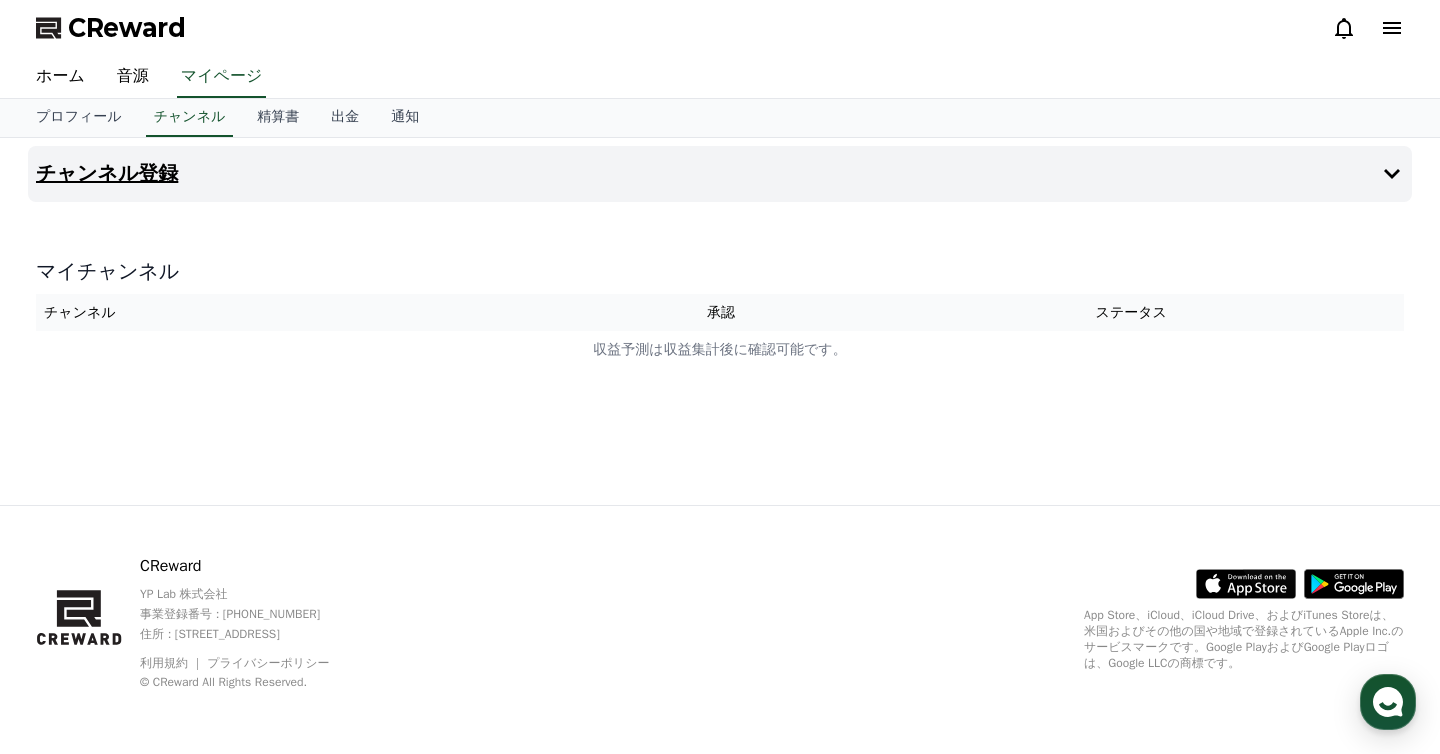 click on "チャンネル登録" at bounding box center [720, 174] 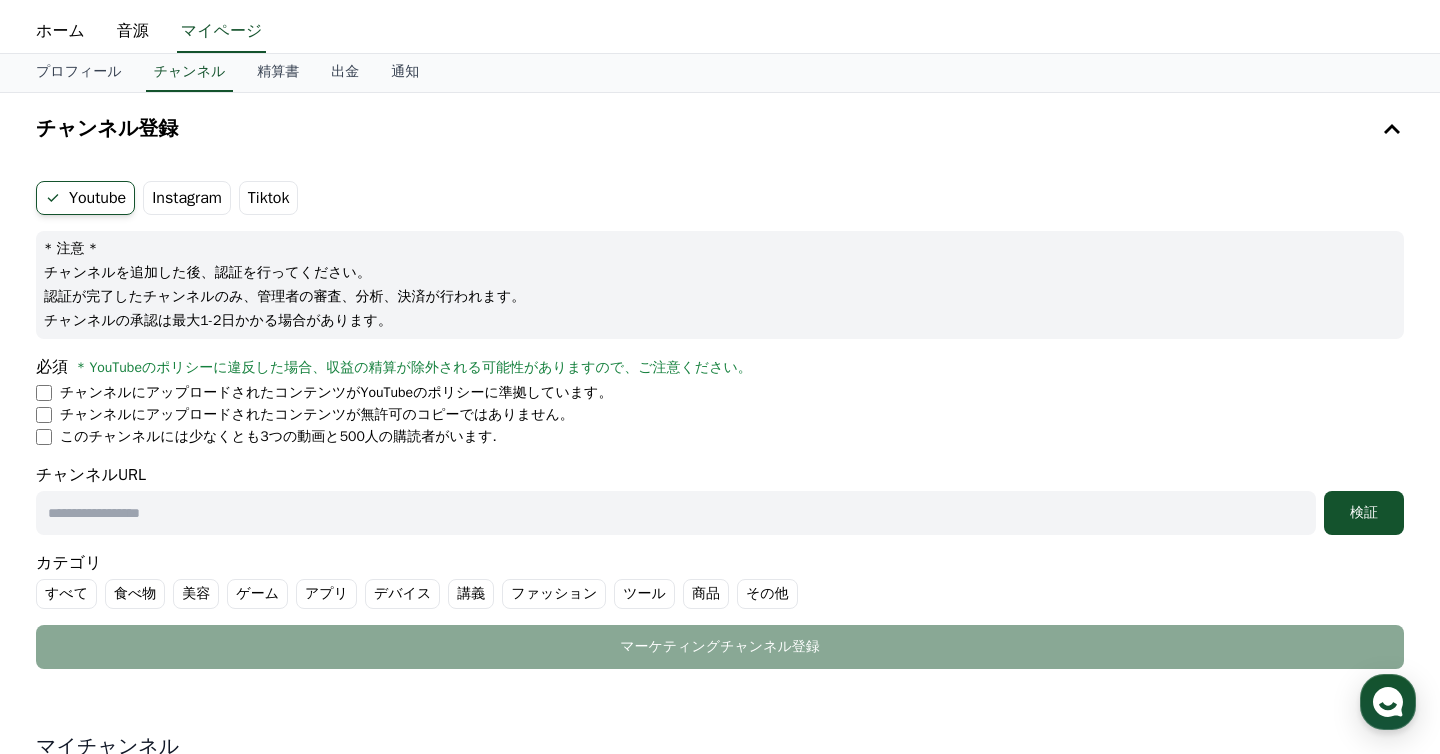 scroll, scrollTop: 51, scrollLeft: 0, axis: vertical 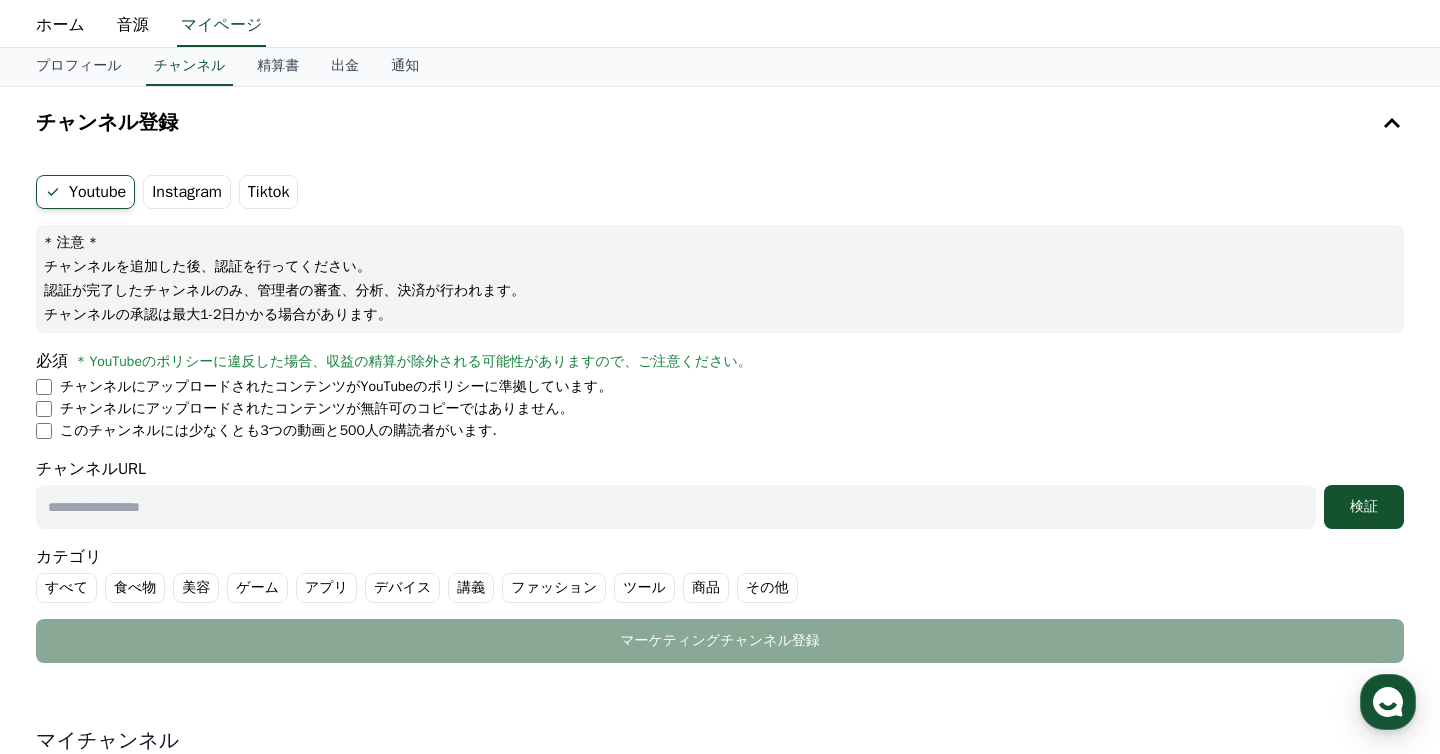 click on "Tiktok" at bounding box center (269, 192) 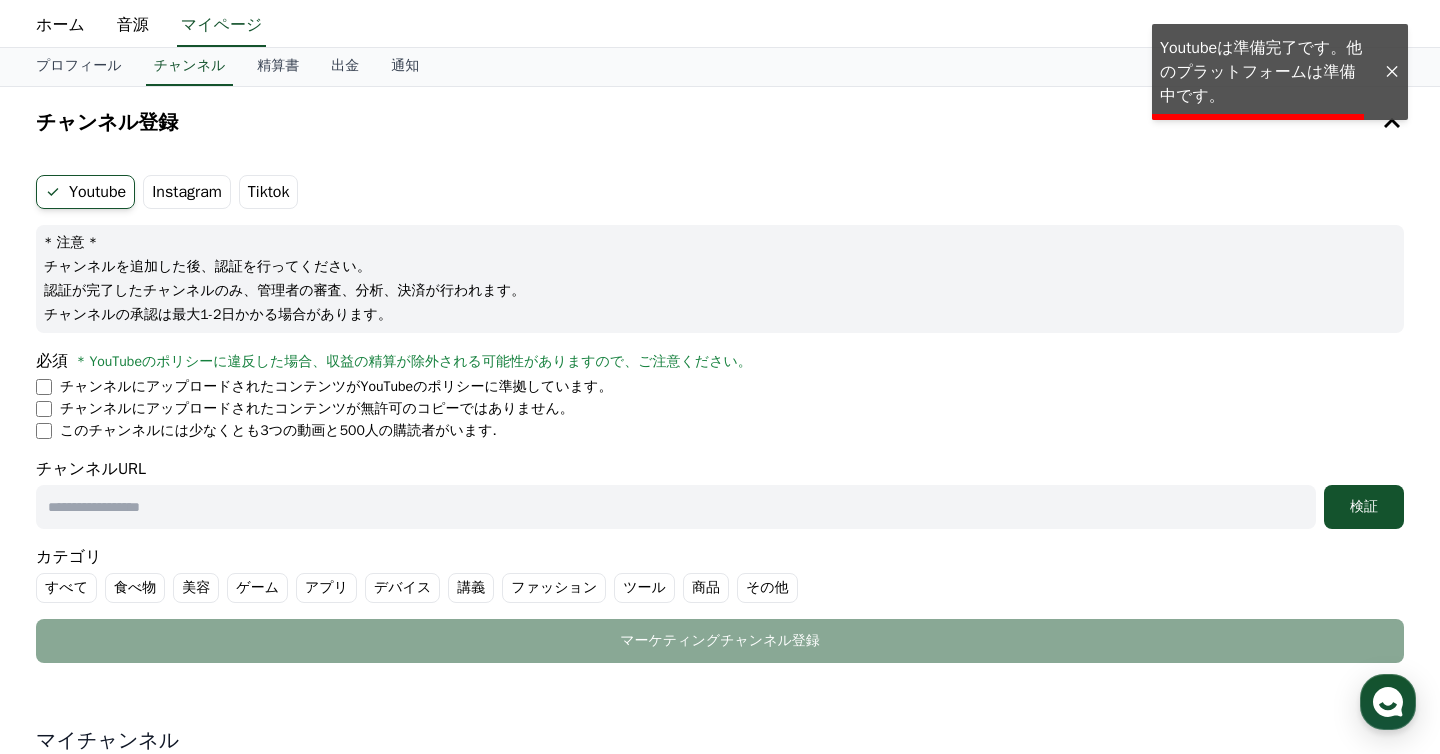 click on "Tiktok" at bounding box center [269, 192] 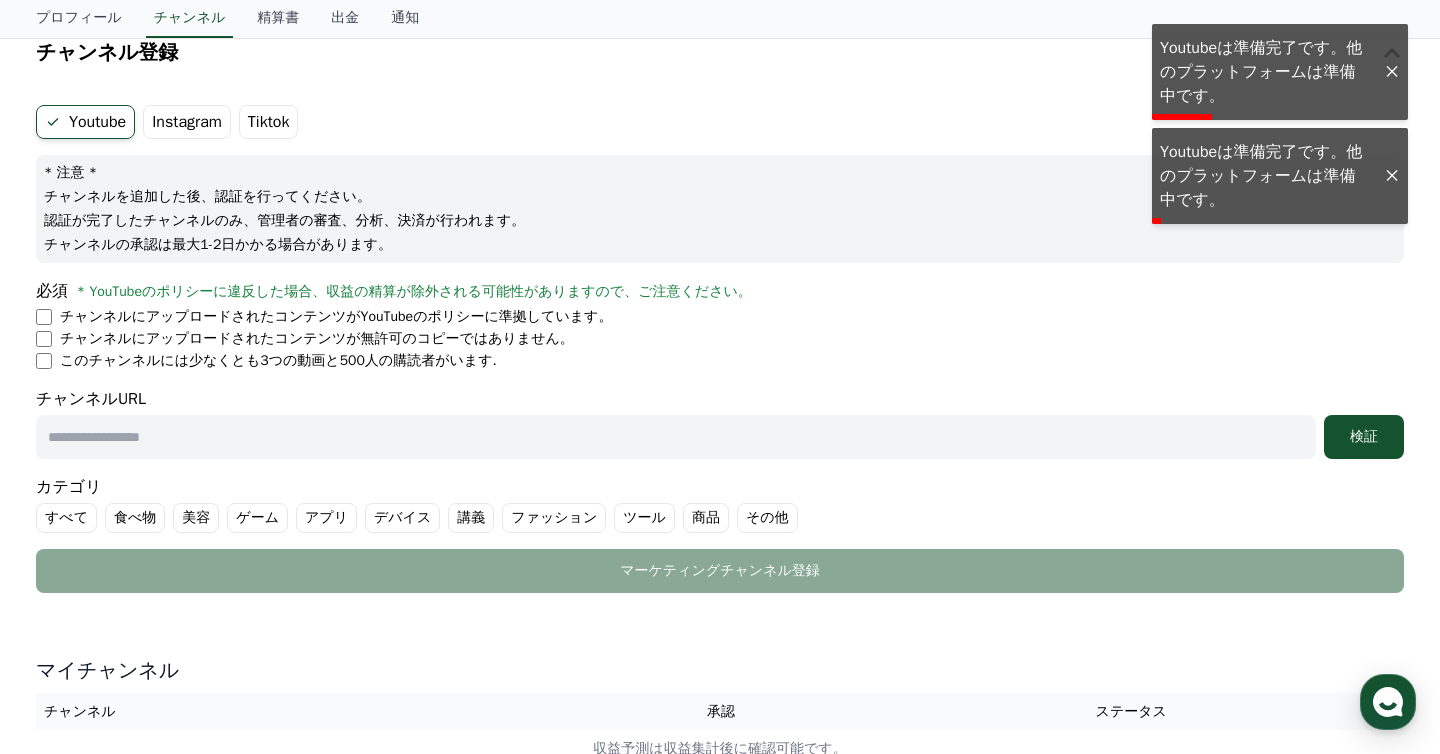 scroll, scrollTop: 0, scrollLeft: 0, axis: both 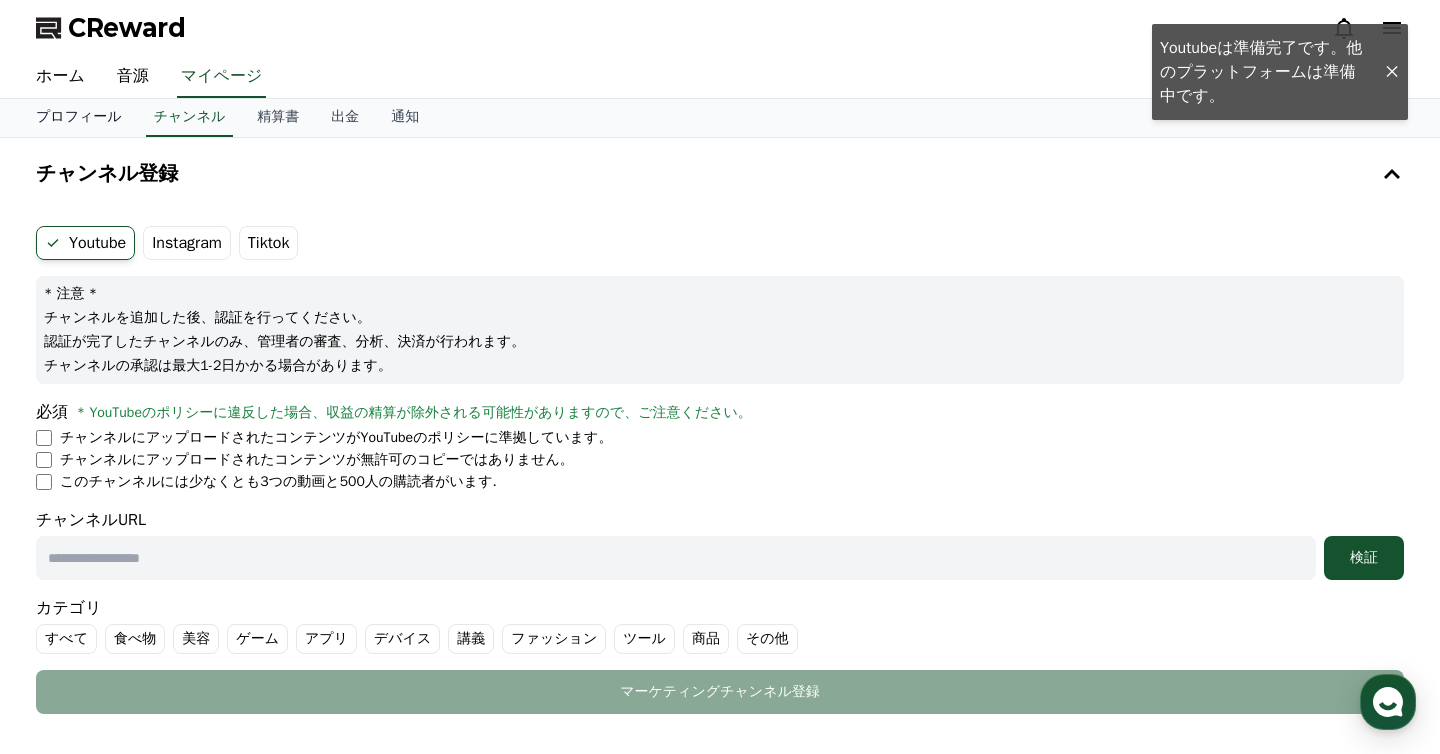click on "プロフィール" at bounding box center (79, 118) 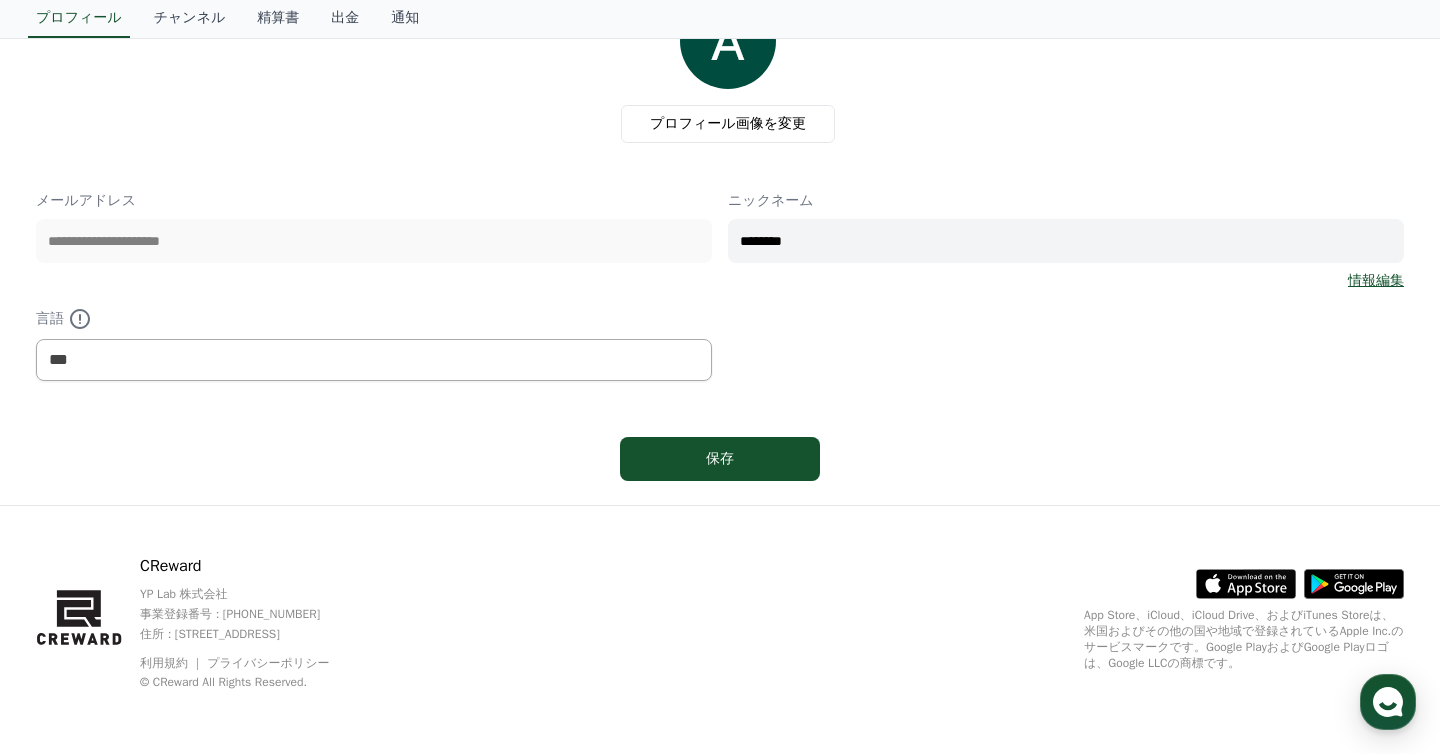 scroll, scrollTop: 0, scrollLeft: 0, axis: both 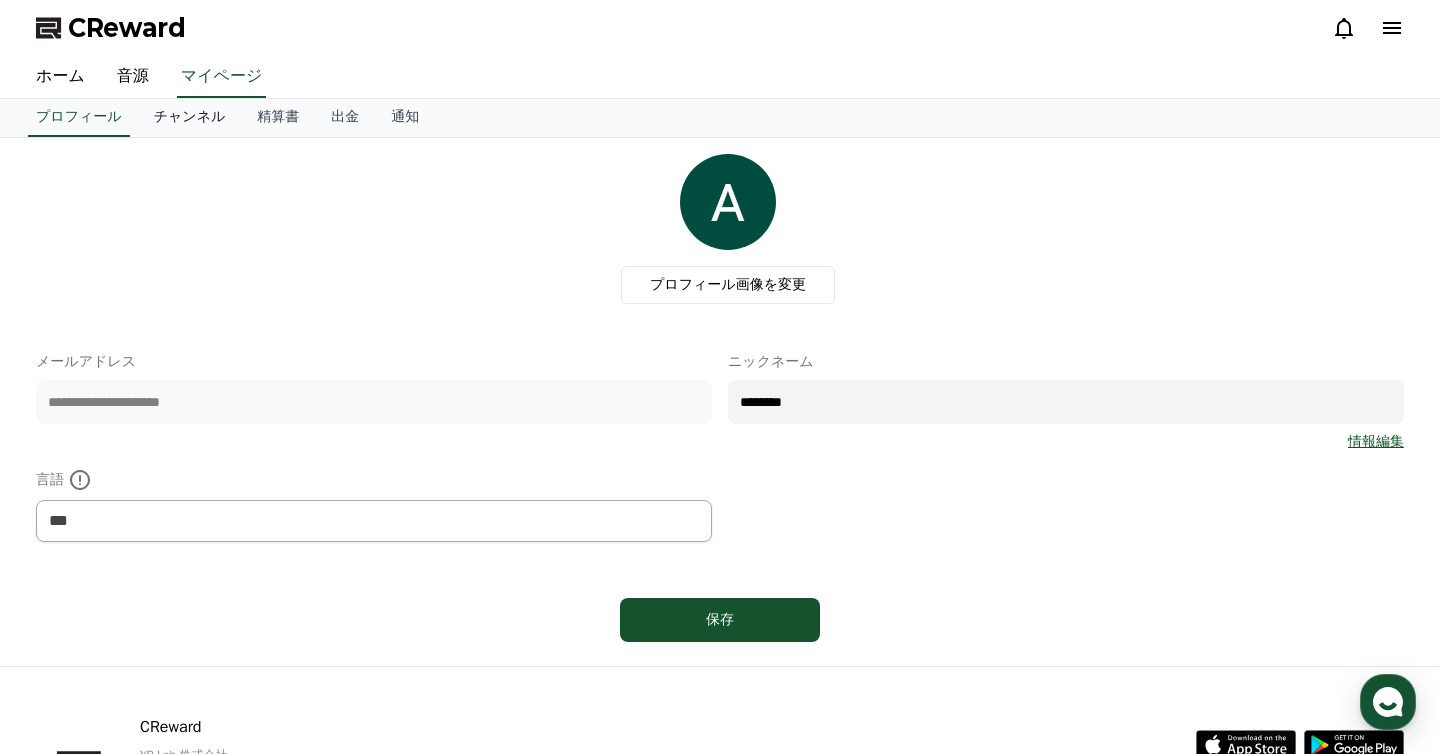 click on "チャンネル" at bounding box center (190, 118) 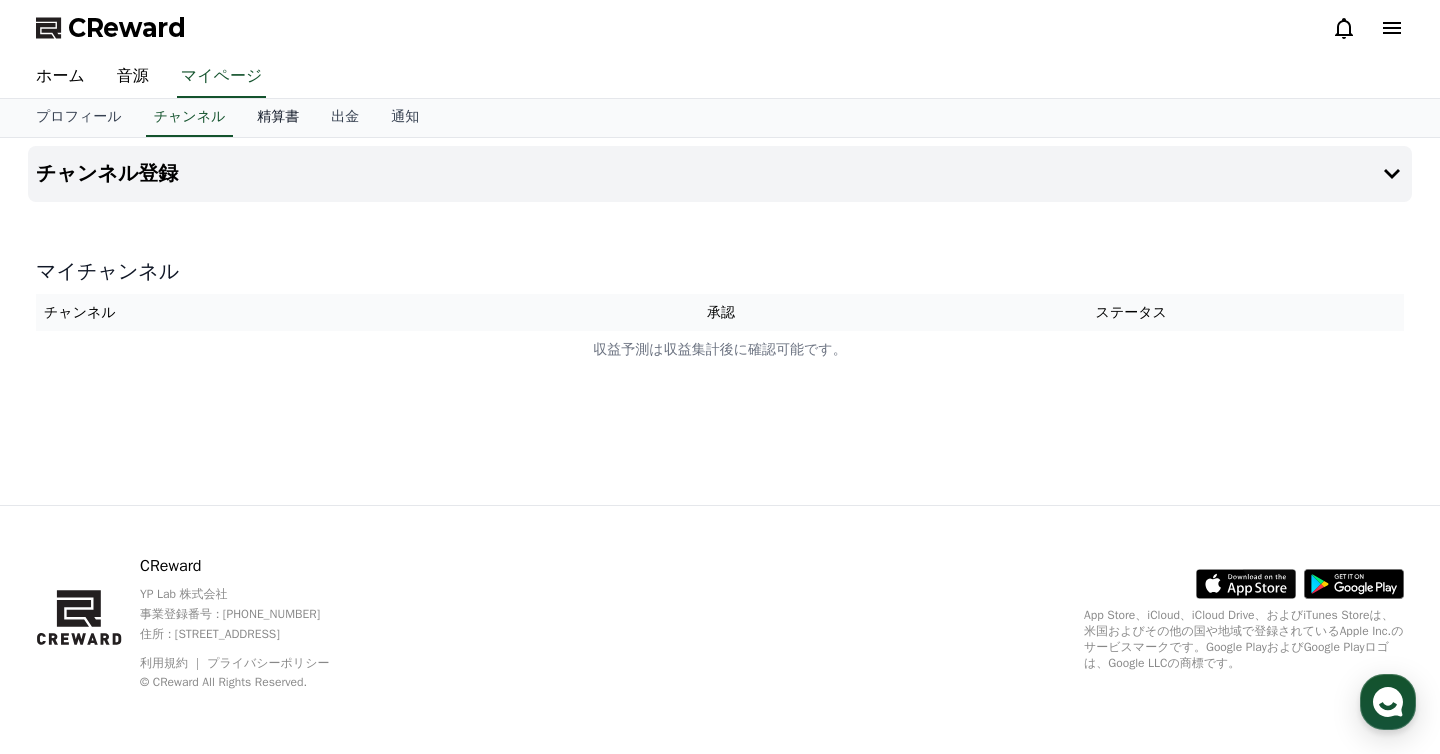 click on "精算書" at bounding box center [278, 118] 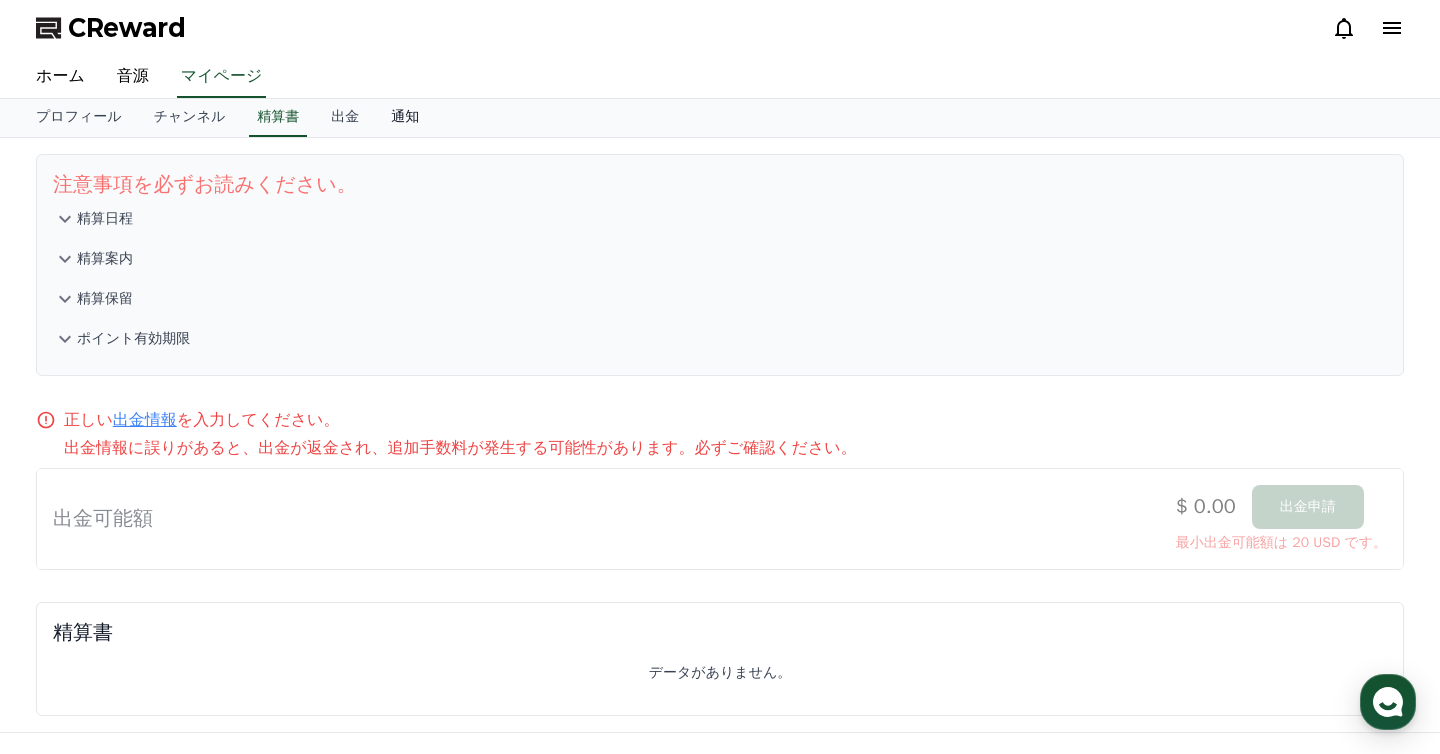 click on "通知" at bounding box center (405, 118) 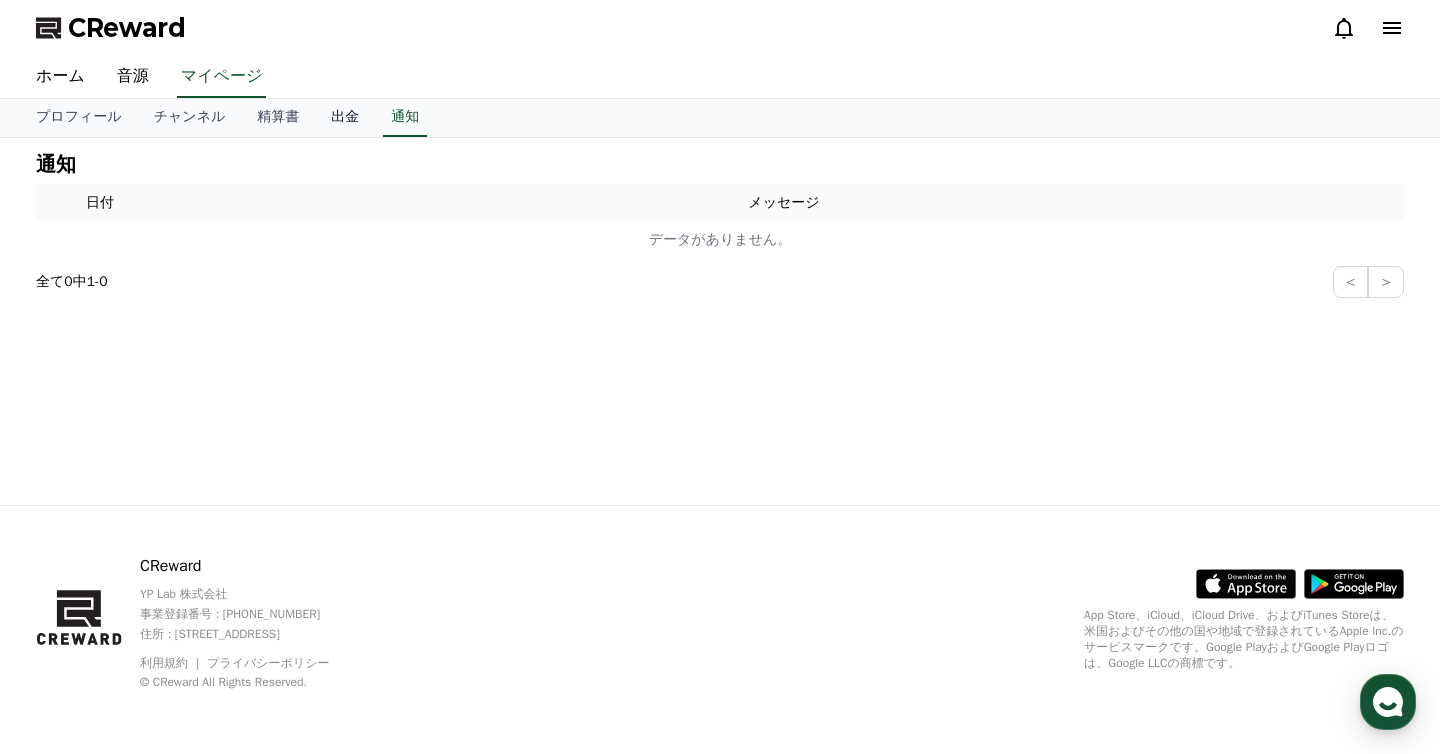 click on "出金" at bounding box center (345, 118) 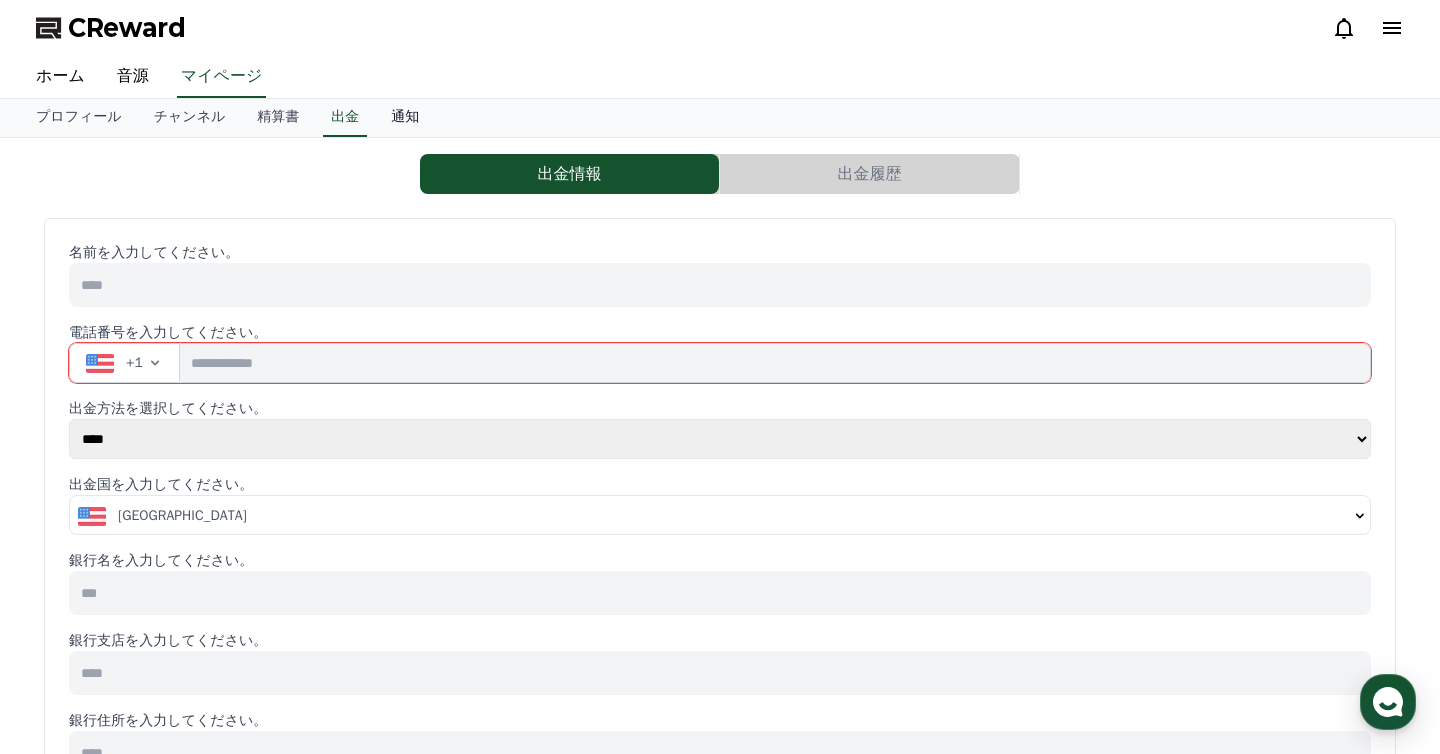 click on "通知" at bounding box center [405, 118] 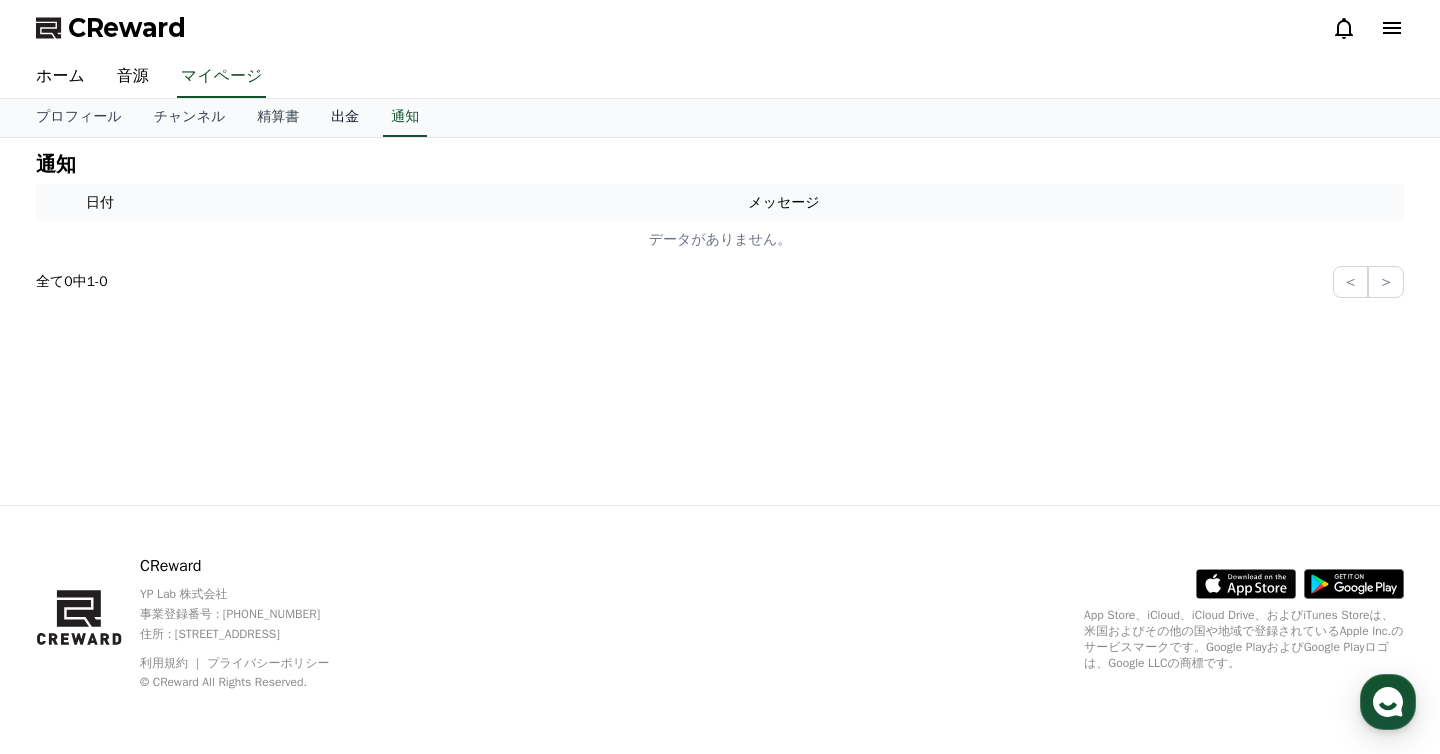 click on "出金" at bounding box center (345, 118) 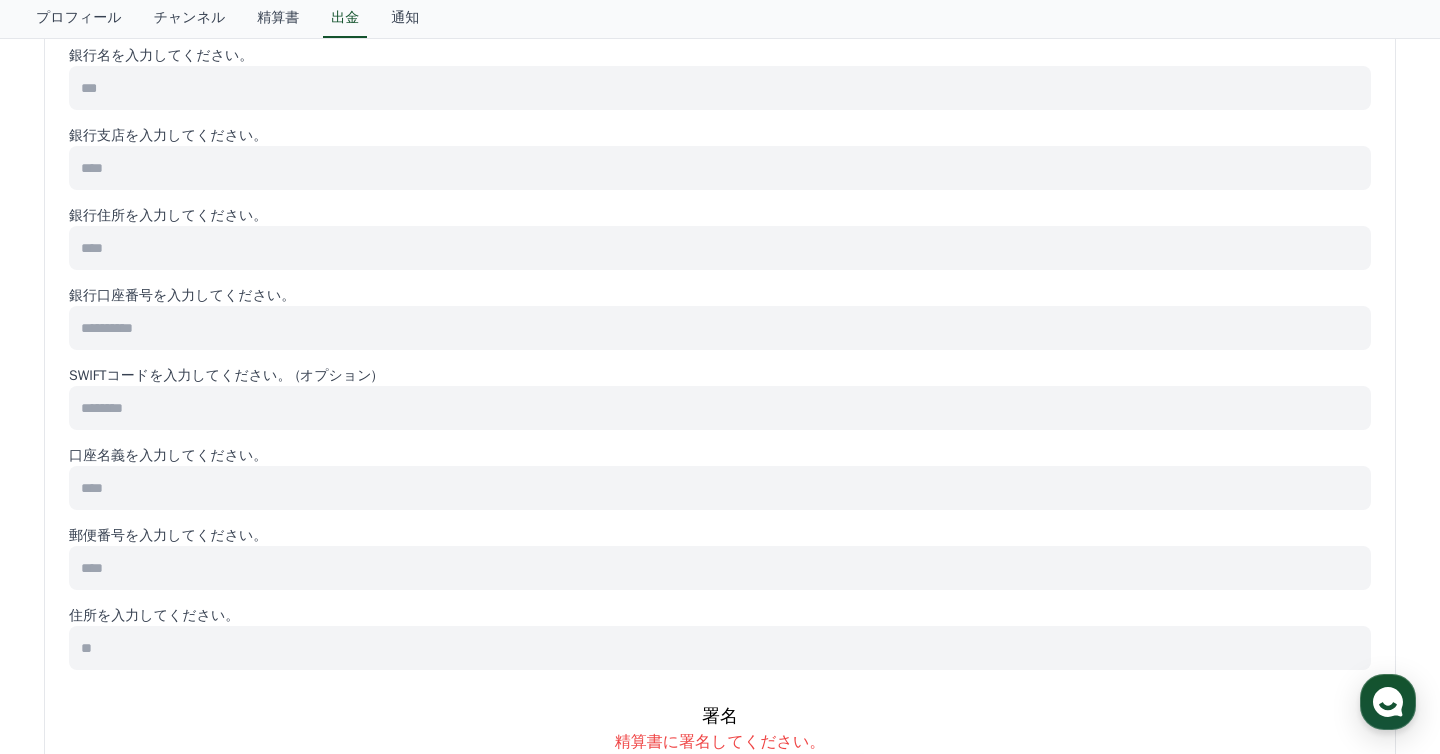 scroll, scrollTop: 0, scrollLeft: 0, axis: both 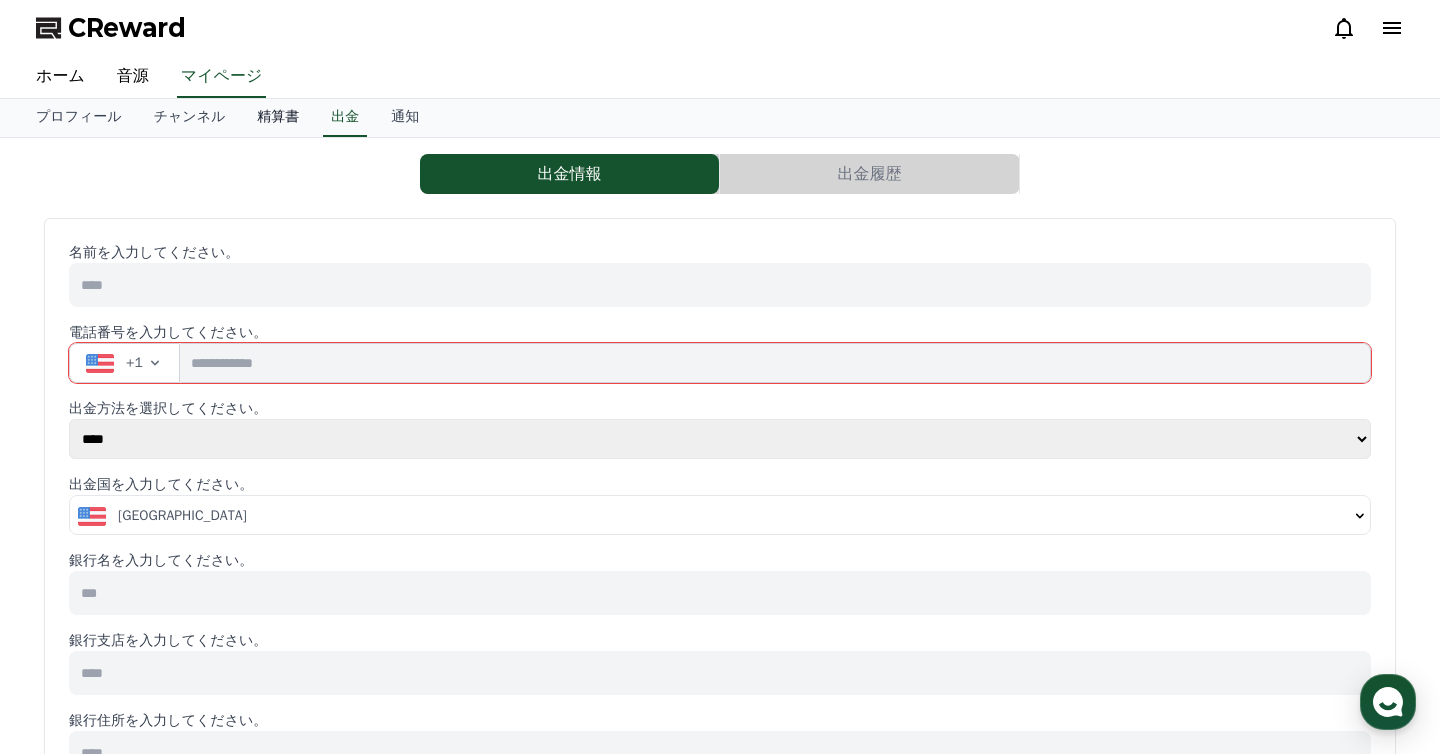 click on "精算書" at bounding box center [278, 118] 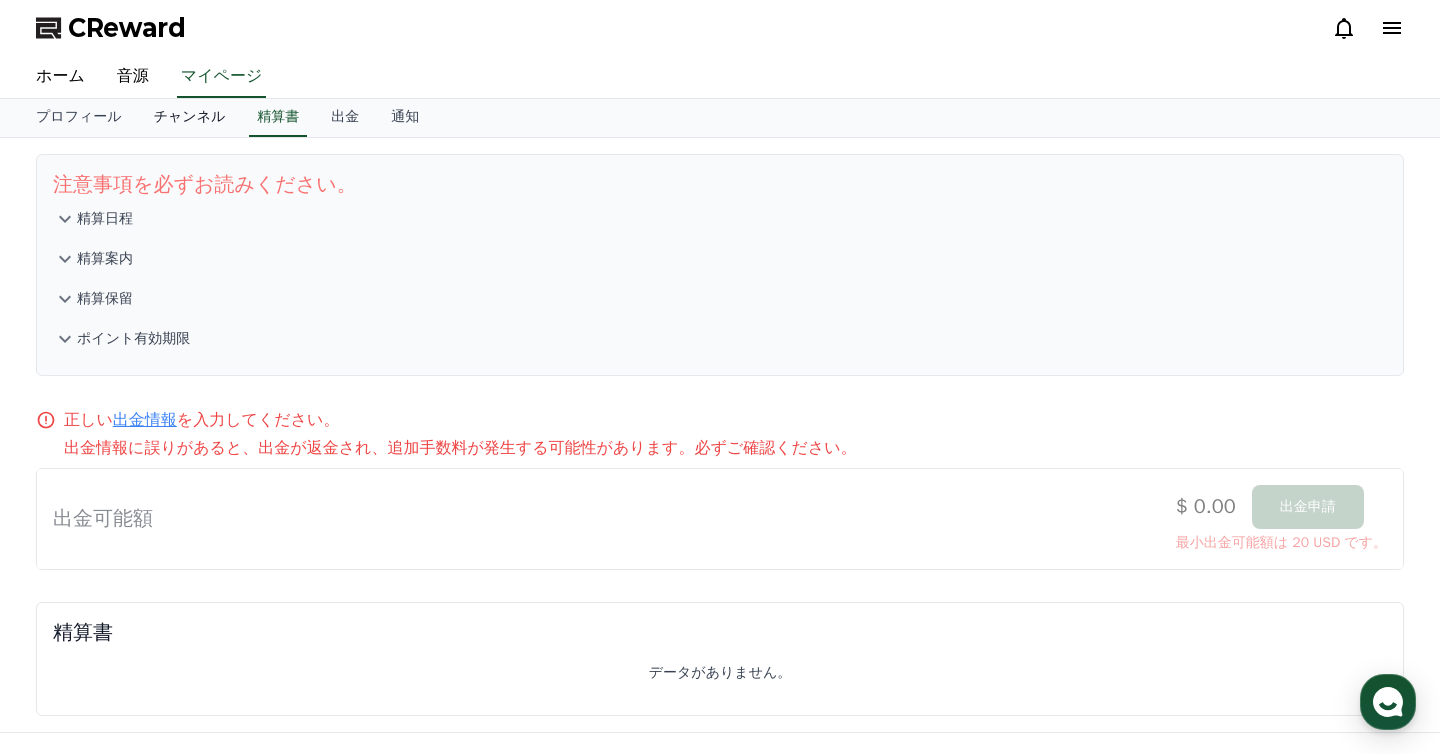 click on "チャンネル" at bounding box center [190, 118] 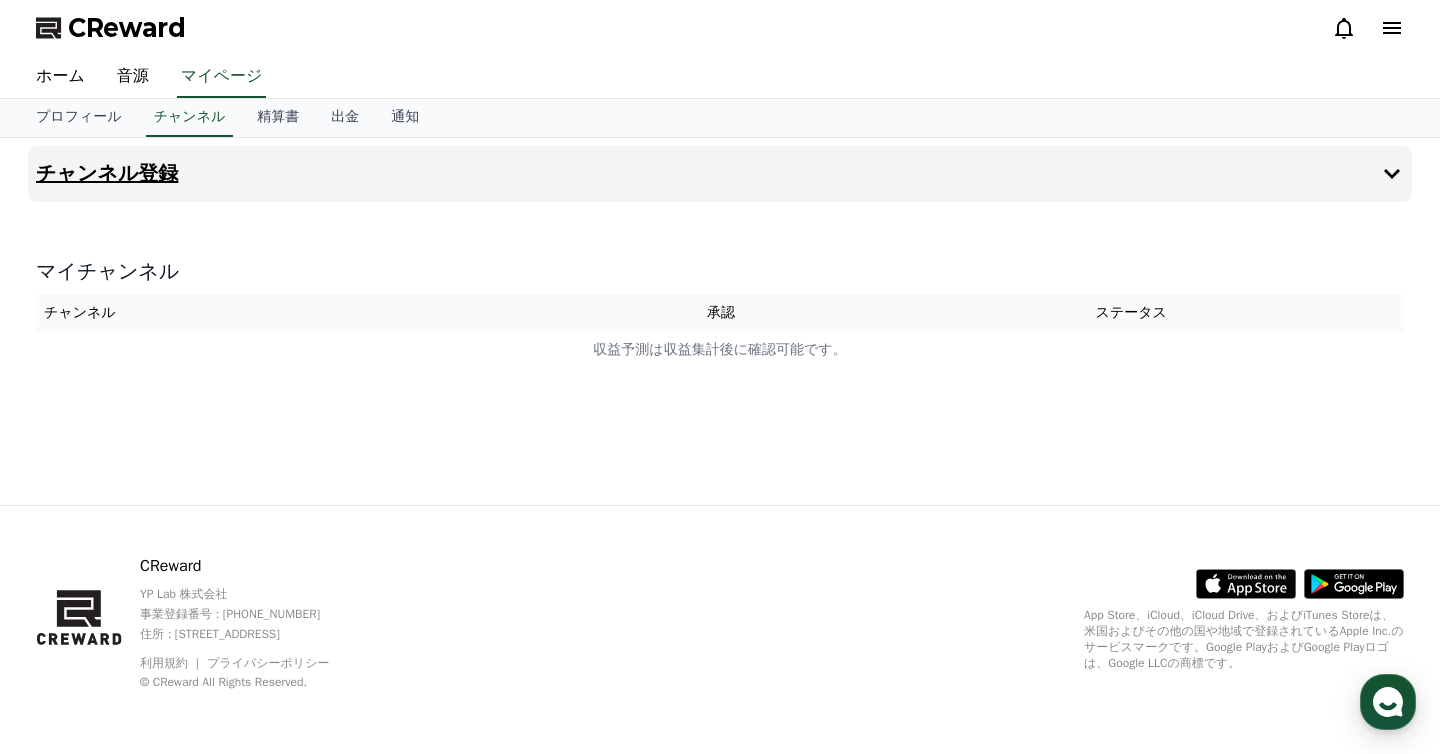 click on "チャンネル登録" at bounding box center [720, 174] 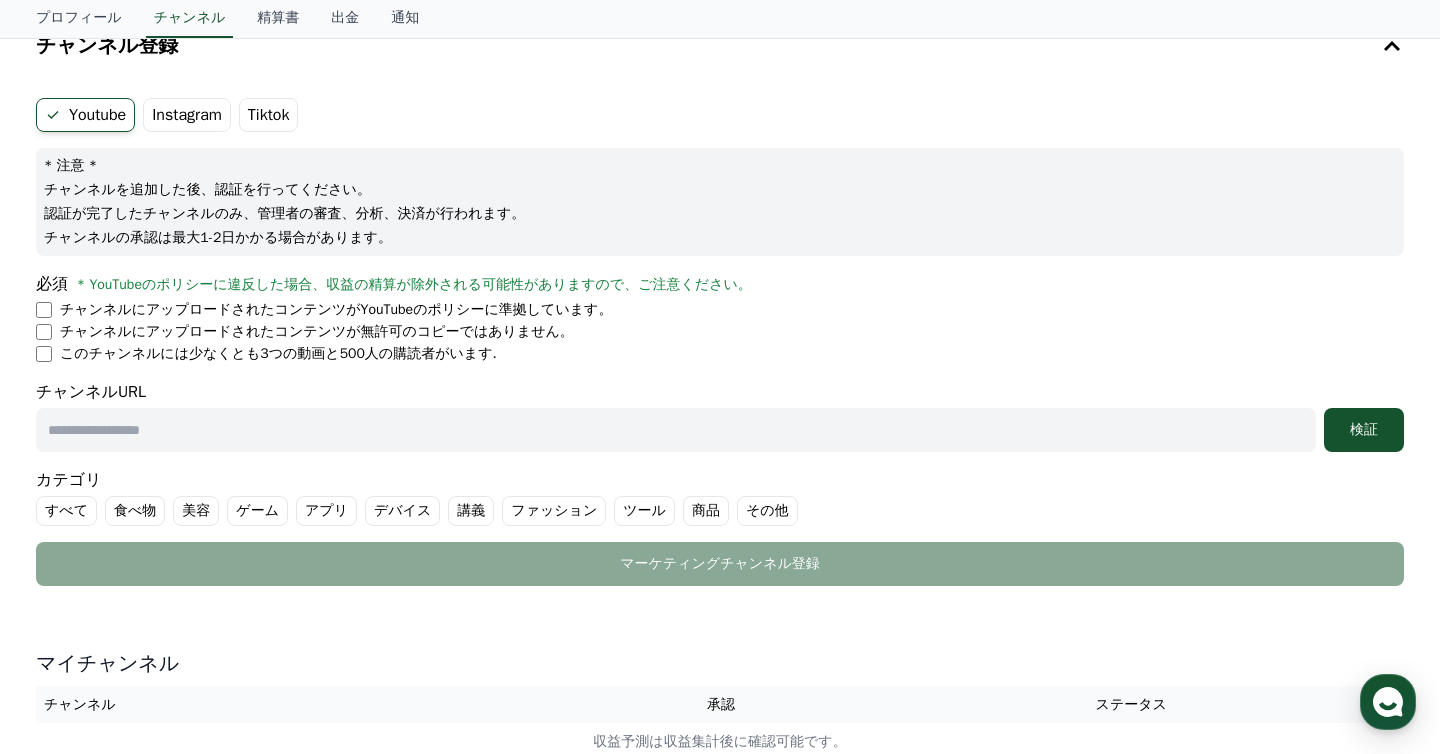 scroll, scrollTop: 0, scrollLeft: 0, axis: both 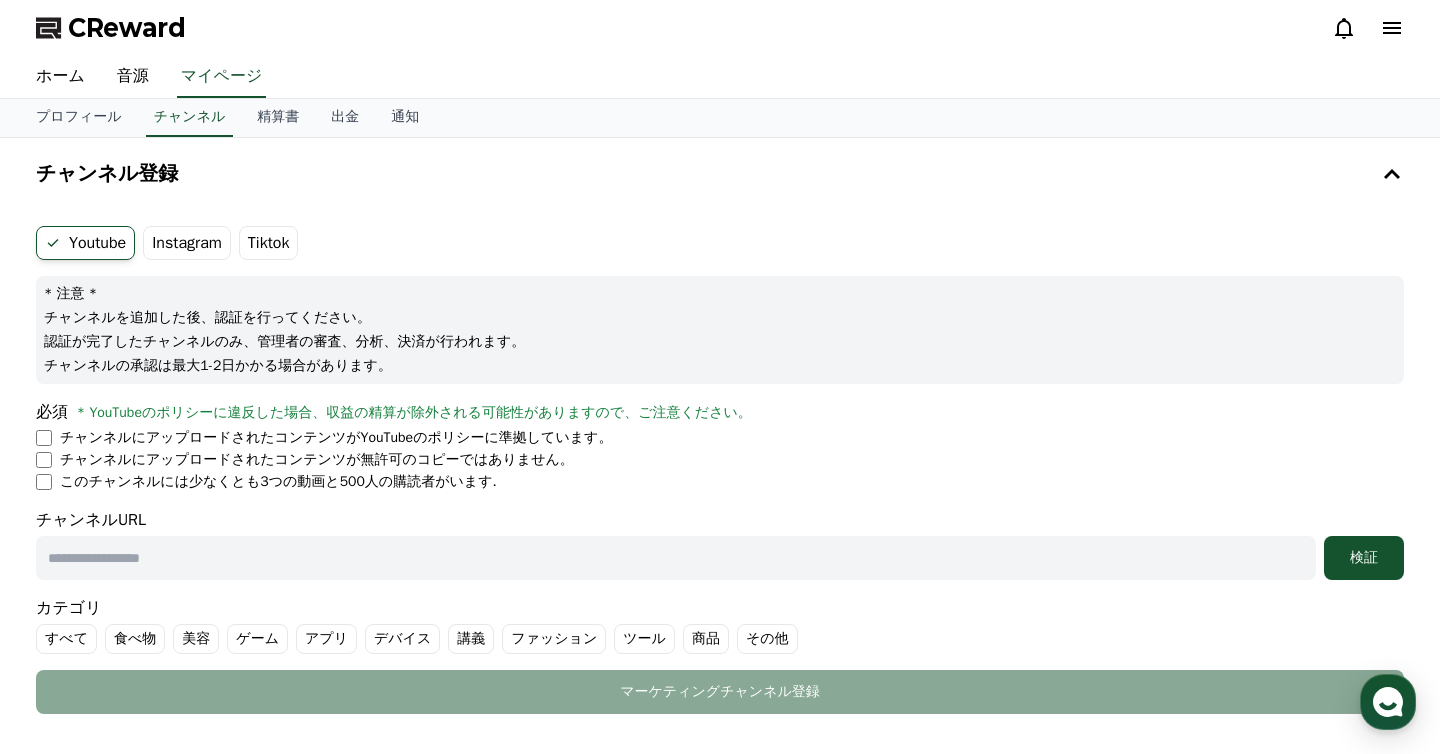 click on "Instagram" at bounding box center (187, 243) 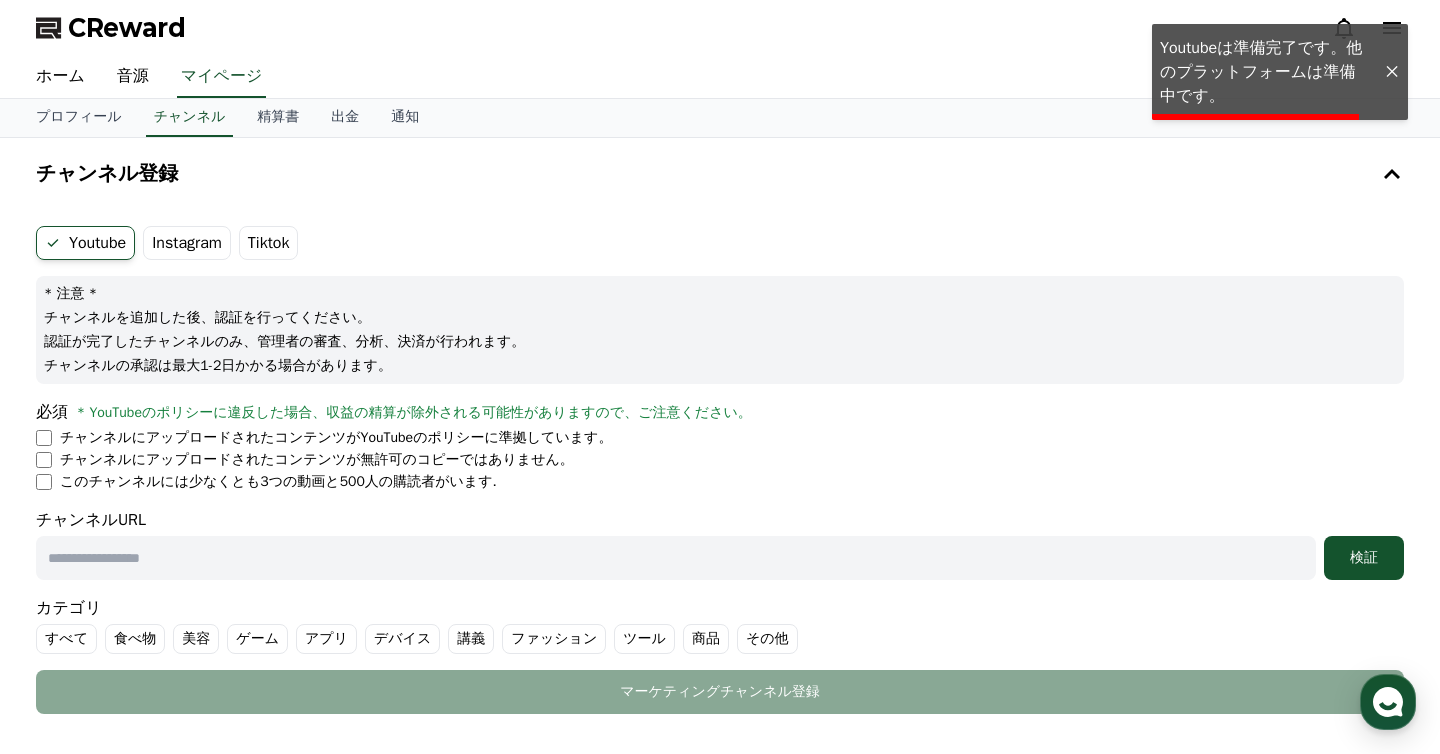 click on "Tiktok" at bounding box center (269, 243) 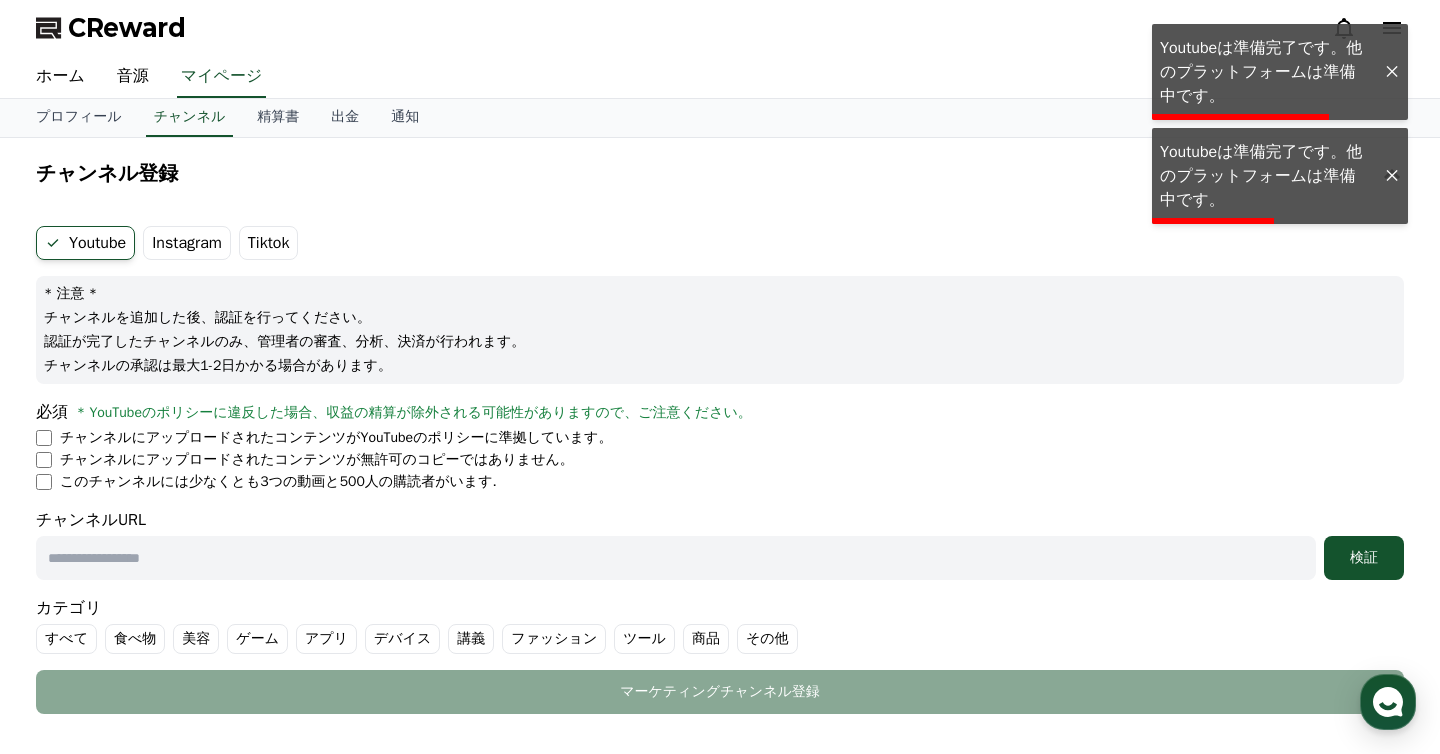 click on "ホーム 音源 マイページ" at bounding box center (720, 77) 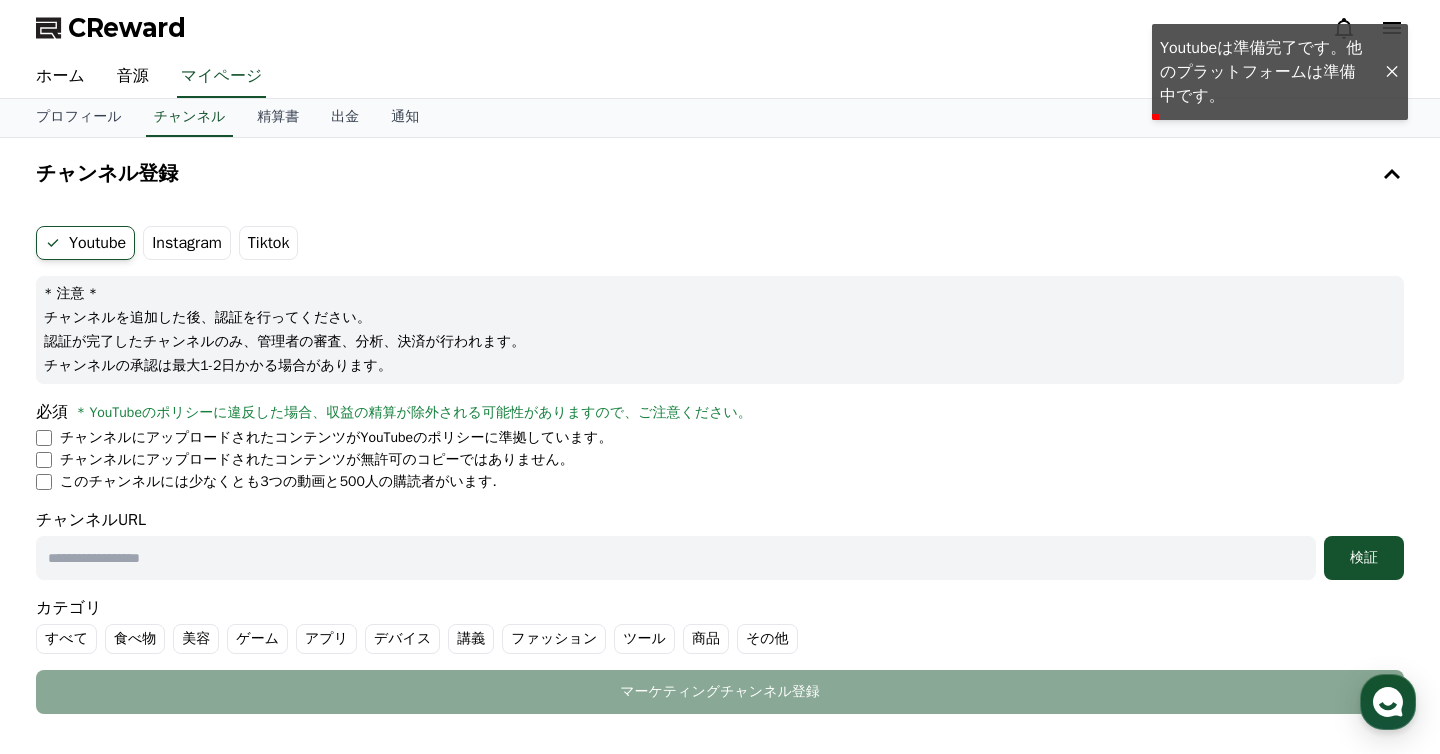 click at bounding box center (1392, 72) 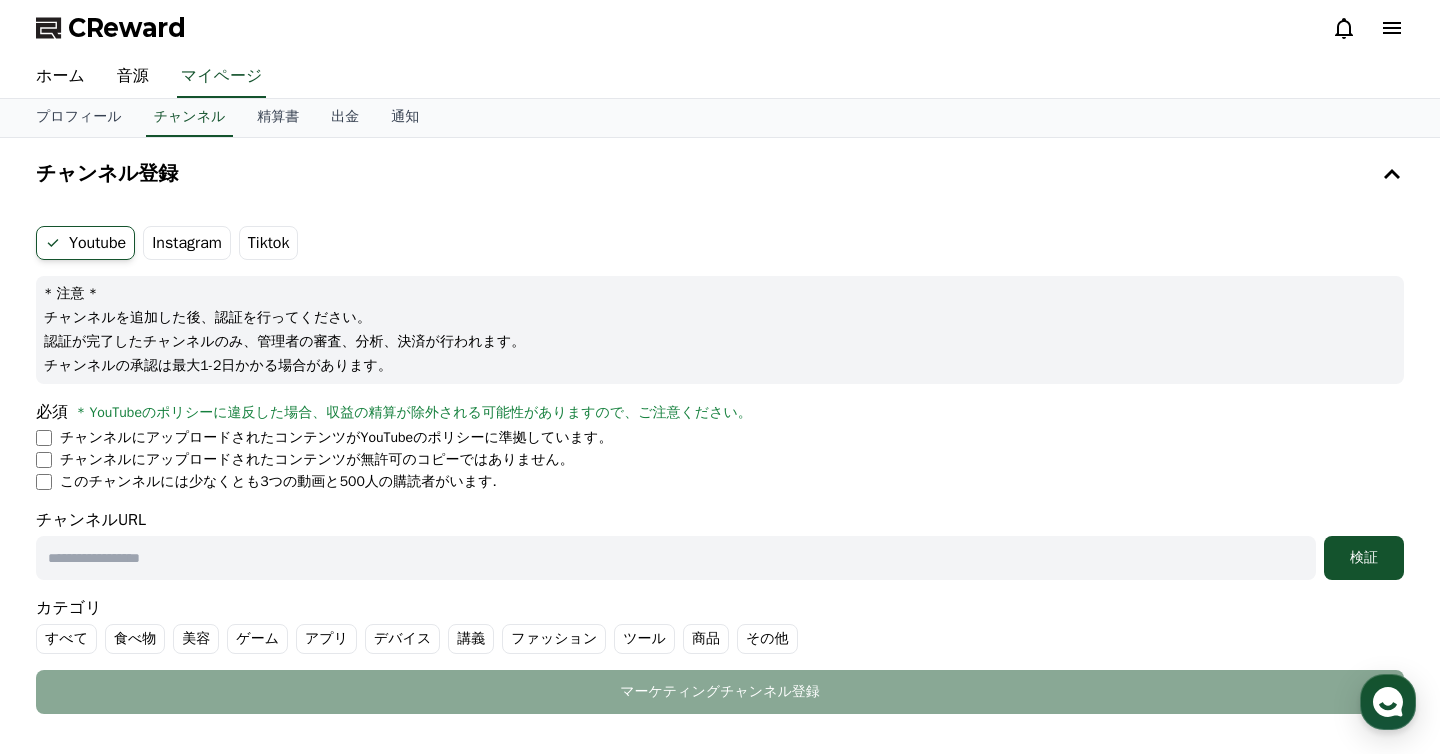 click 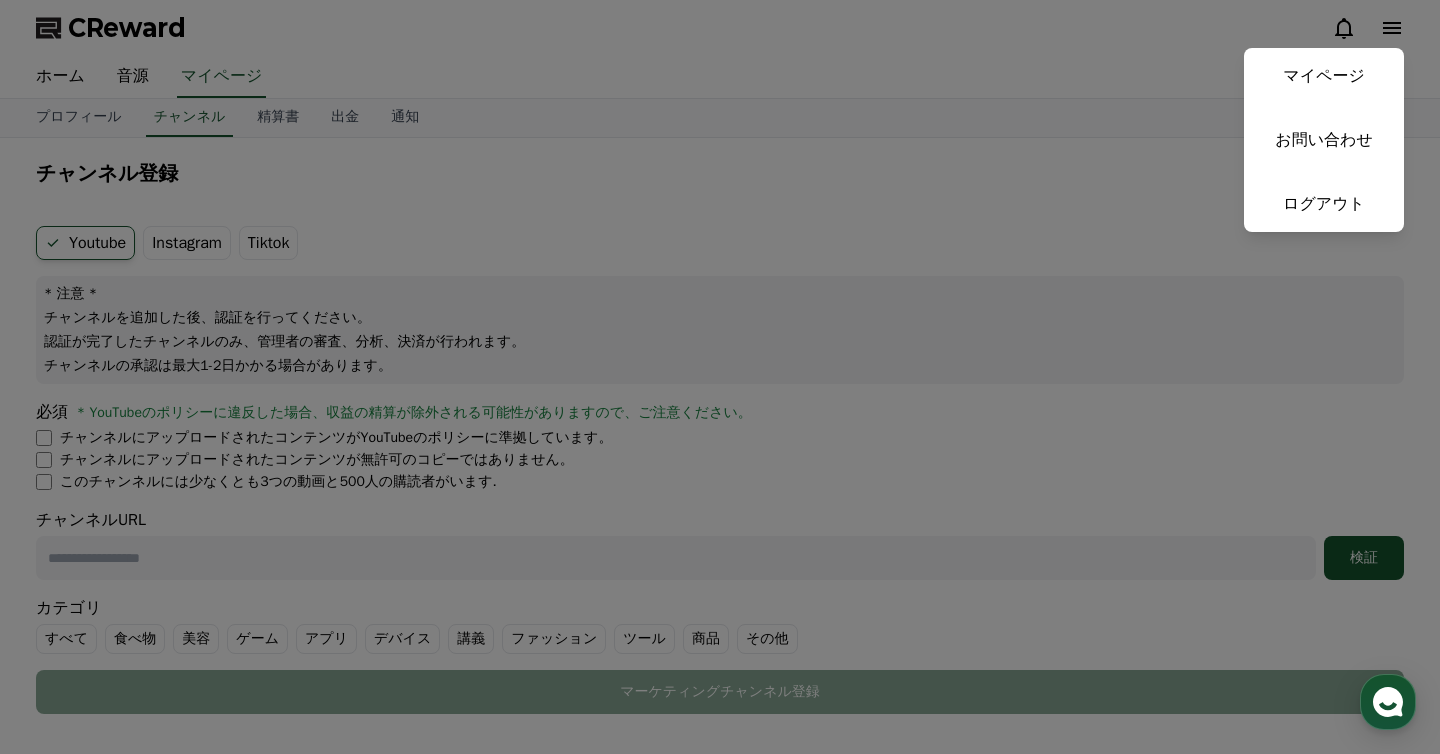 click at bounding box center (720, 377) 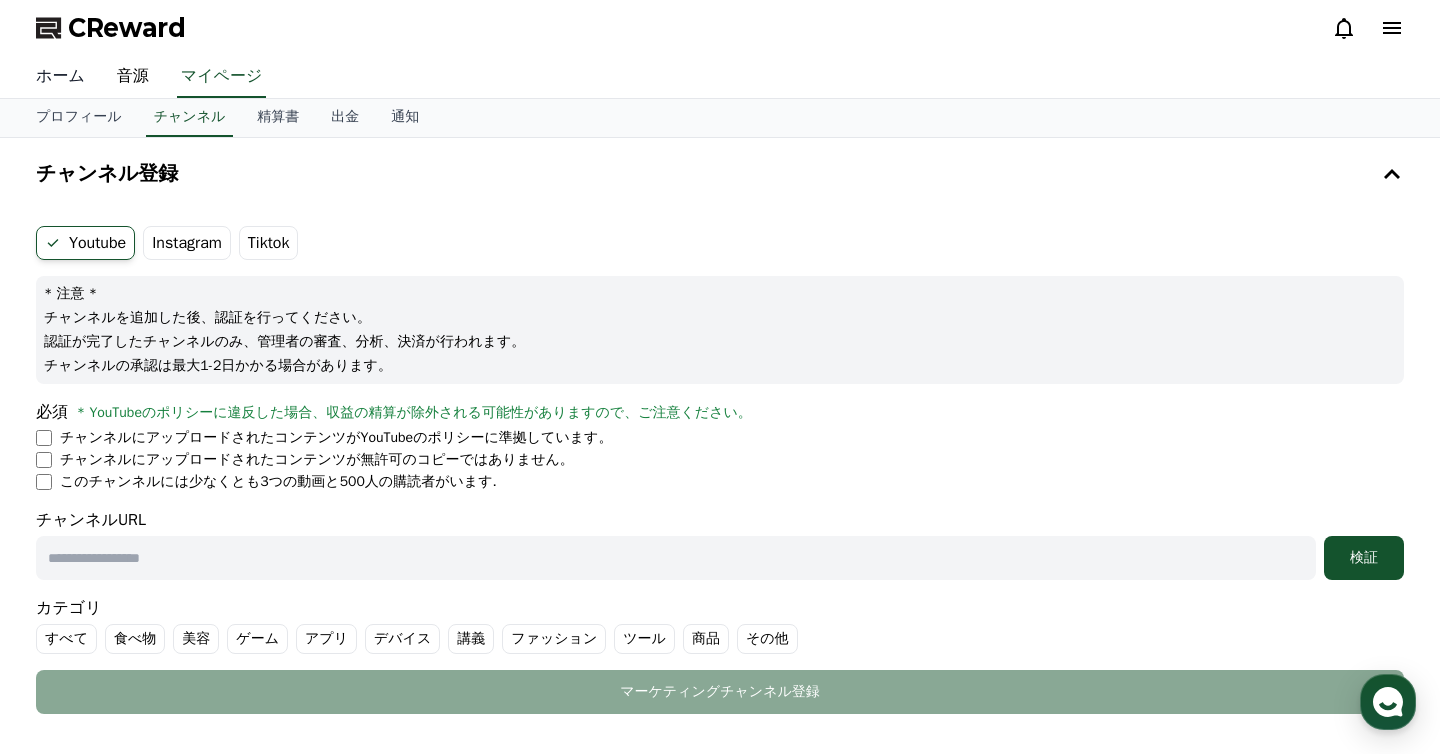 click on "ホーム" at bounding box center (60, 77) 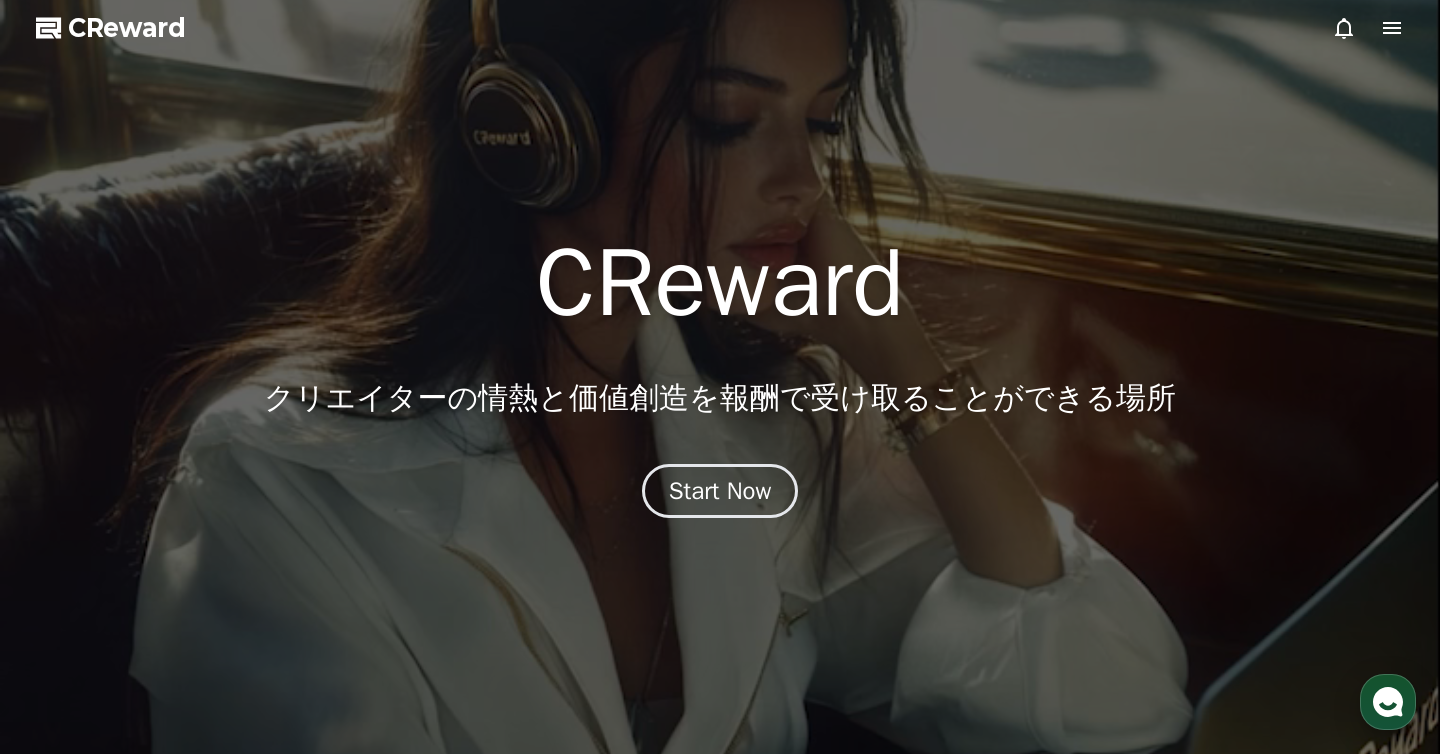 click 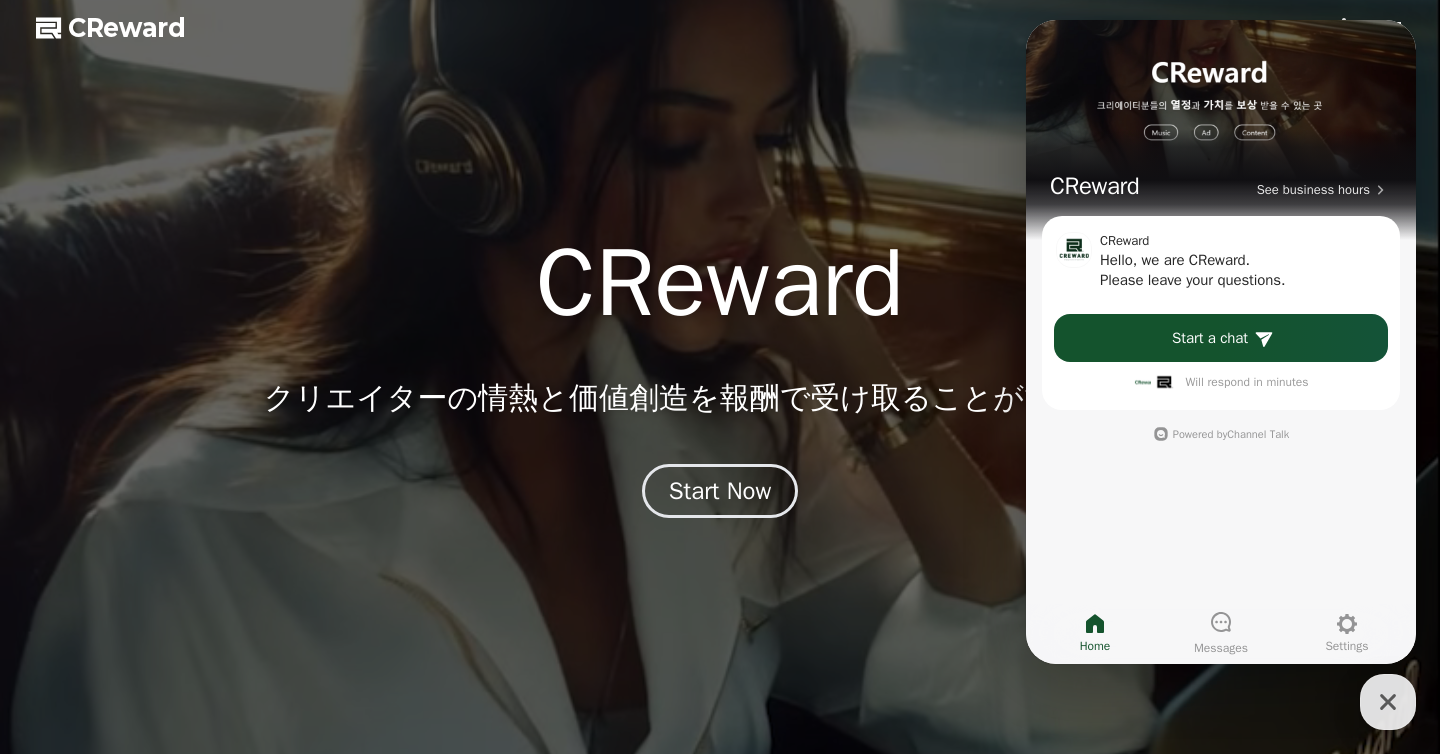 click on "CReward   クリエイターの 情熱 と 価値創造 を 報酬 で受け取ることができる場所     Start Now" at bounding box center [720, 377] 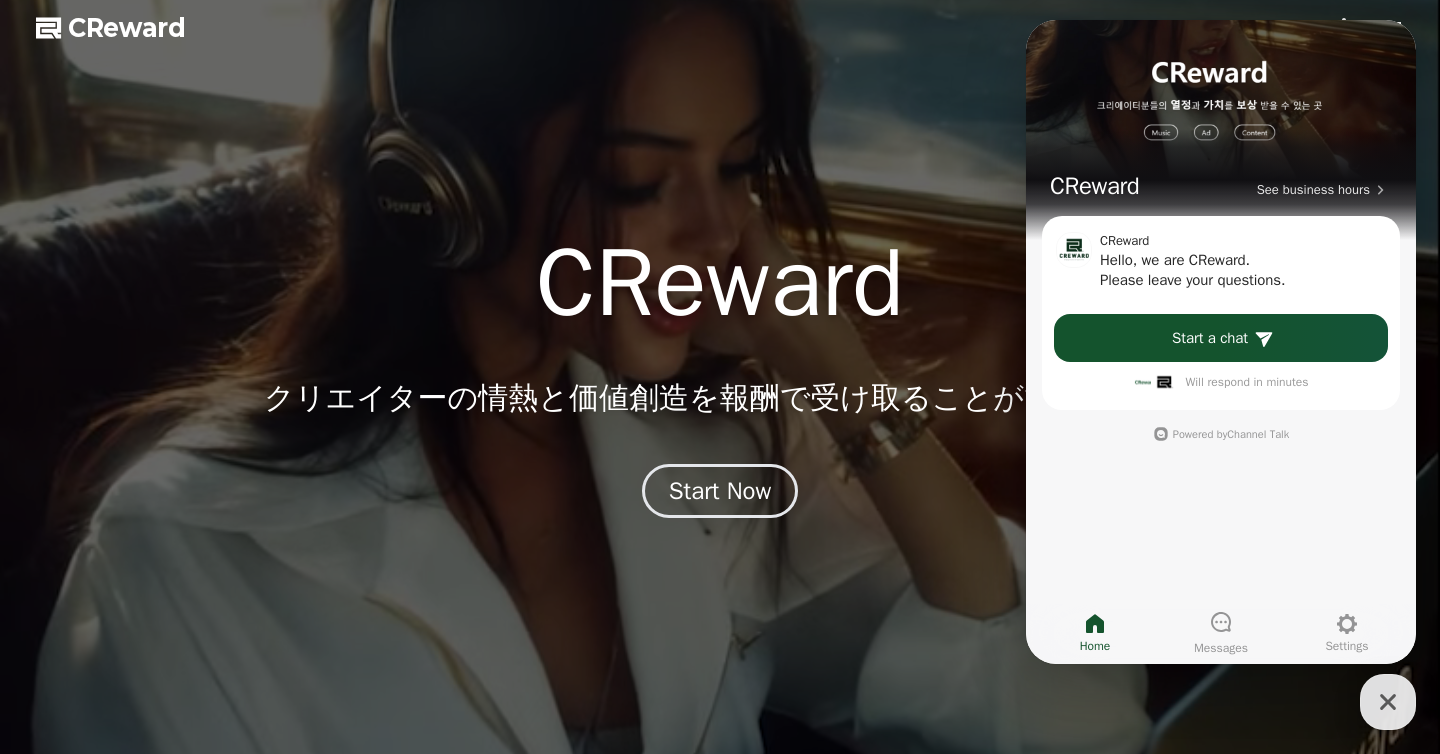 click at bounding box center (720, 377) 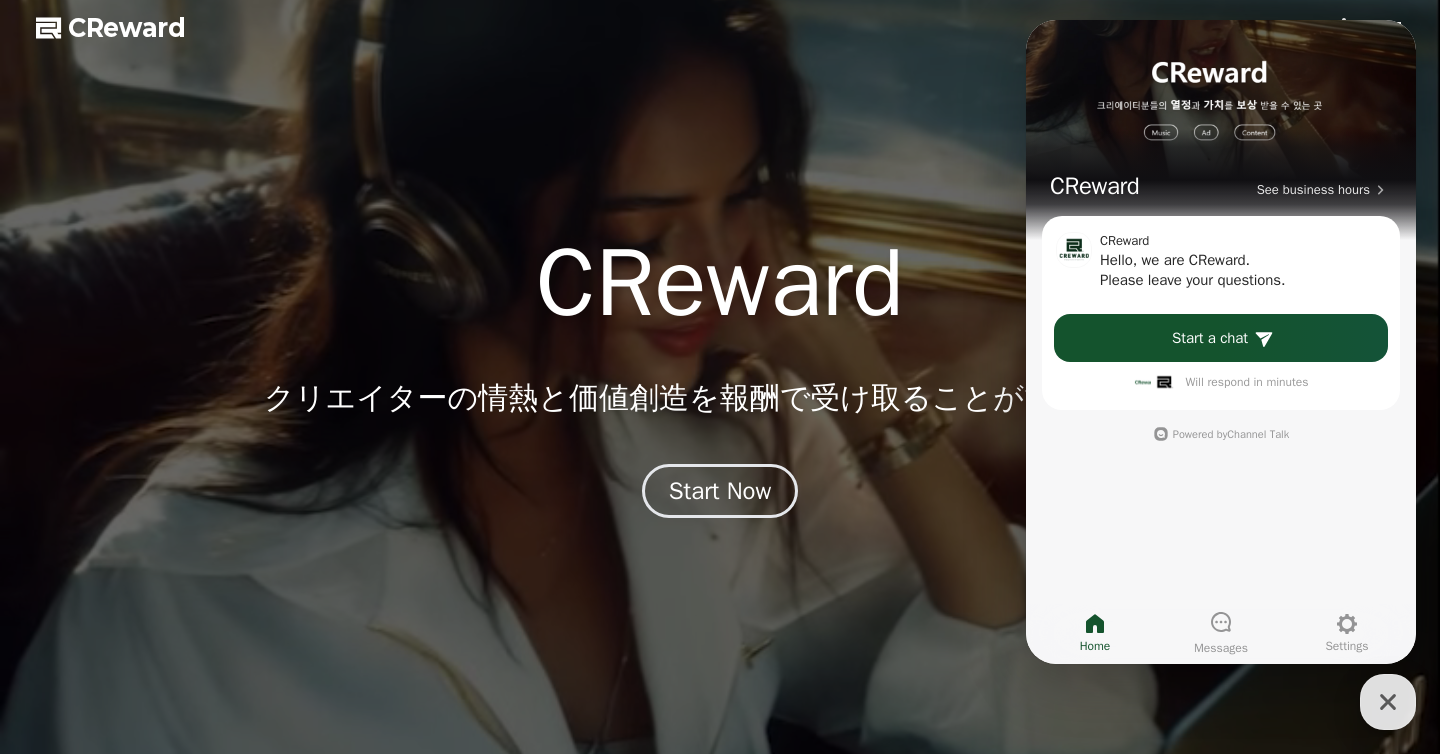 click 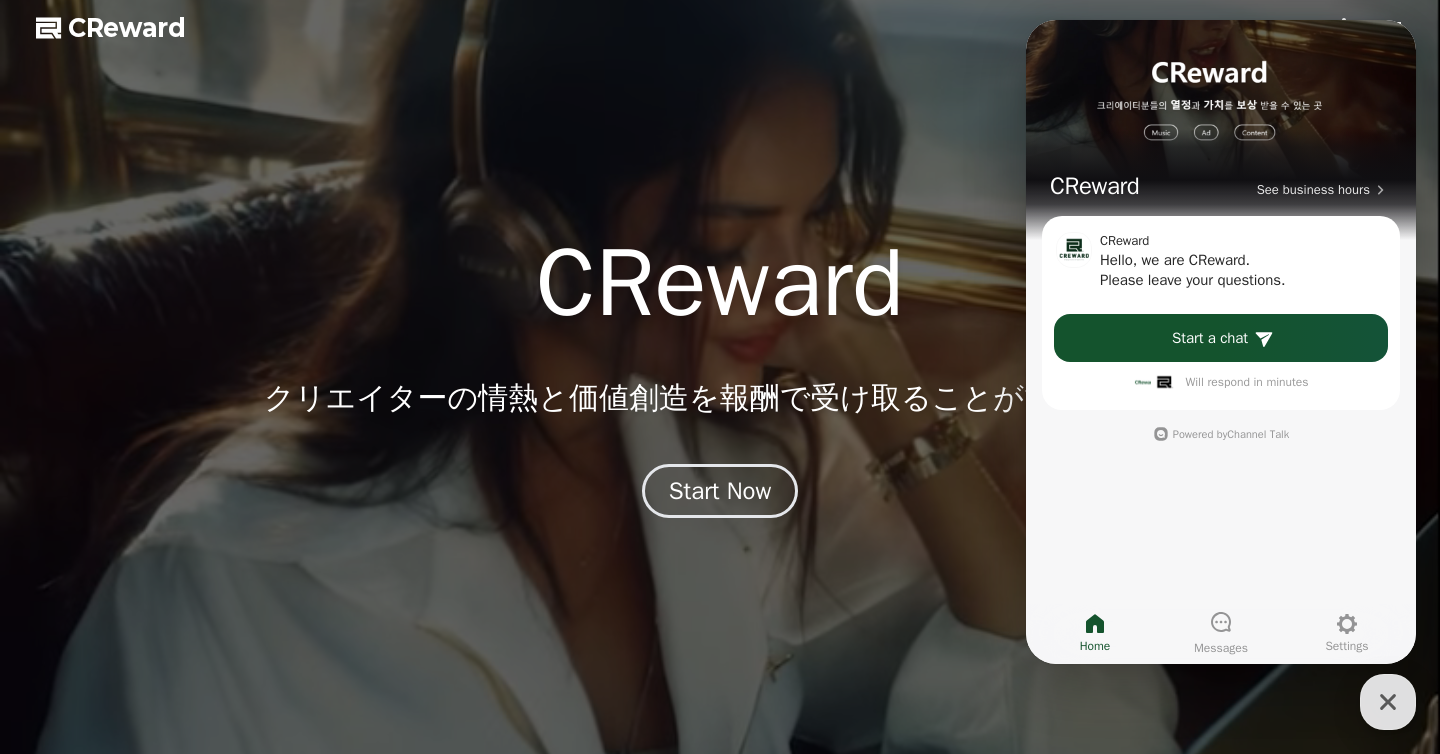 click at bounding box center (720, 377) 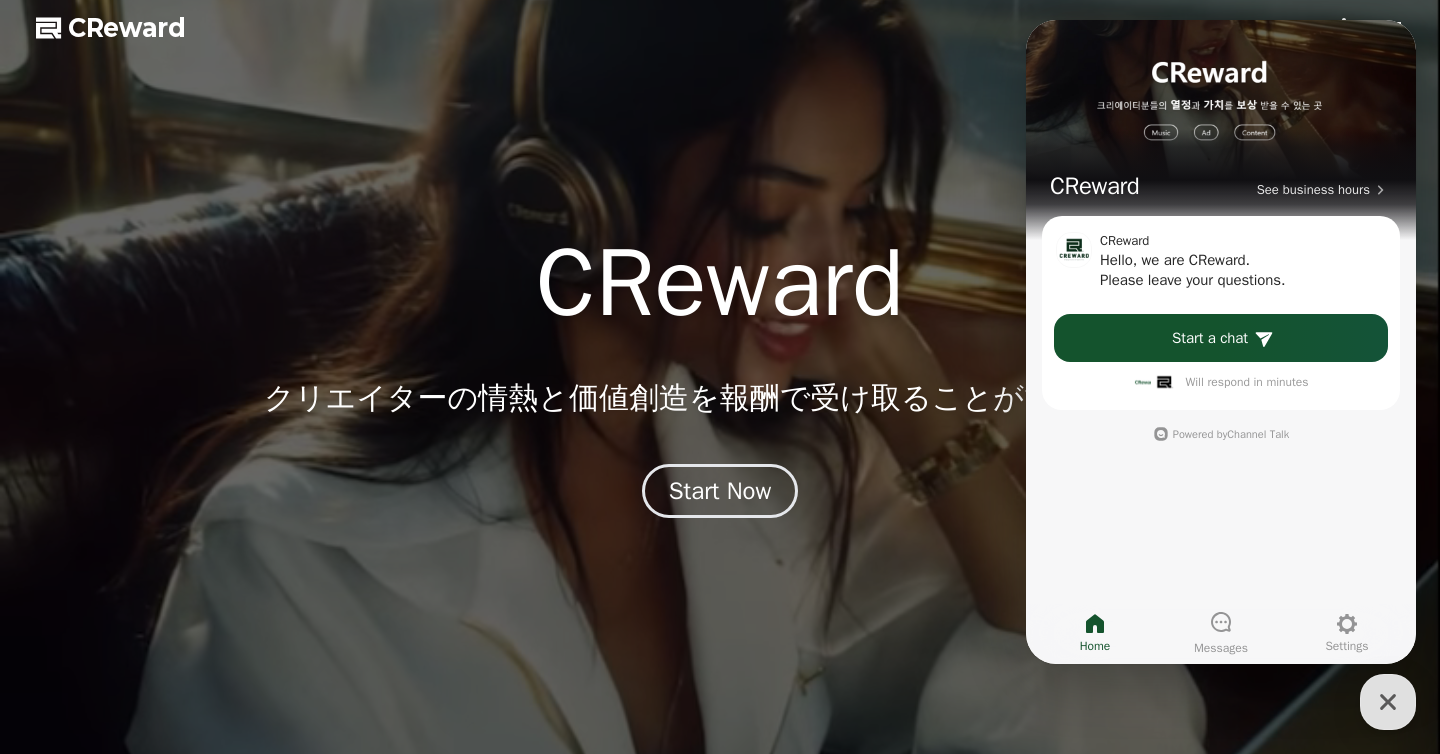 click at bounding box center [720, 377] 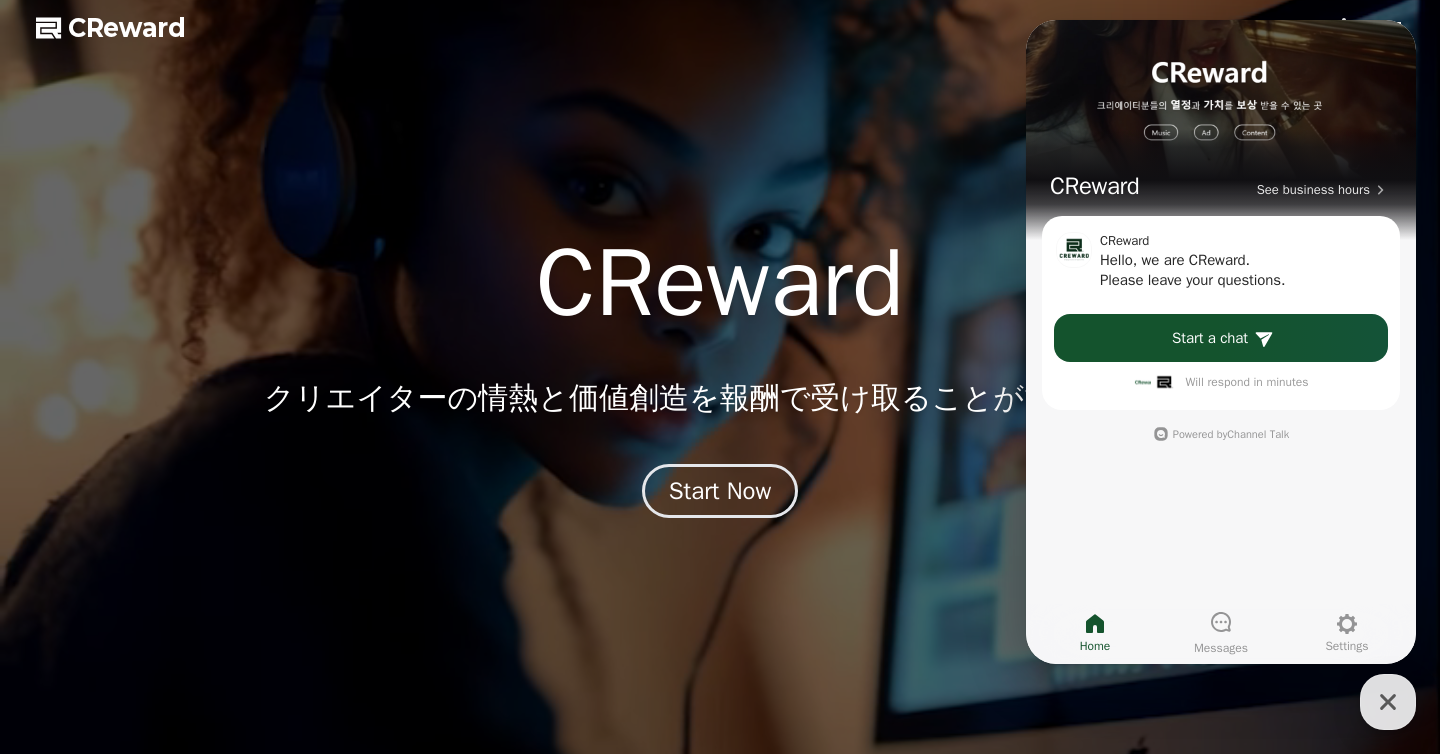 click 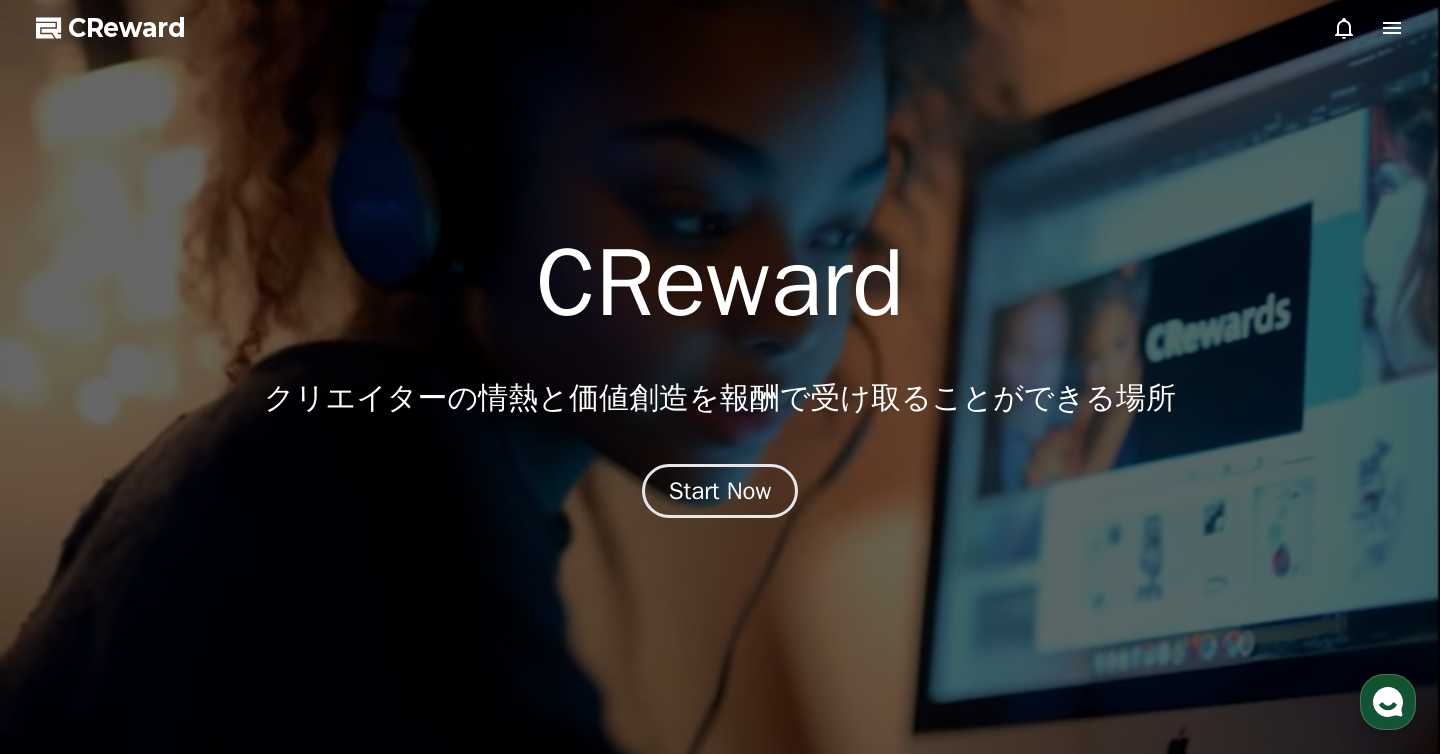 click at bounding box center [720, 377] 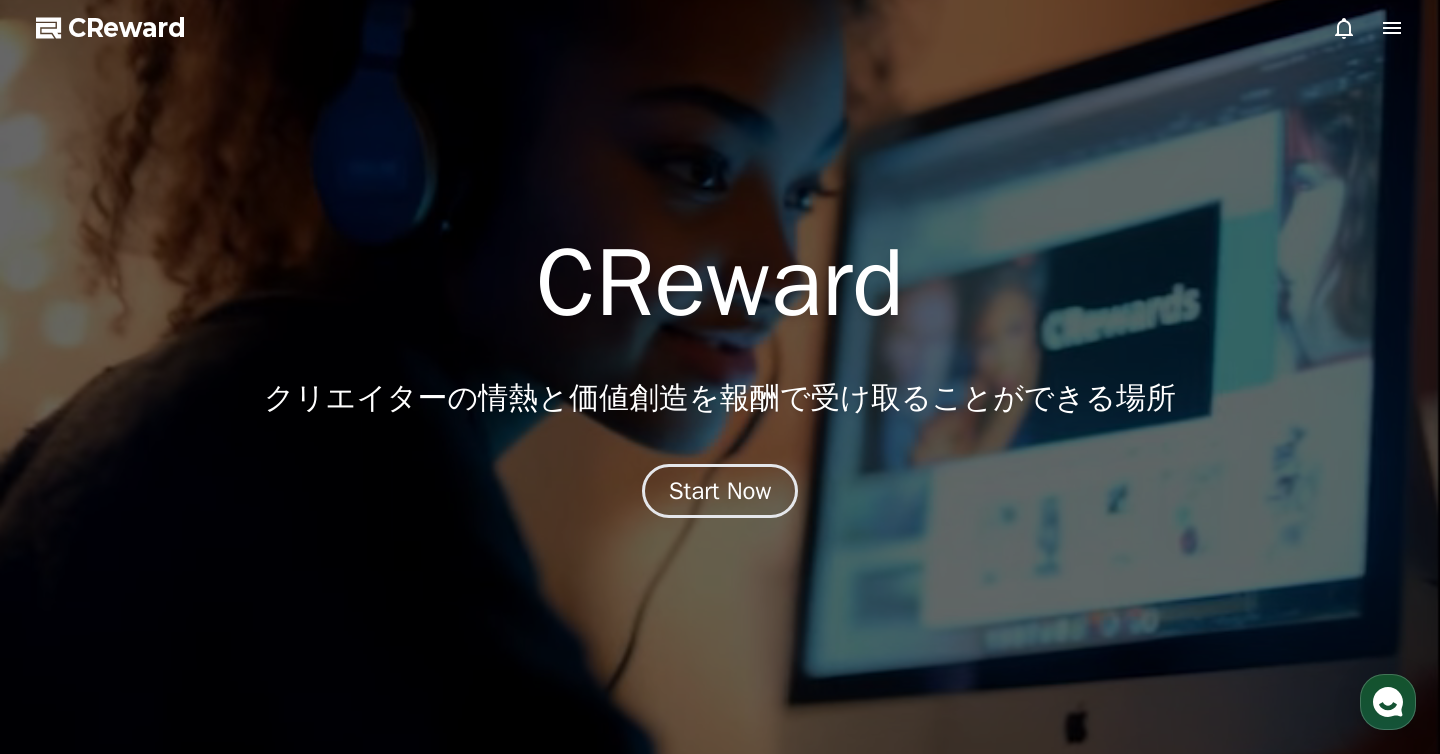 click 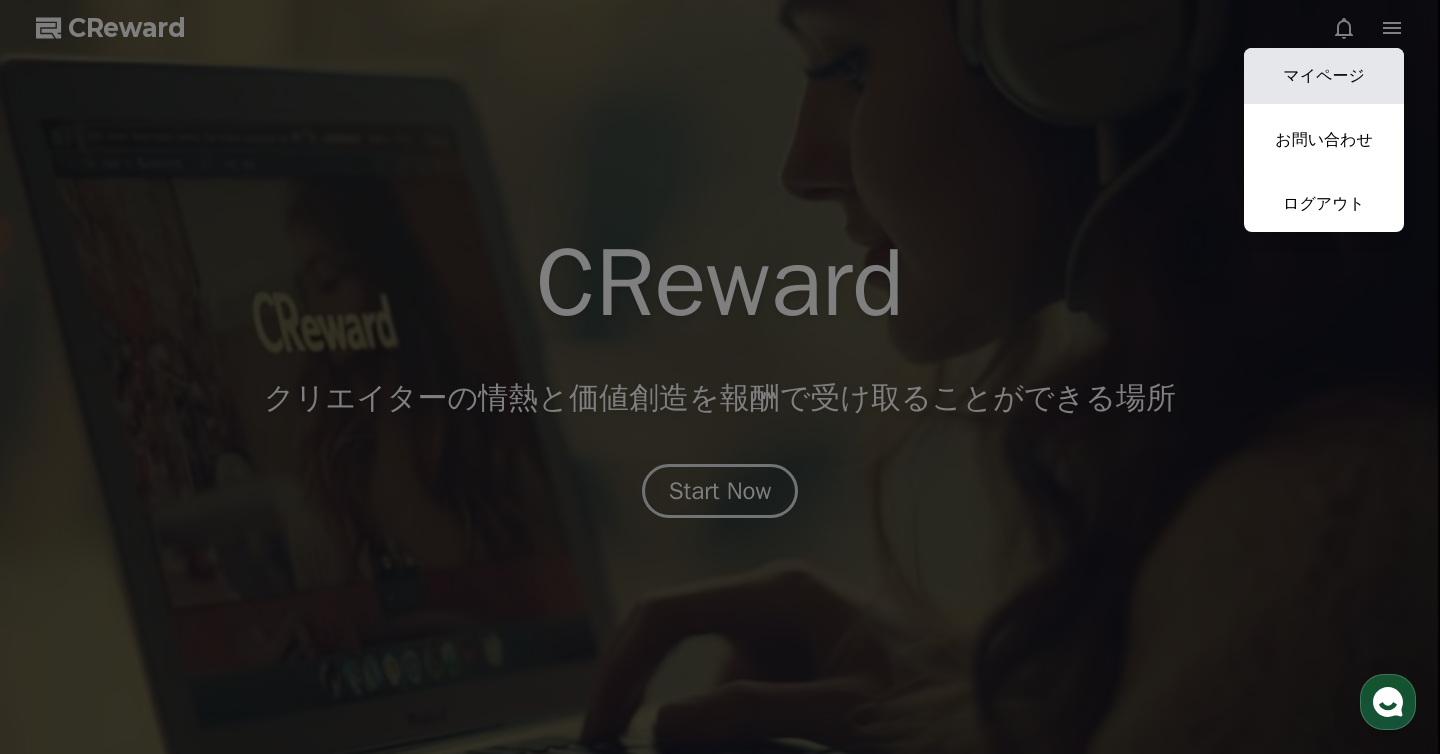 click on "マイページ" at bounding box center [1324, 76] 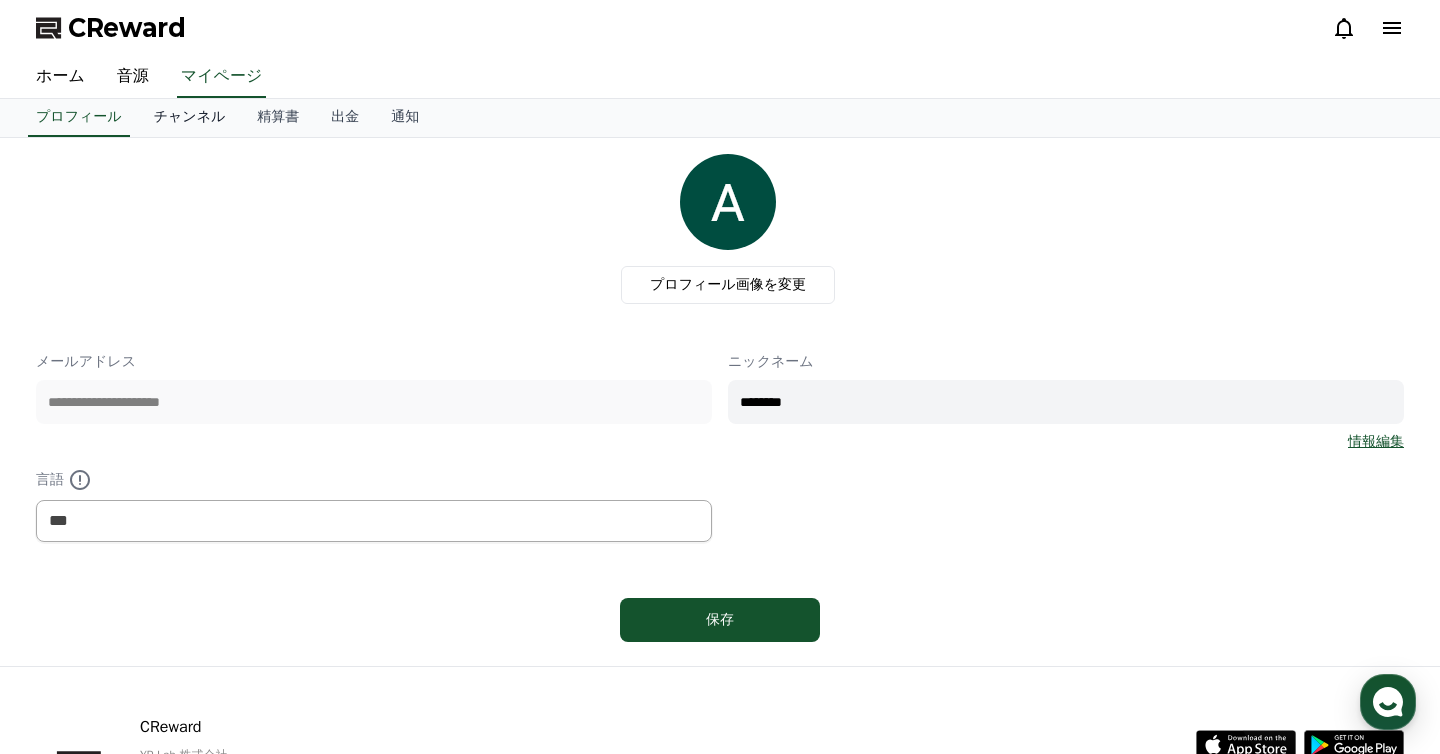 click on "チャンネル" at bounding box center [190, 118] 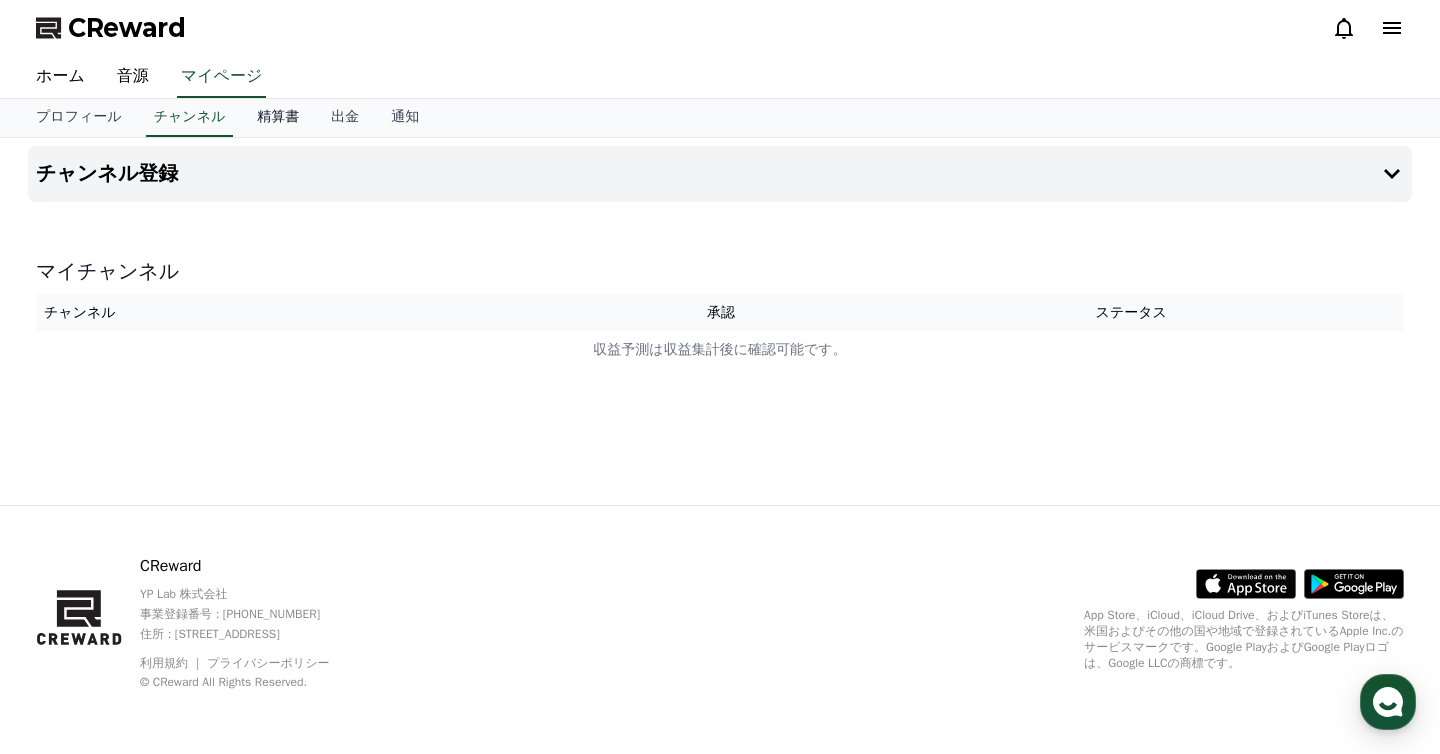 click on "精算書" at bounding box center [278, 118] 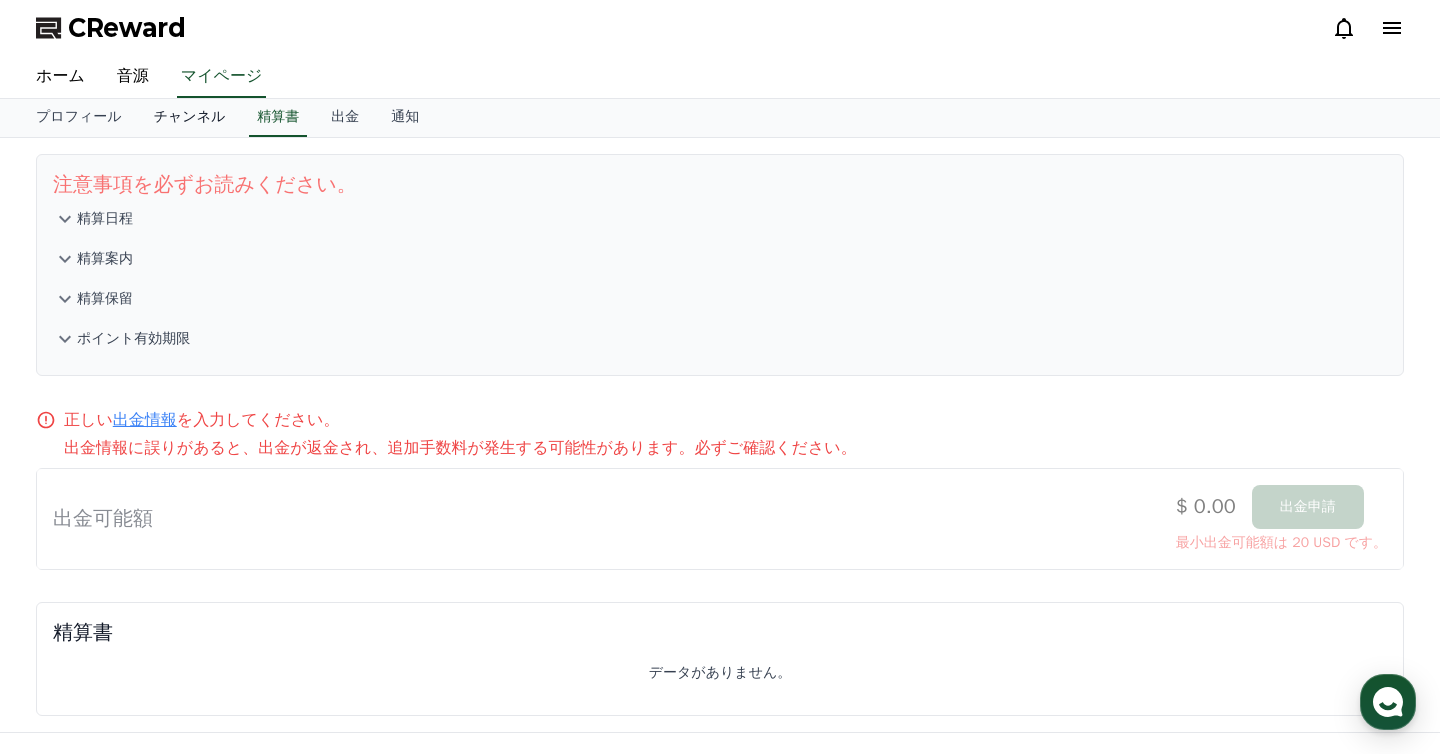 click on "チャンネル" at bounding box center [190, 118] 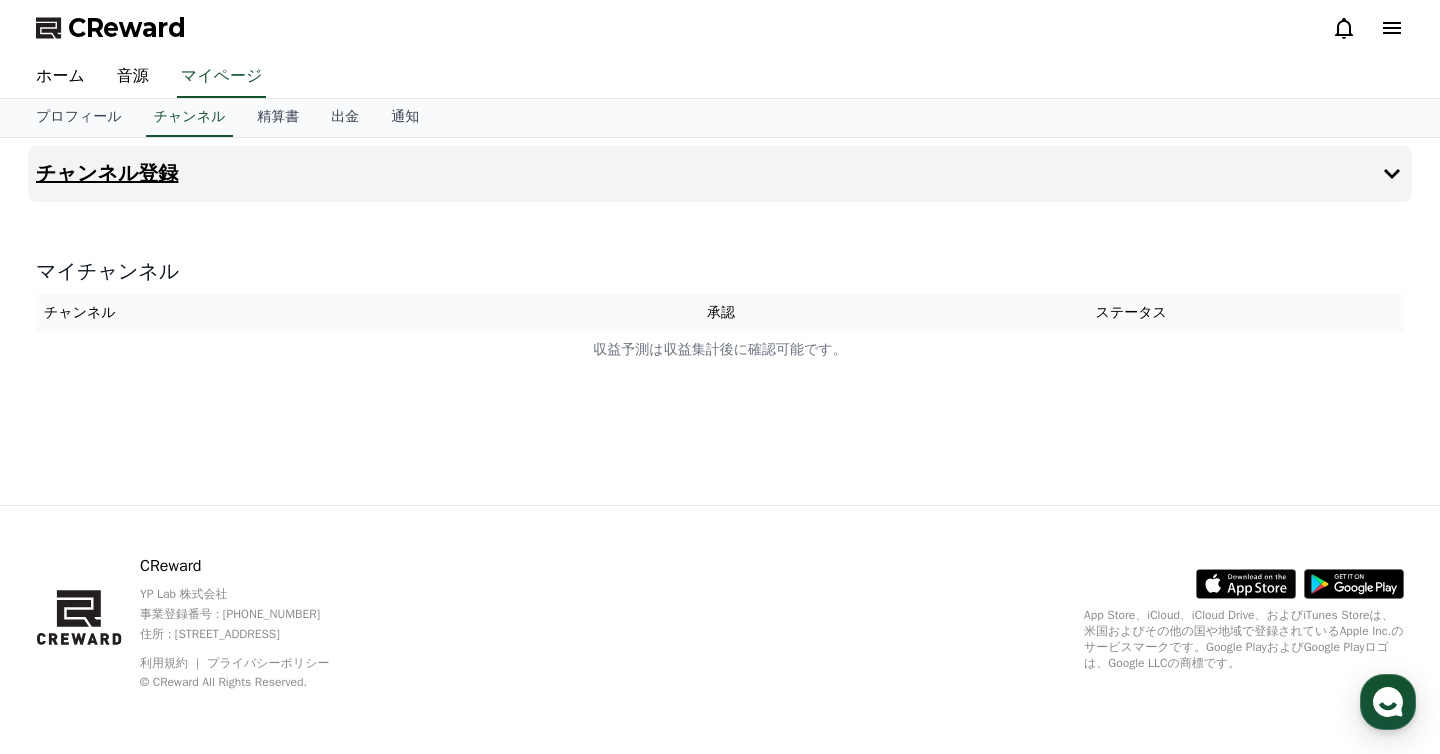 click on "チャンネル登録" at bounding box center (720, 174) 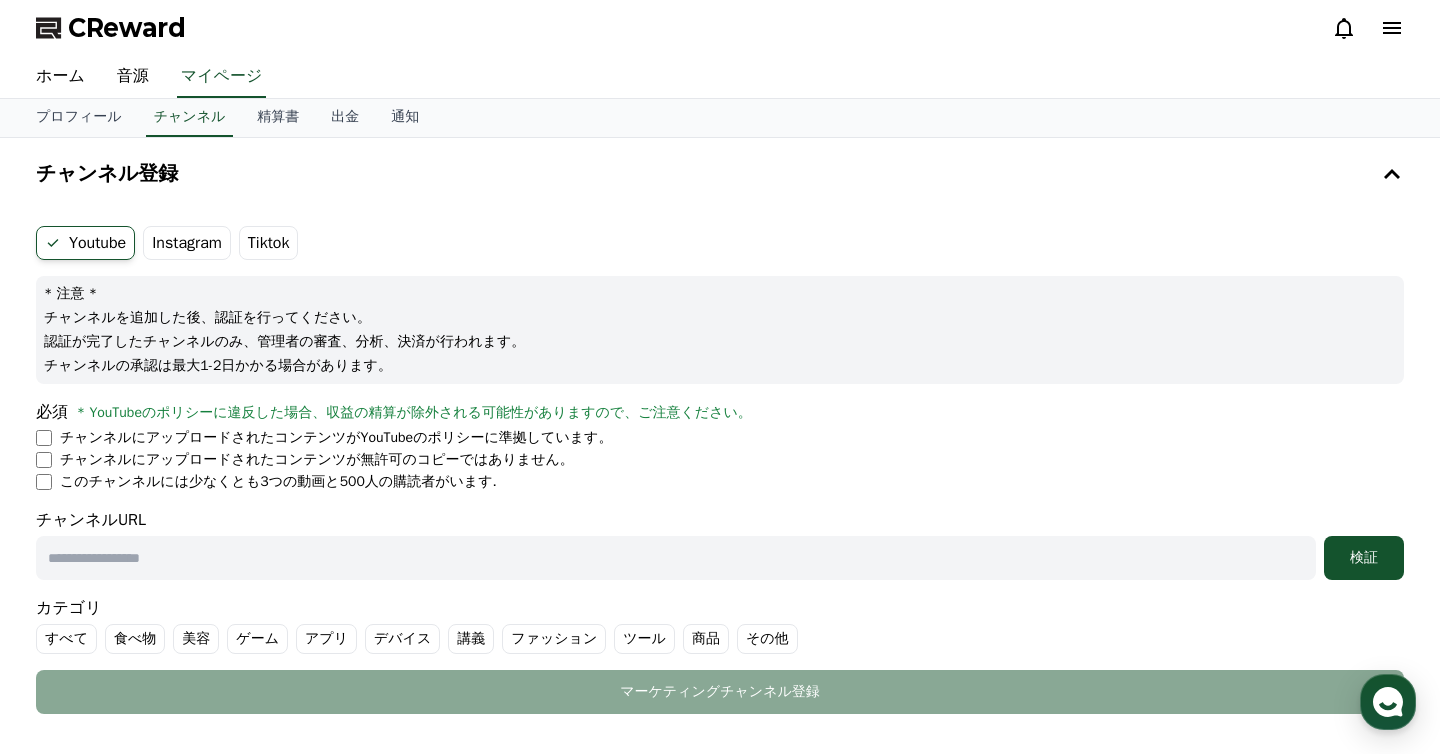 click on "Tiktok" at bounding box center [269, 243] 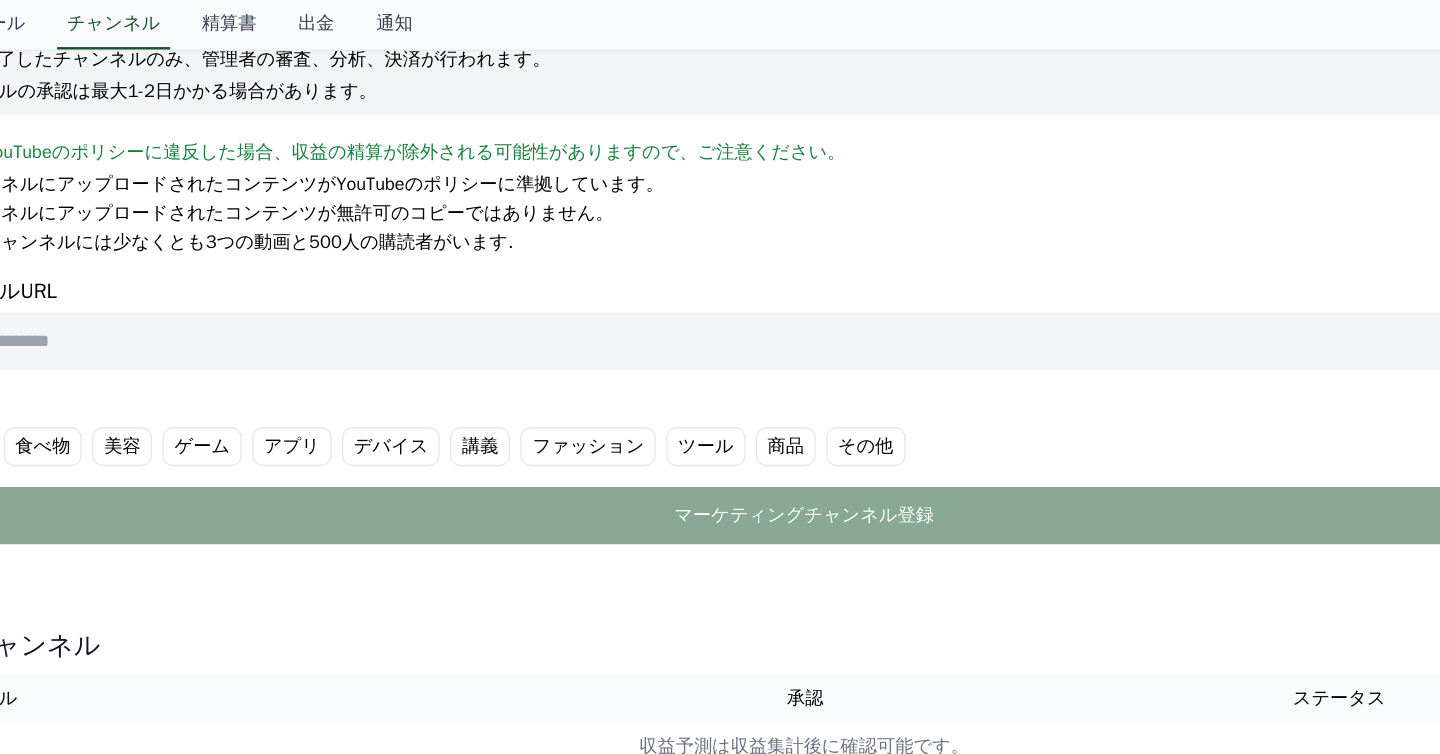 scroll, scrollTop: 0, scrollLeft: 0, axis: both 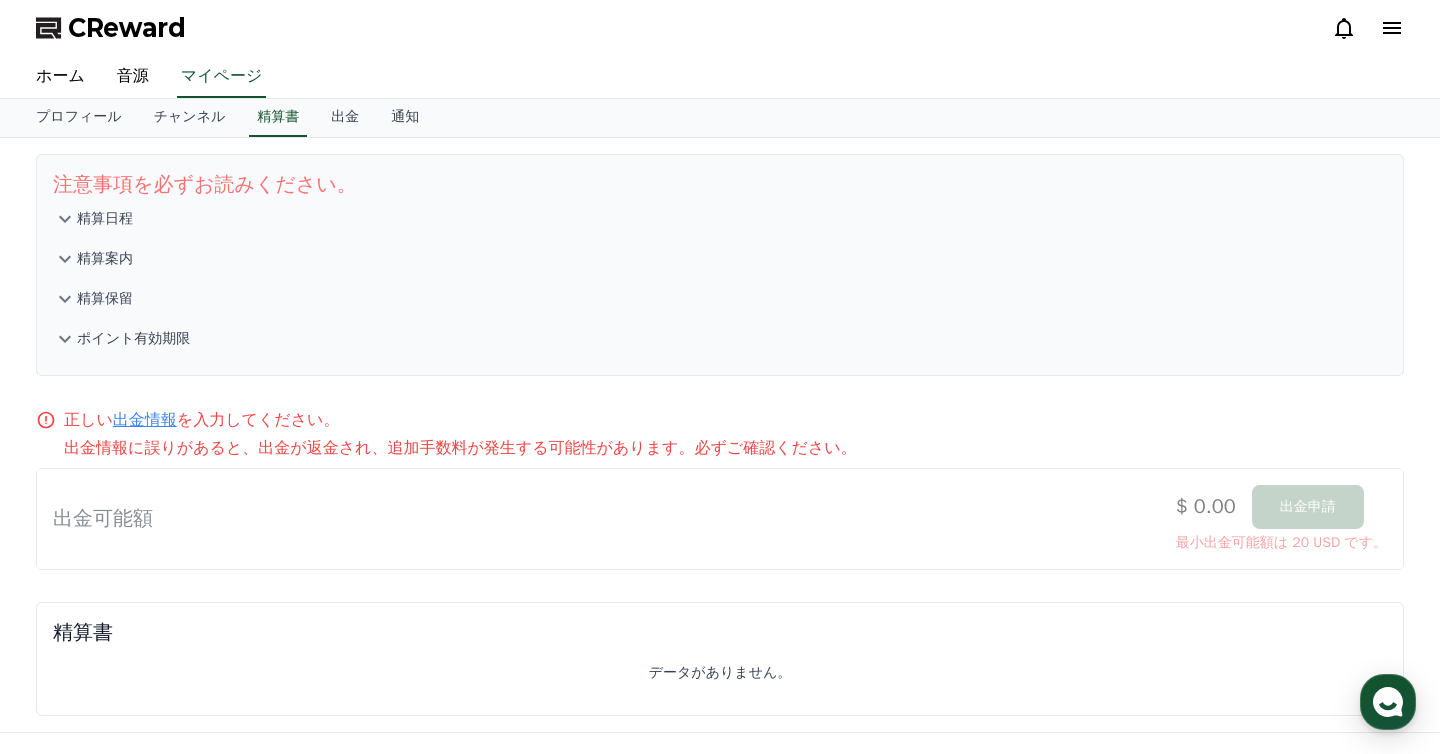 click on "精算案内" at bounding box center (720, 259) 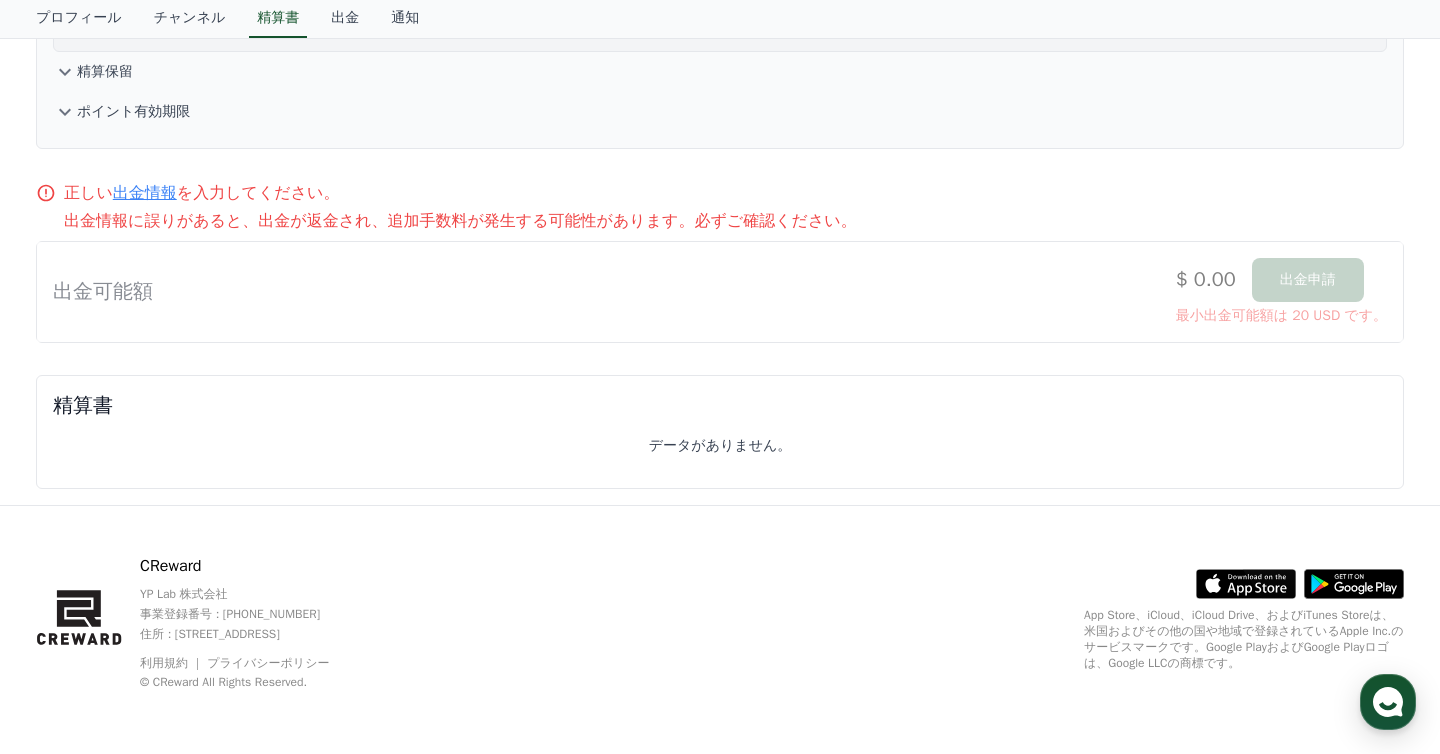scroll, scrollTop: 0, scrollLeft: 0, axis: both 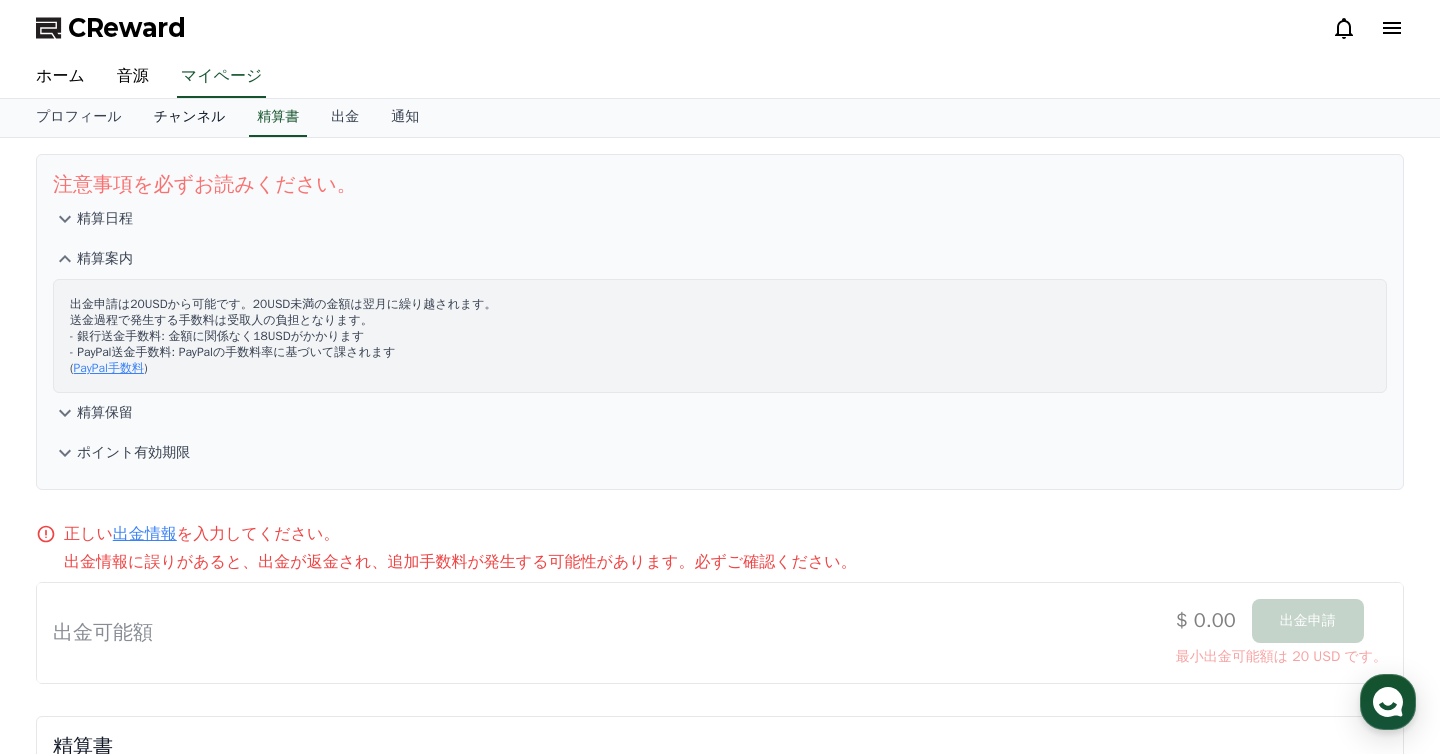 click on "チャンネル" at bounding box center [190, 118] 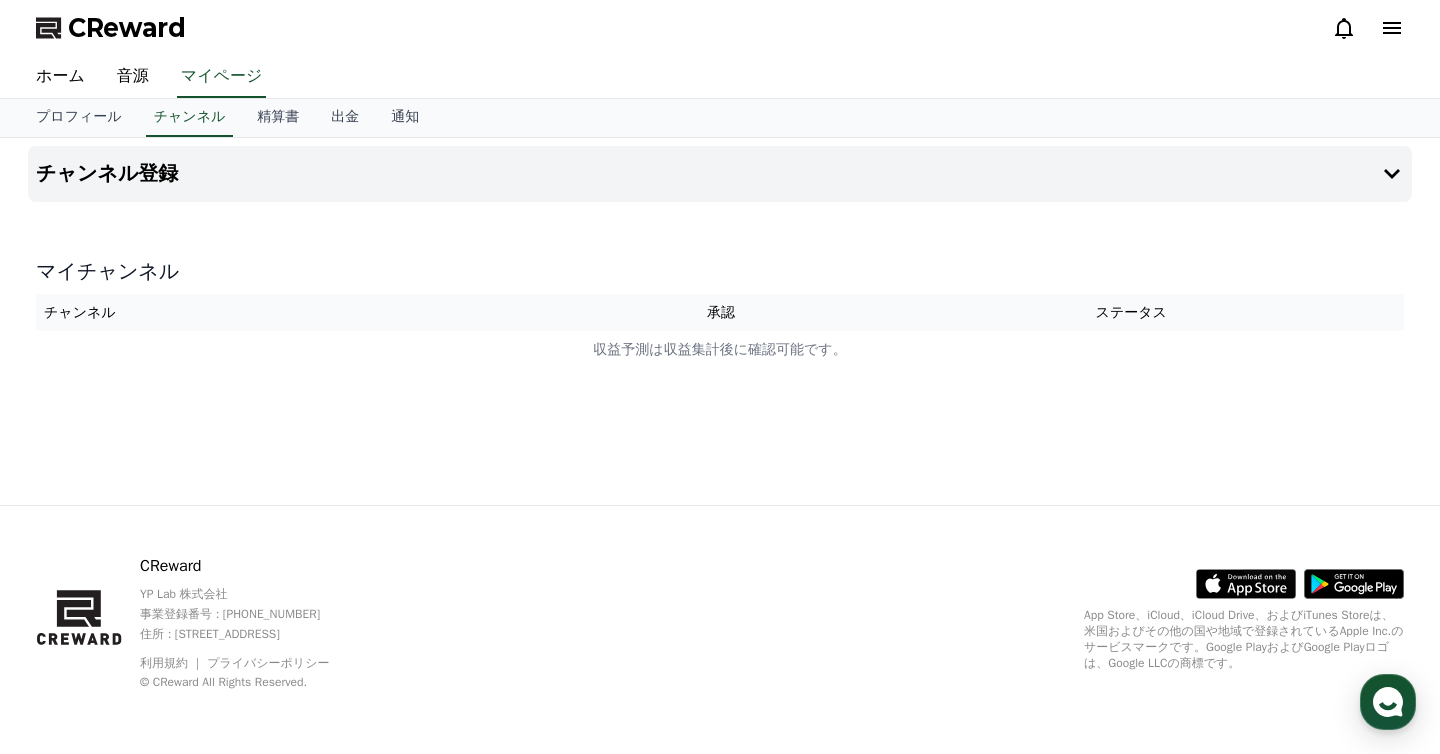 click on "CReward" at bounding box center (127, 28) 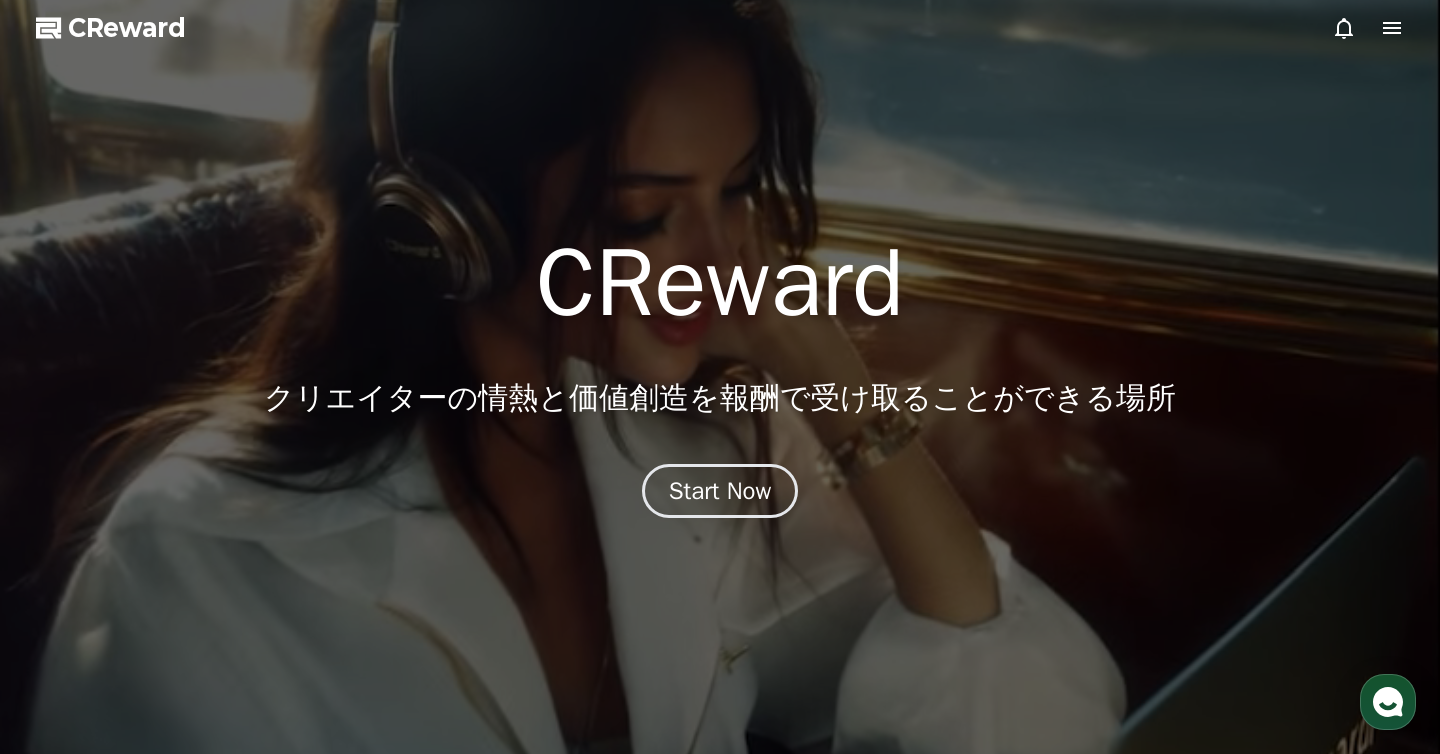 click 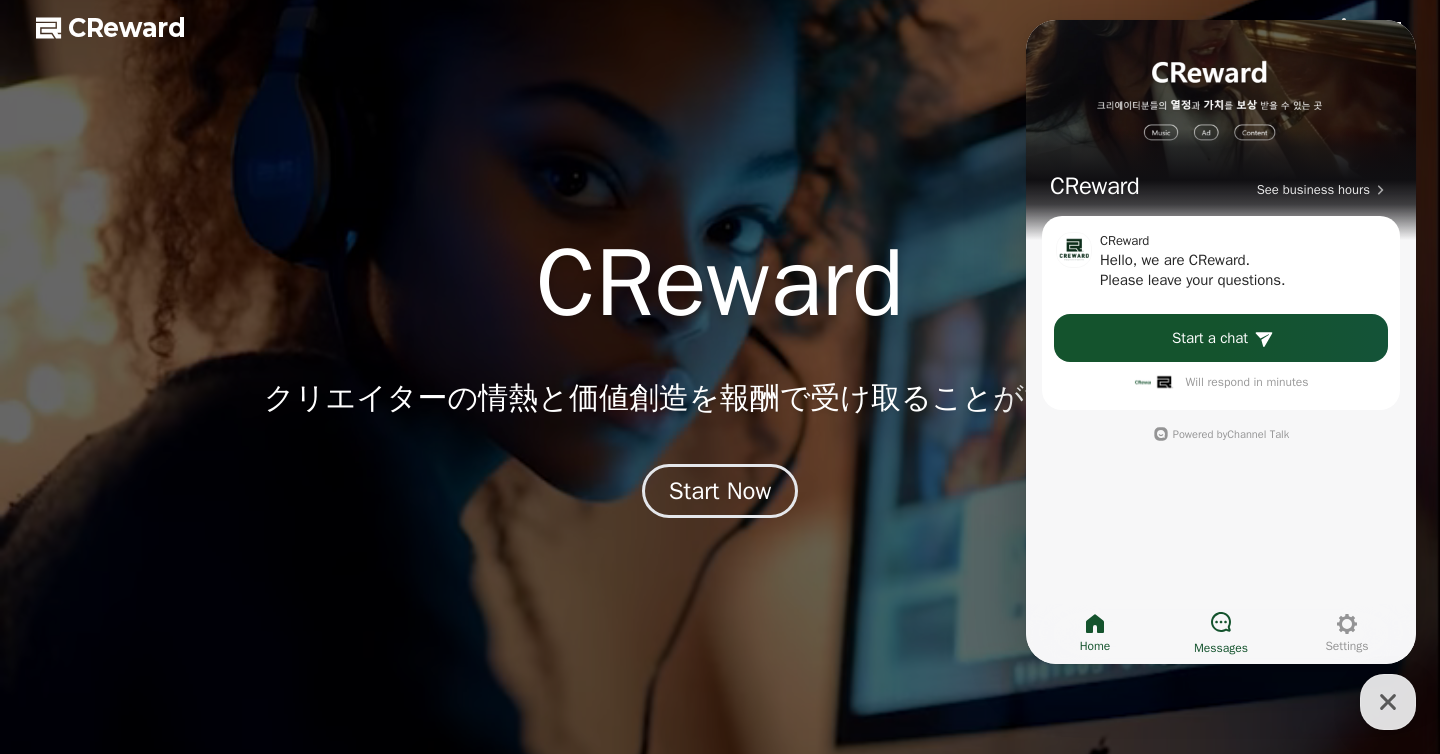 click 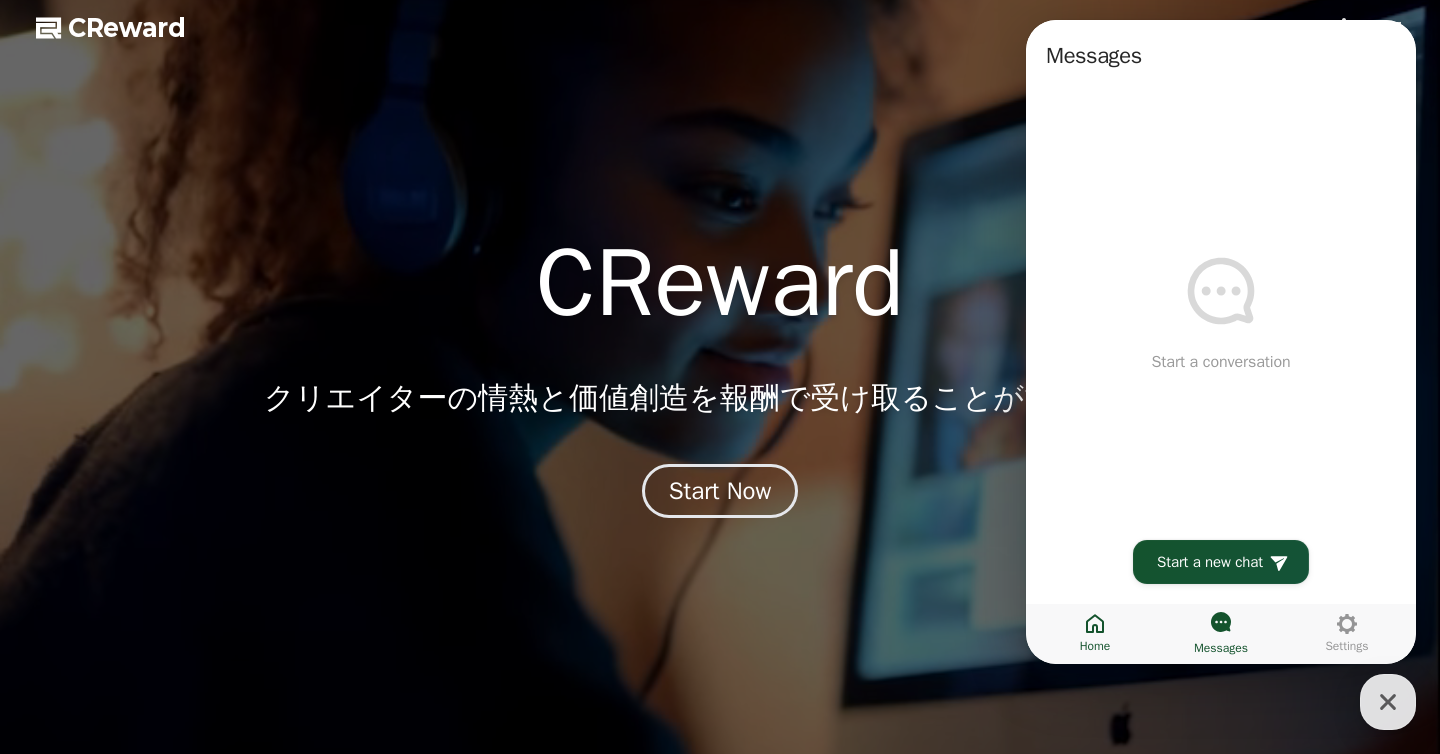 click 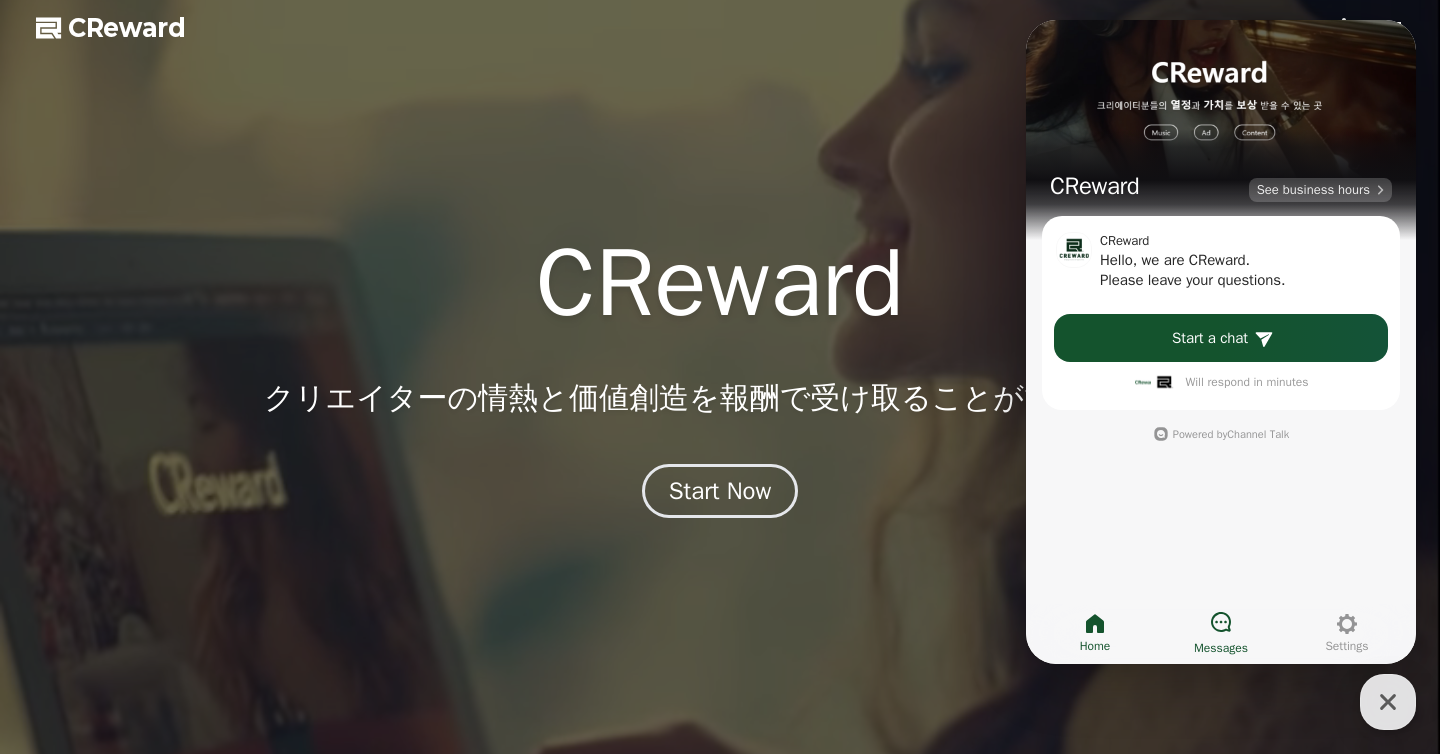 click on "See business hours" at bounding box center (1313, 190) 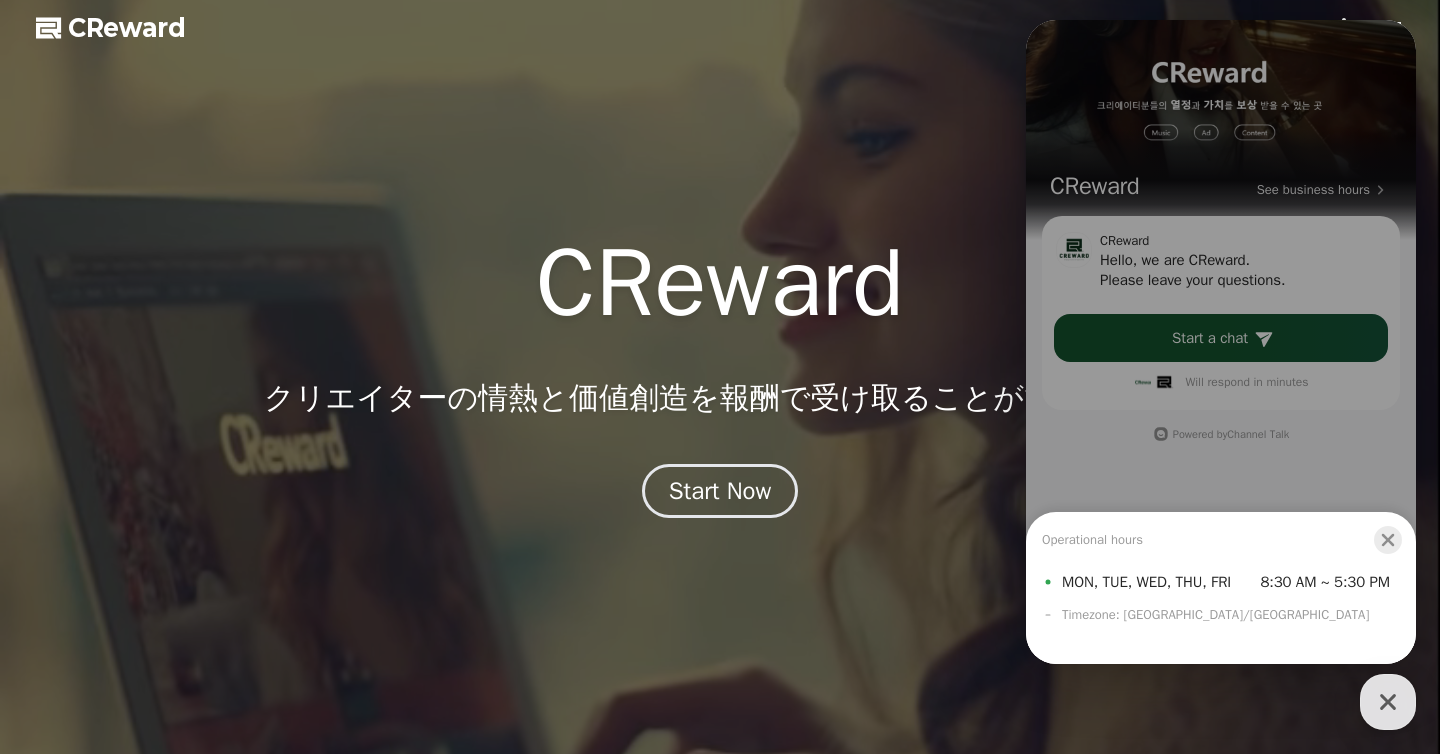 click 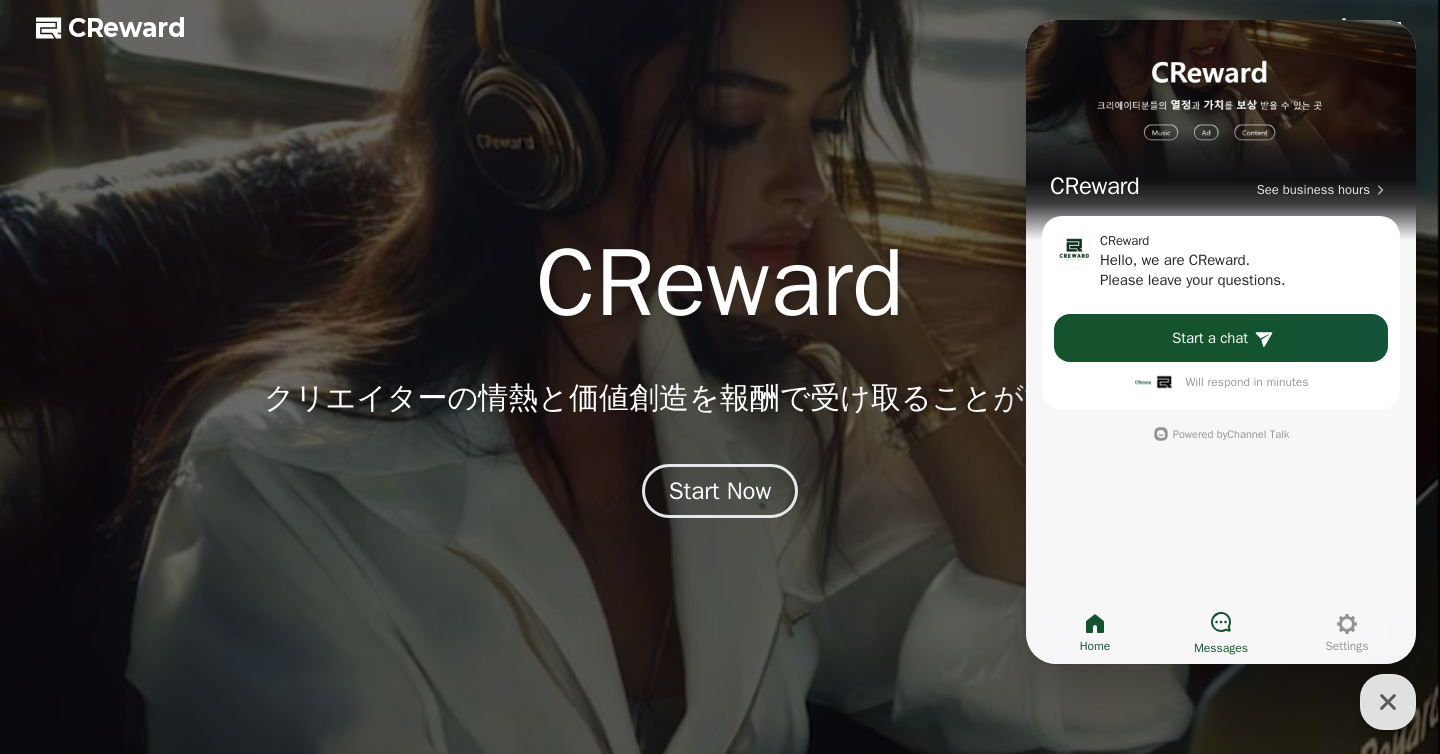 click on "Messages" at bounding box center [1221, 633] 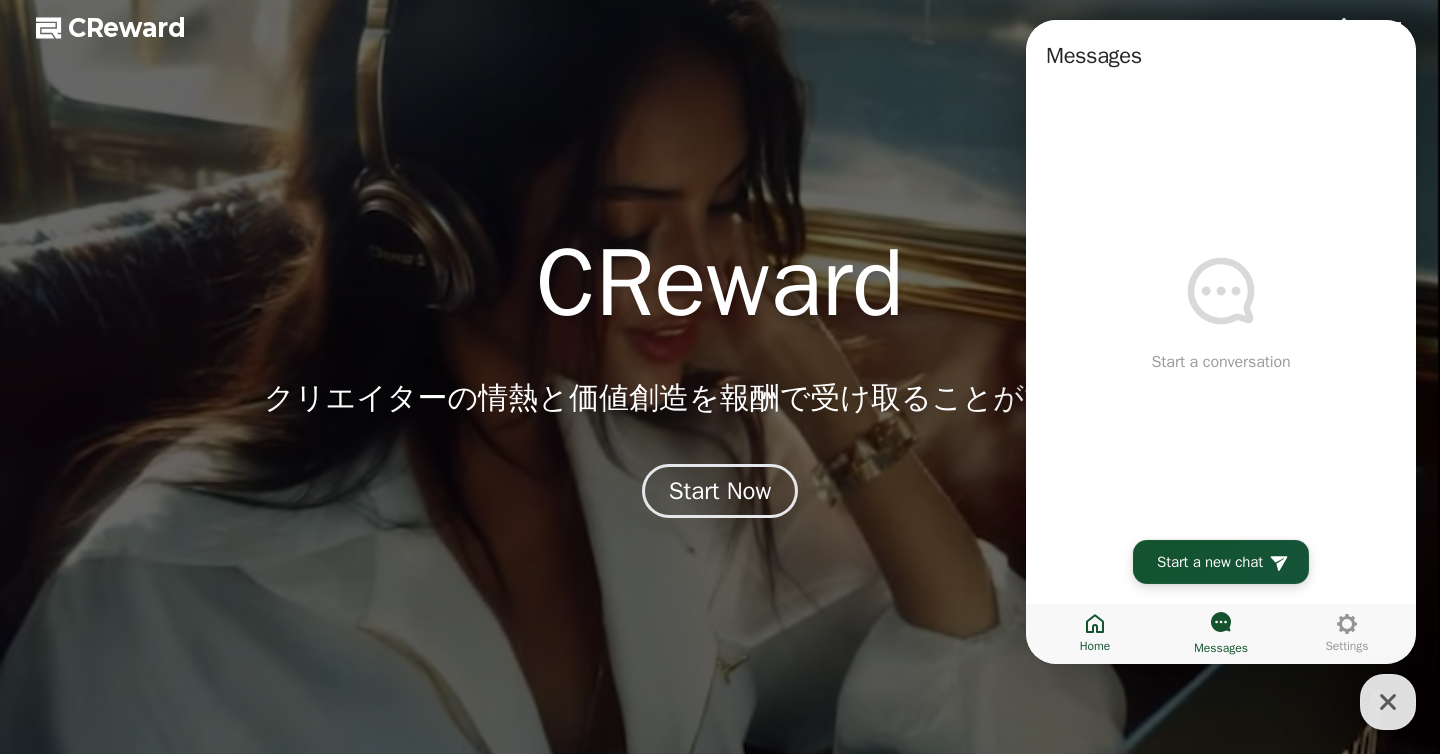 click on "Start a new chat" at bounding box center (1210, 562) 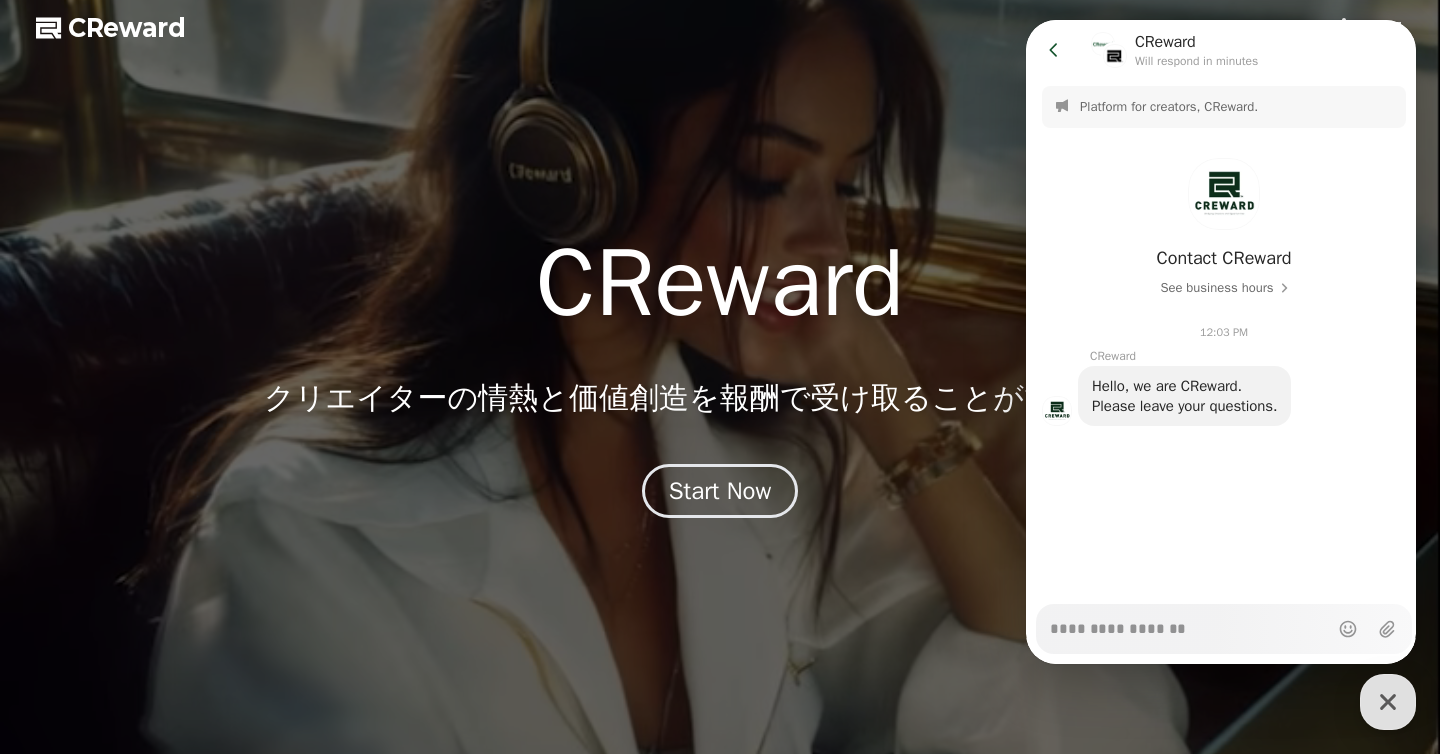 click on "Message List  Platform for creators, CReward. Contact CReward See business hours 12:03 PM  A message sent by an agent  CReward Hello, we are CReward. Please leave your questions." at bounding box center (1224, 342) 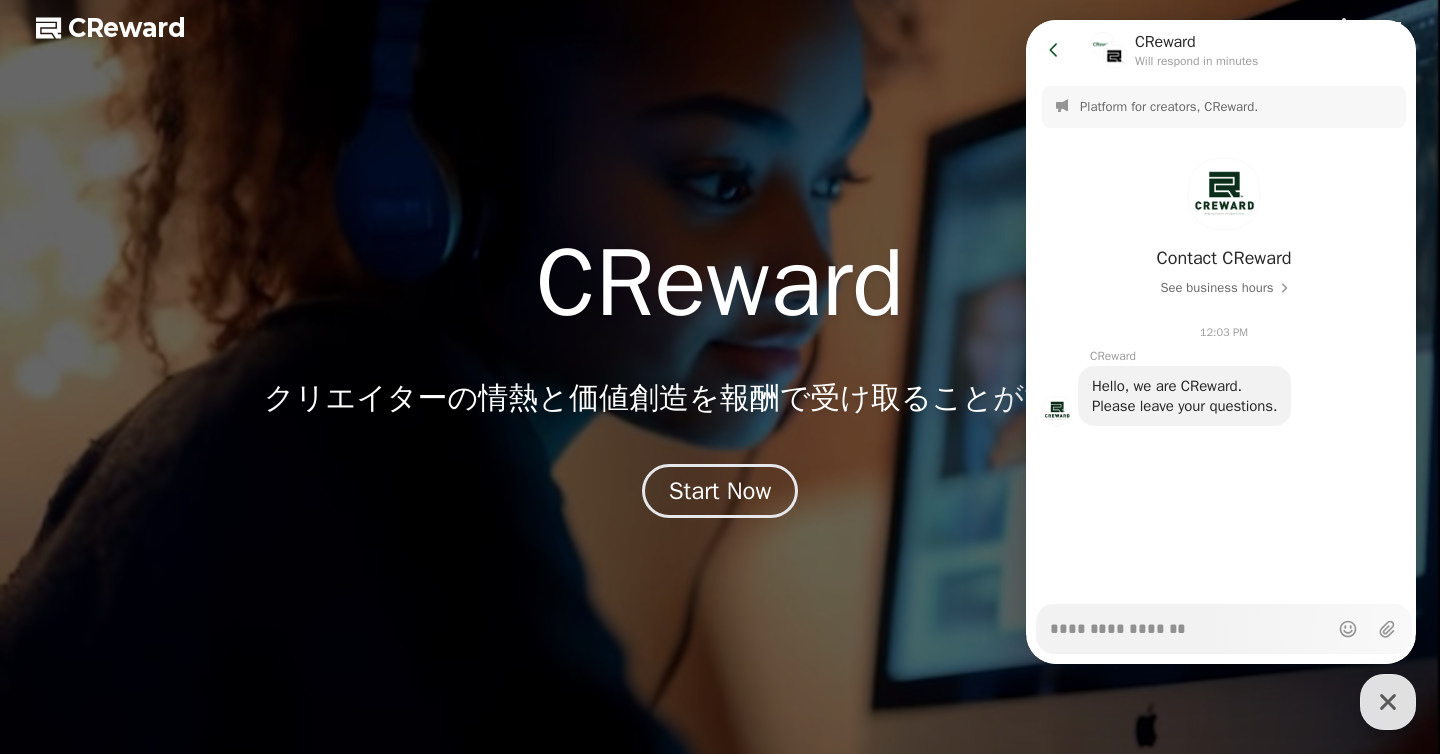 click on "Messenger Input Textarea" at bounding box center [1189, 629] 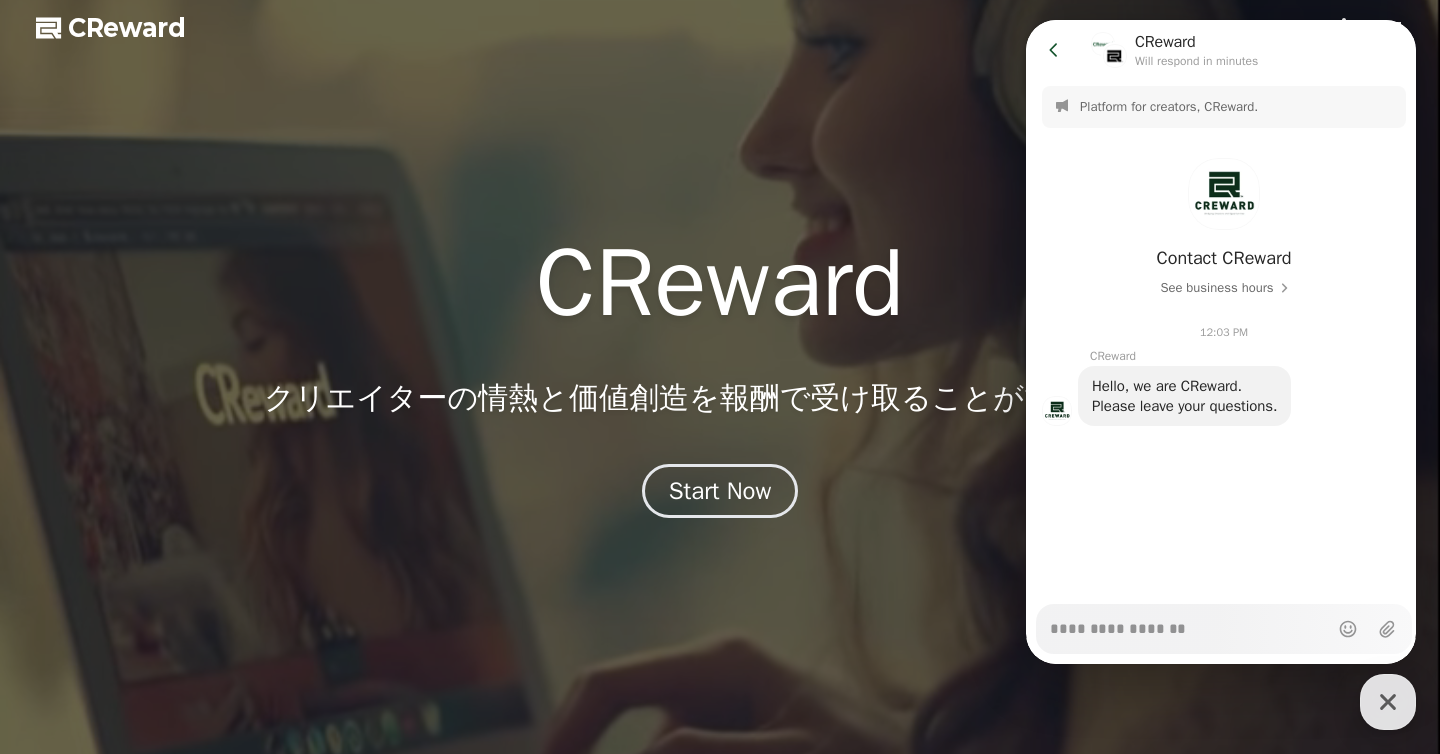 click on "Messenger Input Textarea" at bounding box center [1189, 622] 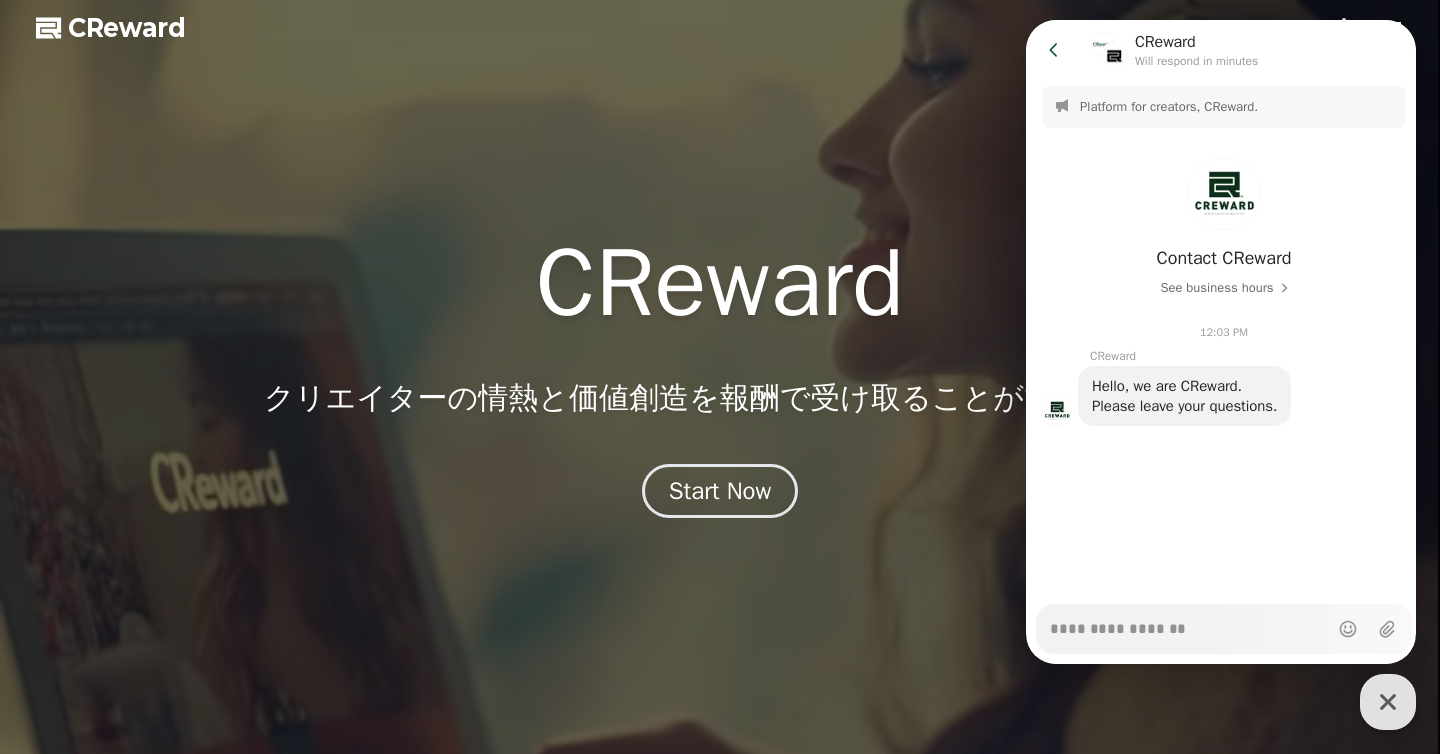 paste on "**********" 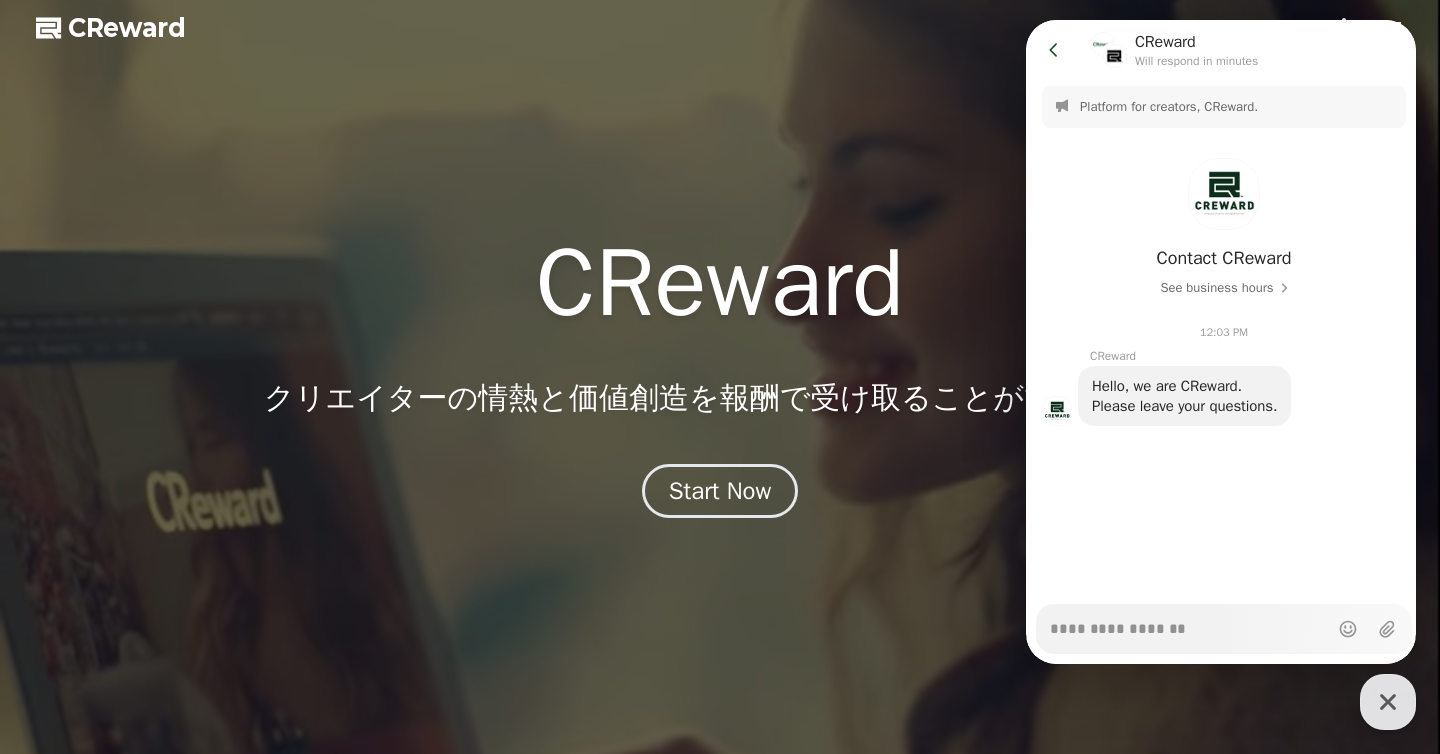 type on "*" 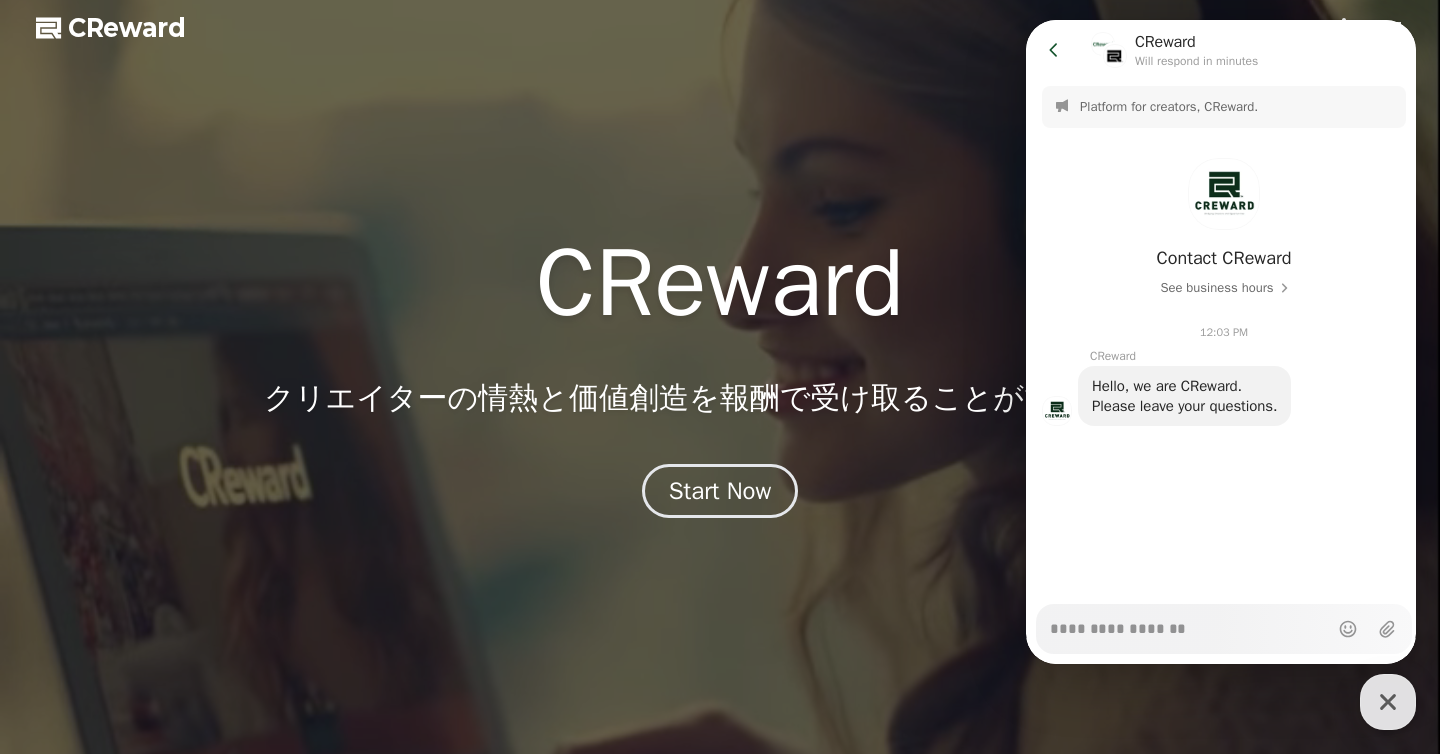 type on "**********" 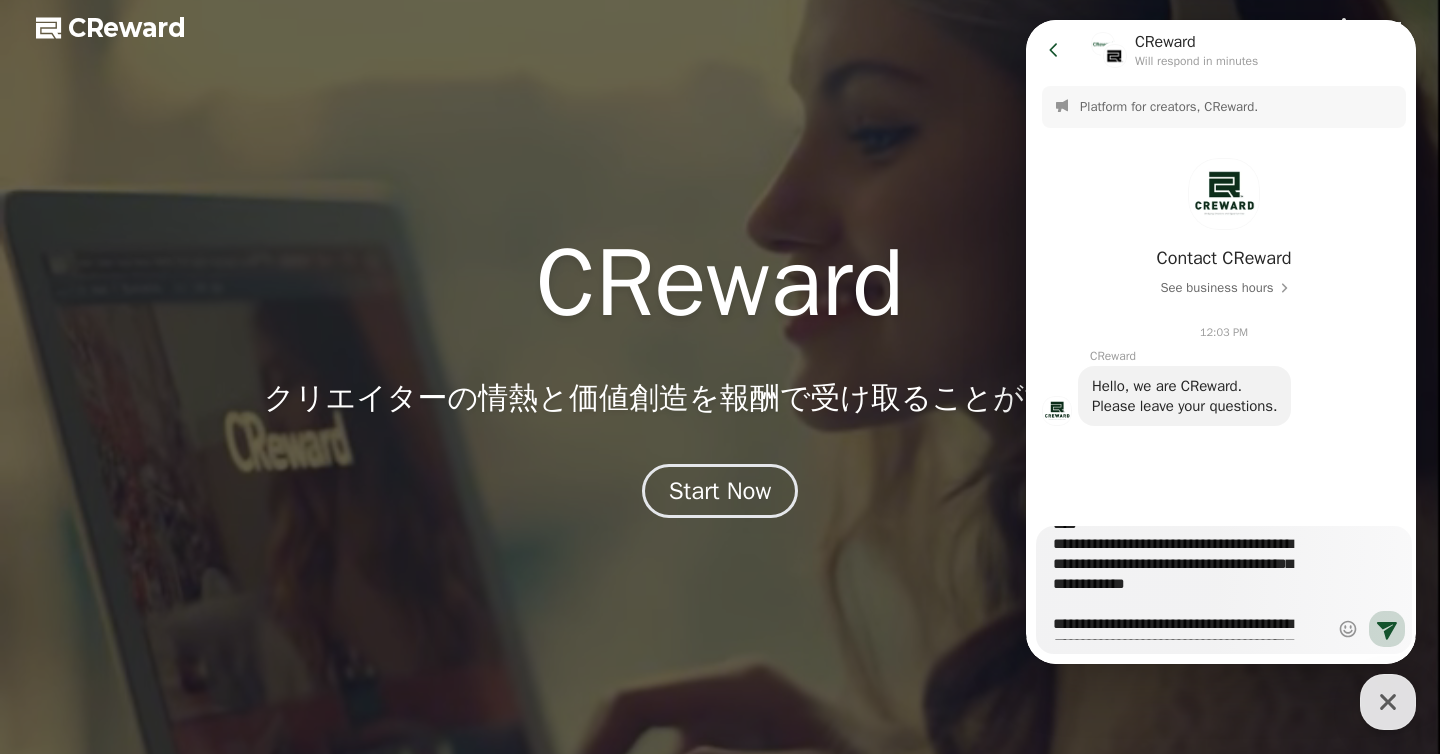 scroll, scrollTop: 337, scrollLeft: 0, axis: vertical 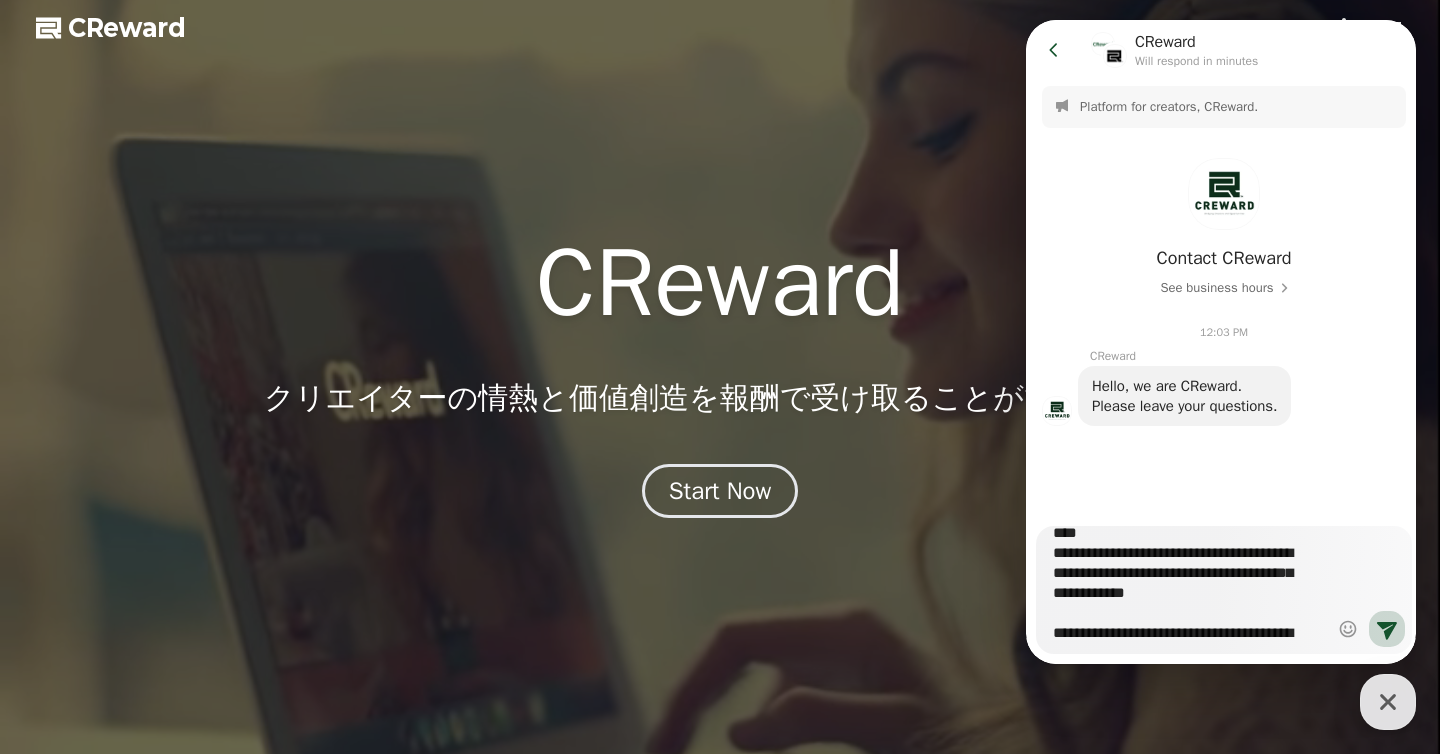 type on "*" 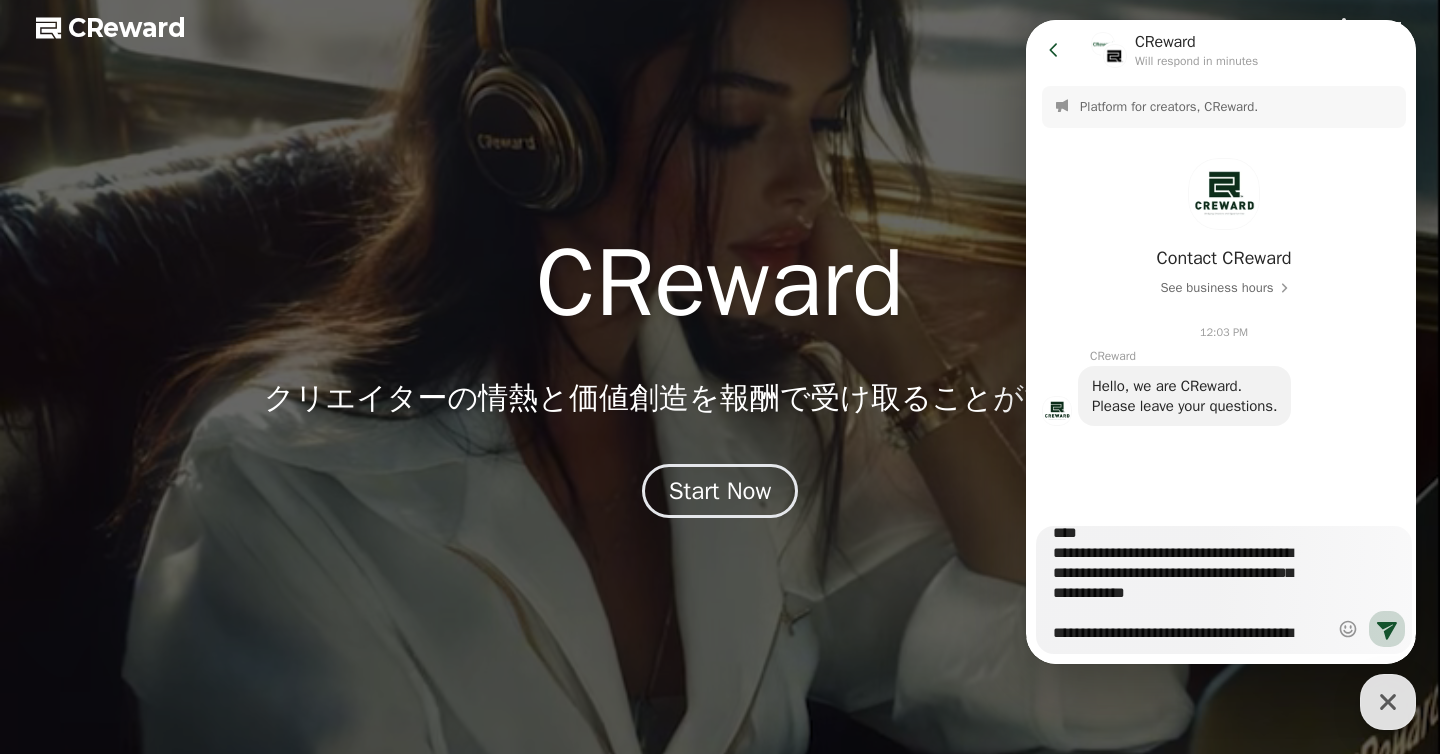 click on "**********" at bounding box center (1189, 583) 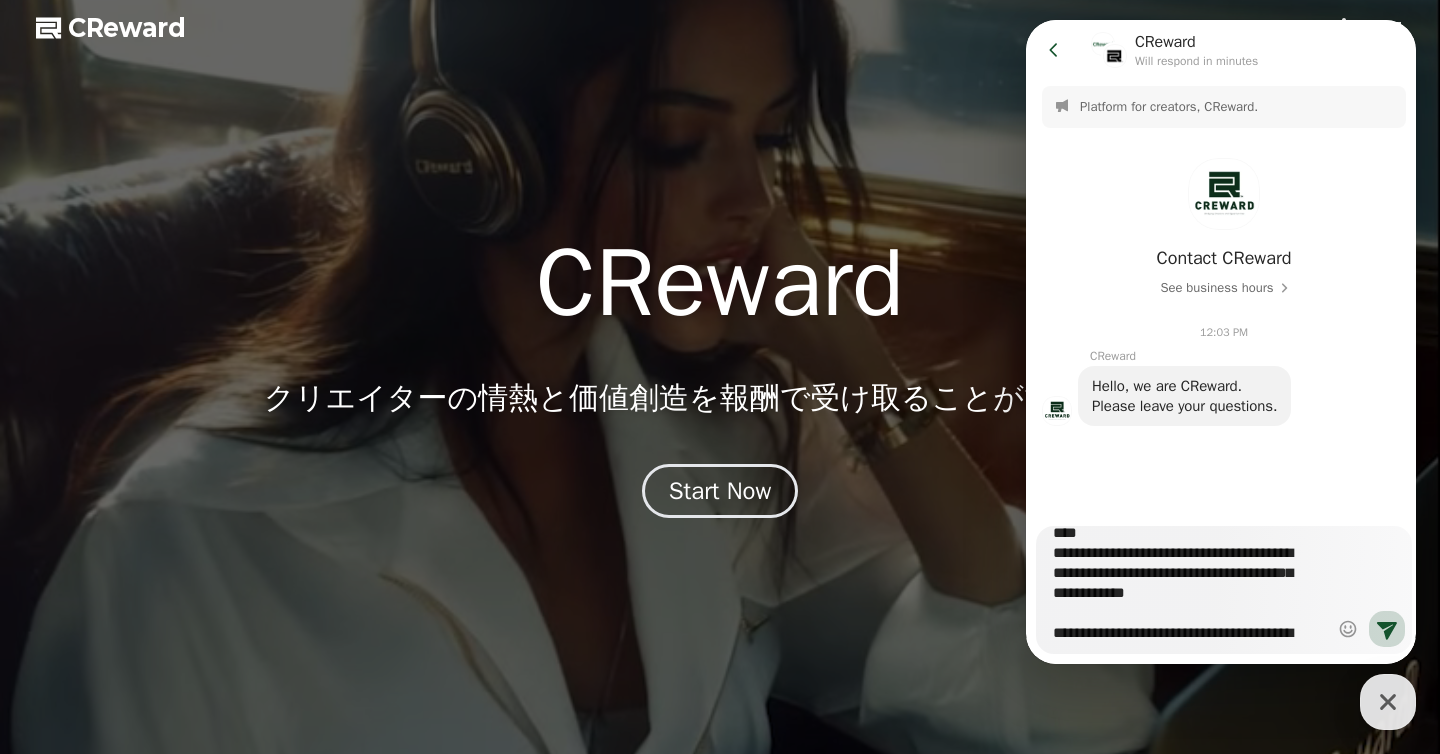 type 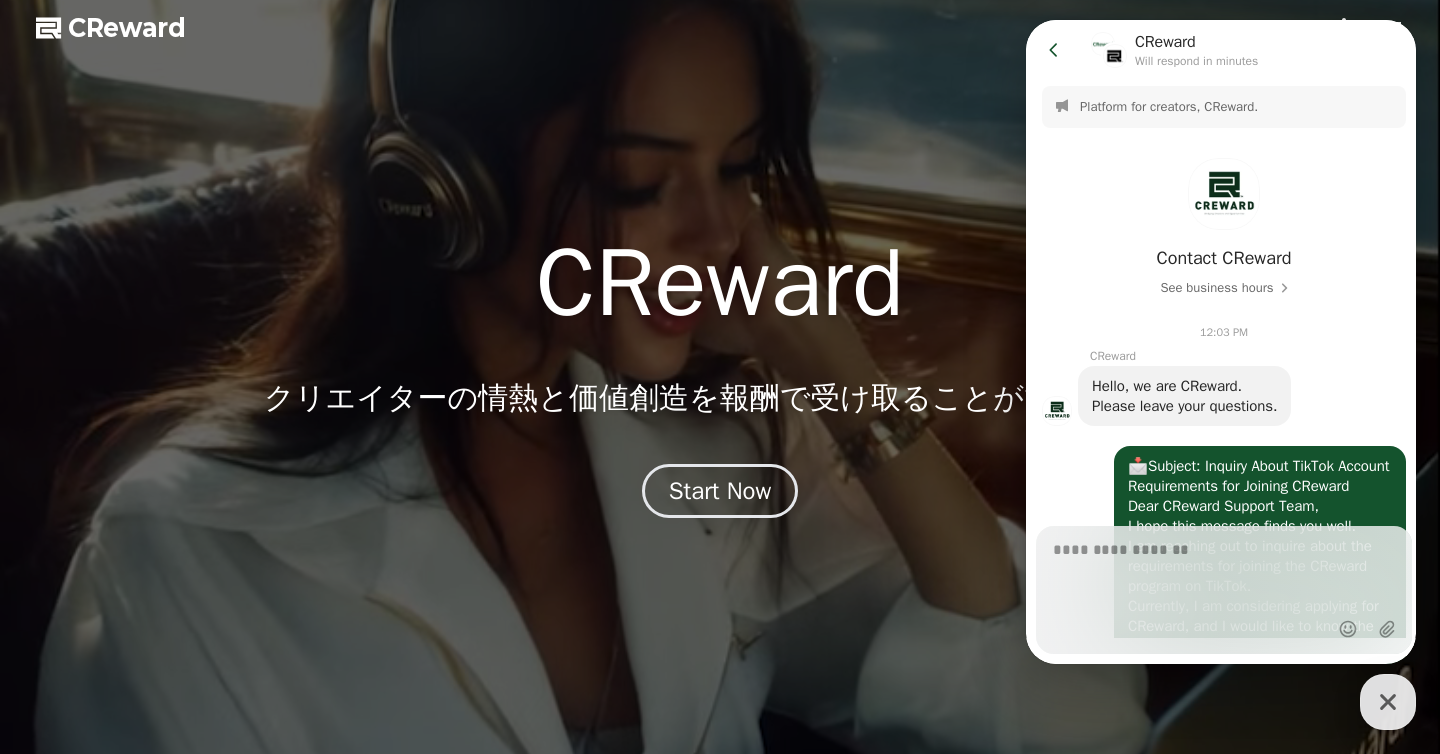 scroll, scrollTop: 504, scrollLeft: 0, axis: vertical 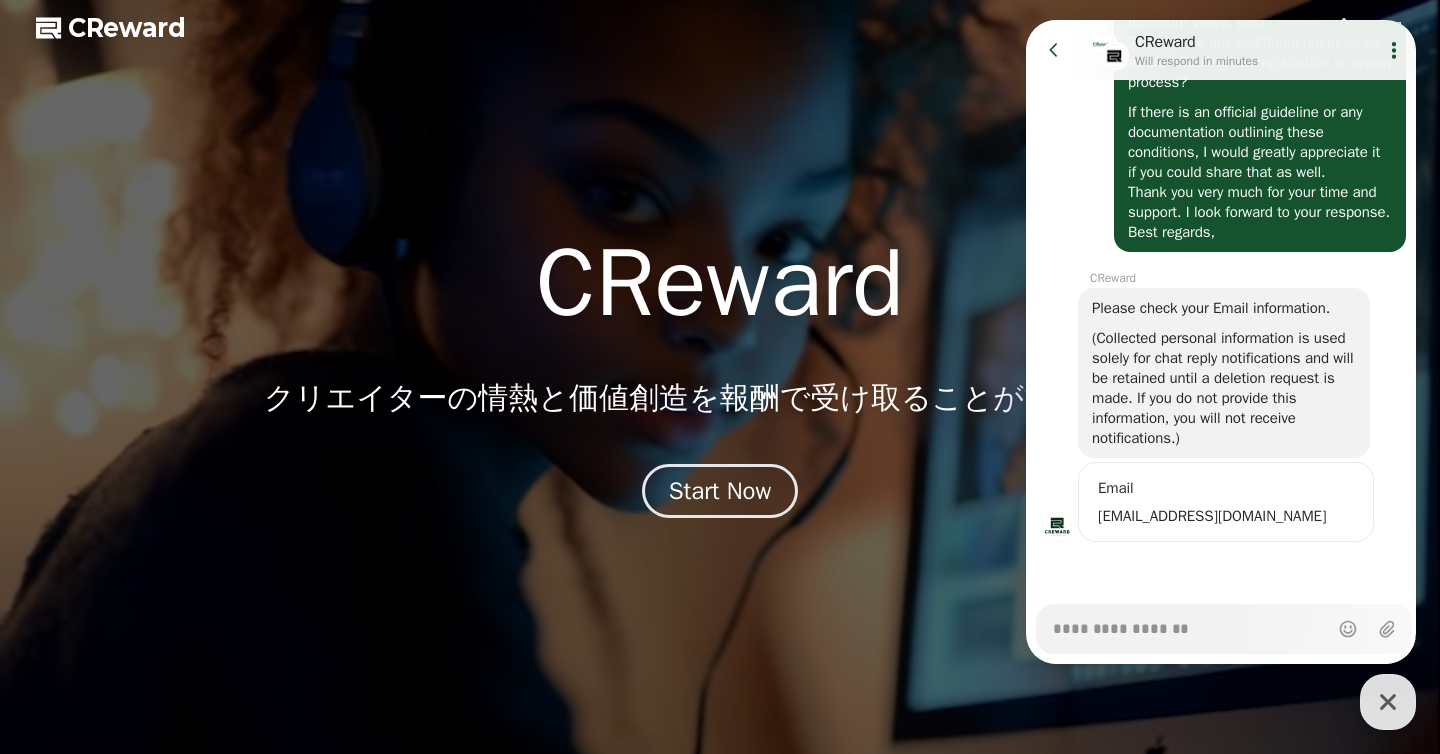 click on "(Collected personal information is used solely for chat reply notifications and will be retained until a deletion request is made. If you do not provide this information, you will not receive notifications.)" at bounding box center (1224, 388) 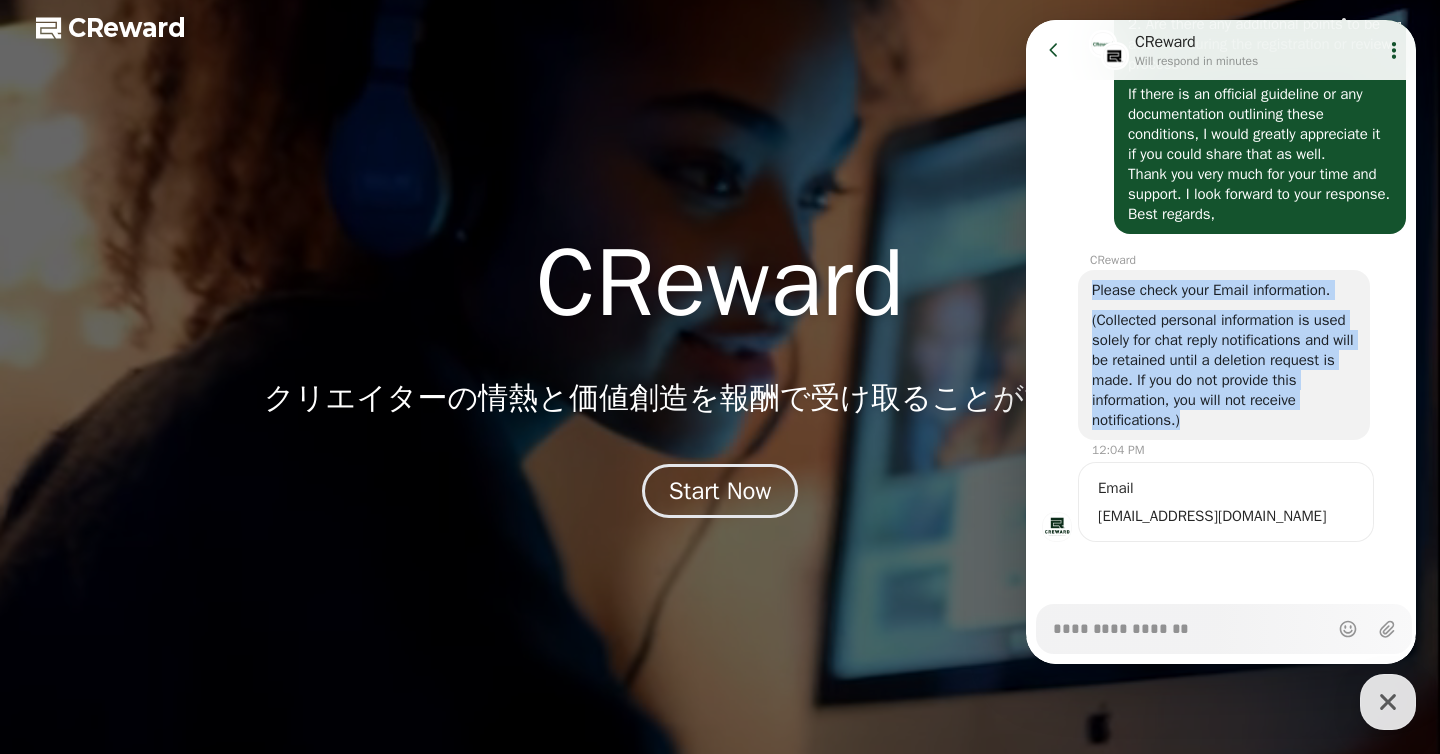 drag, startPoint x: 1222, startPoint y: 455, endPoint x: 1081, endPoint y: 323, distance: 193.14502 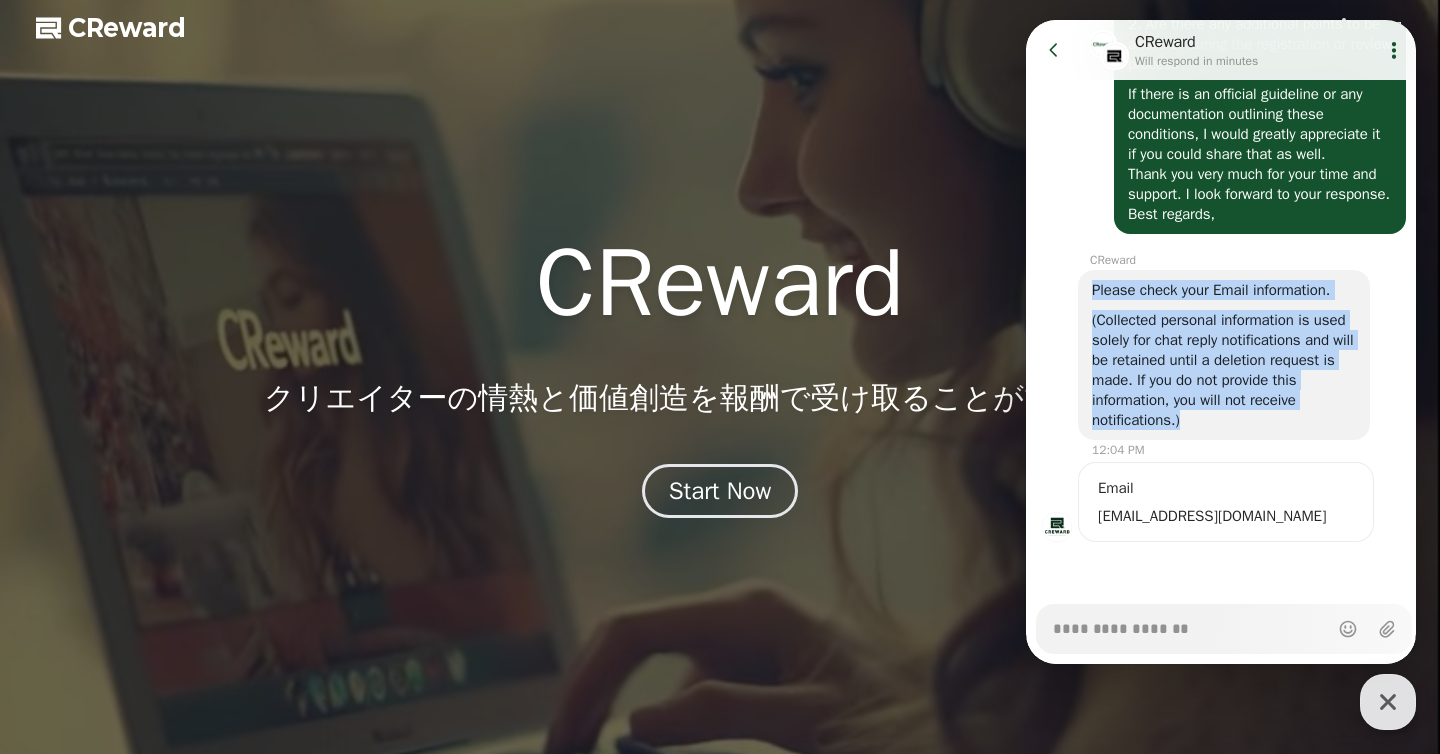 click on "Please check your Email information. (Collected personal information is used solely for chat reply notifications and will be retained until a deletion request is made. If you do not provide this information, you will not receive notifications.)" at bounding box center [1224, 355] 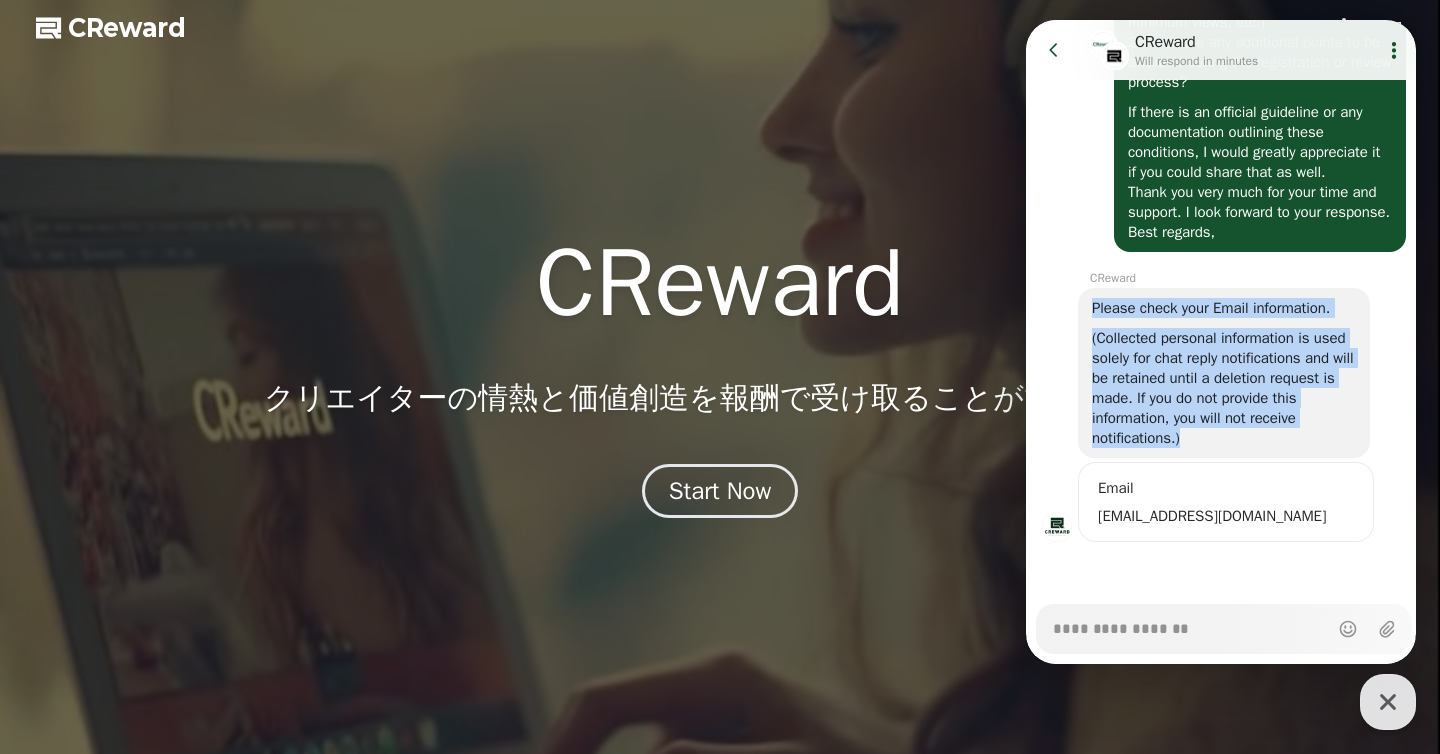 copy on "Please check your Email information. (Collected personal information is used solely for chat reply notifications and will be retained until a deletion request is made. If you do not provide this information, you will not receive notifications.)" 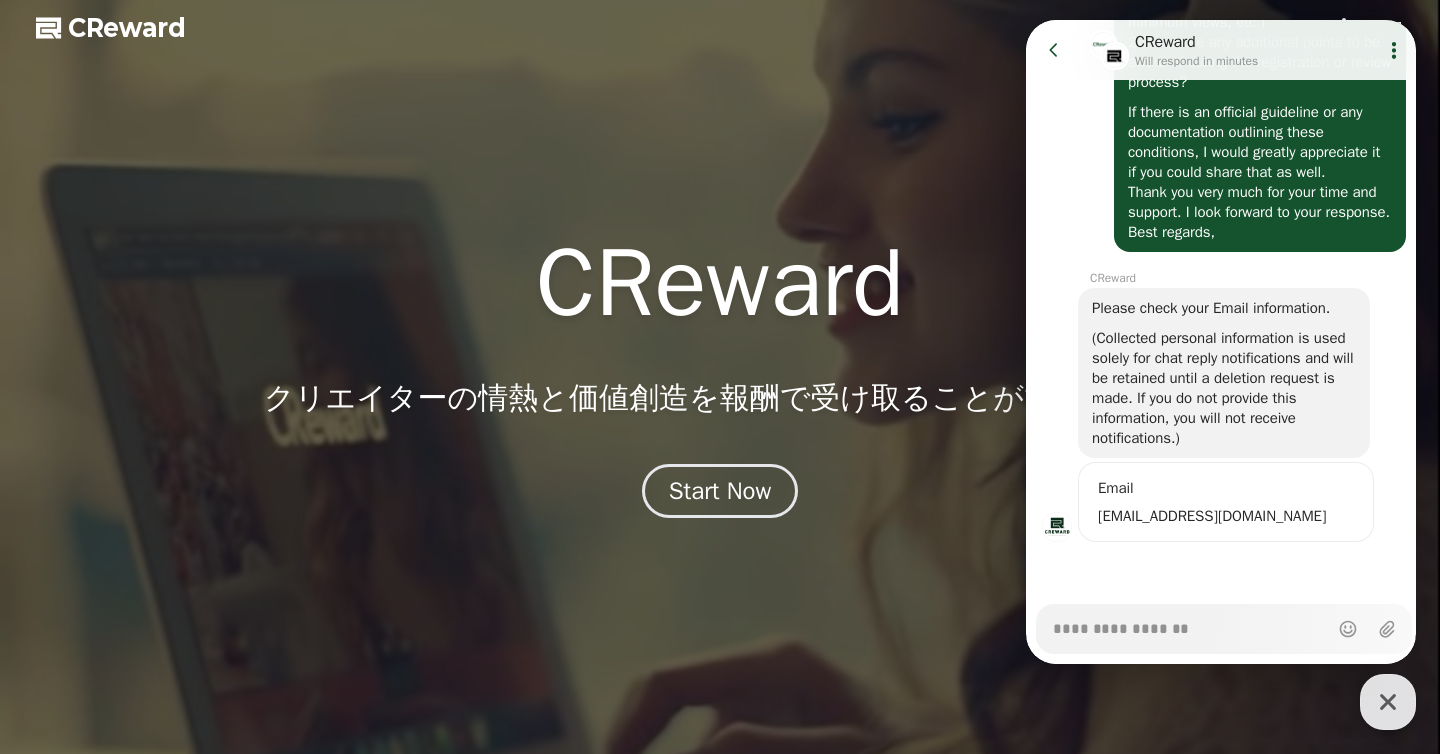 click on "app_genai@appart.co.jp" at bounding box center [1226, 516] 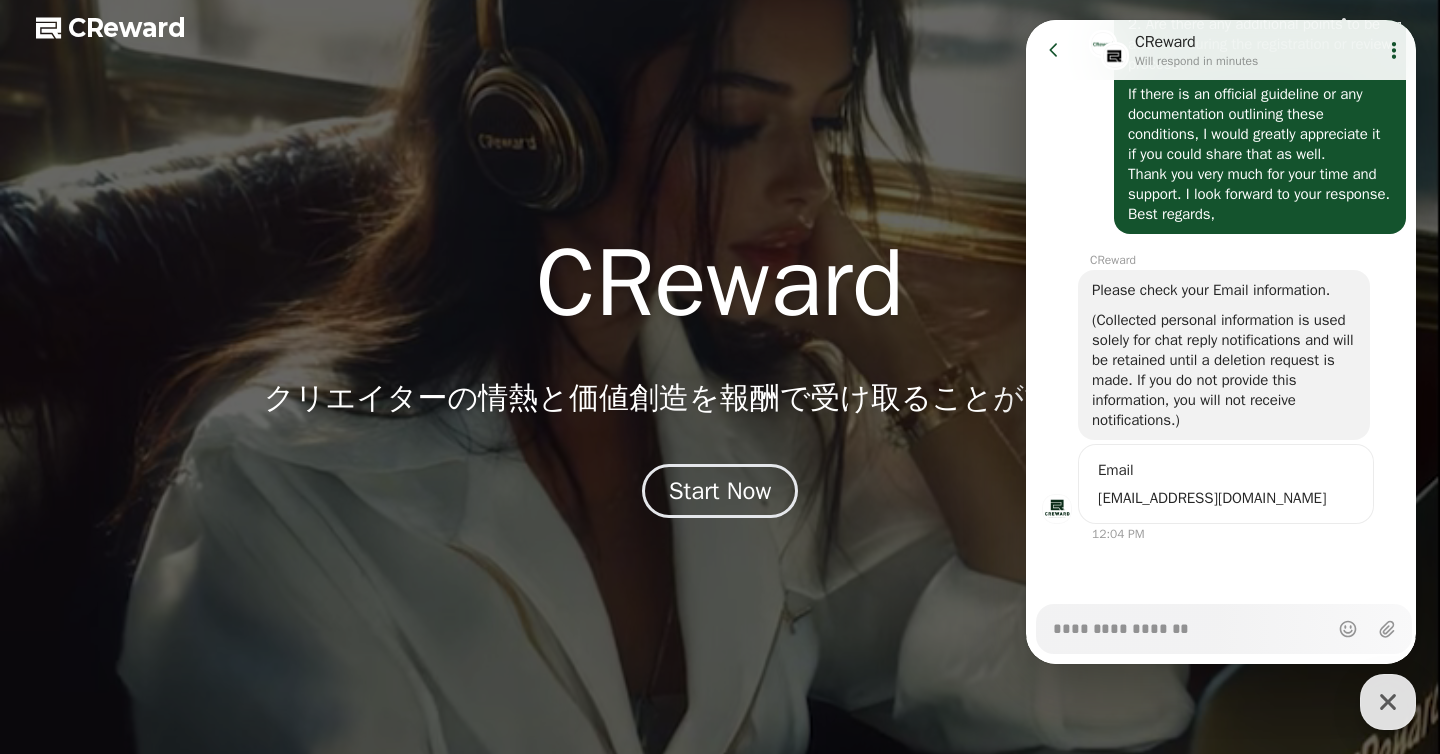 click on "app_genai@appart.co.jp" at bounding box center [1226, 498] 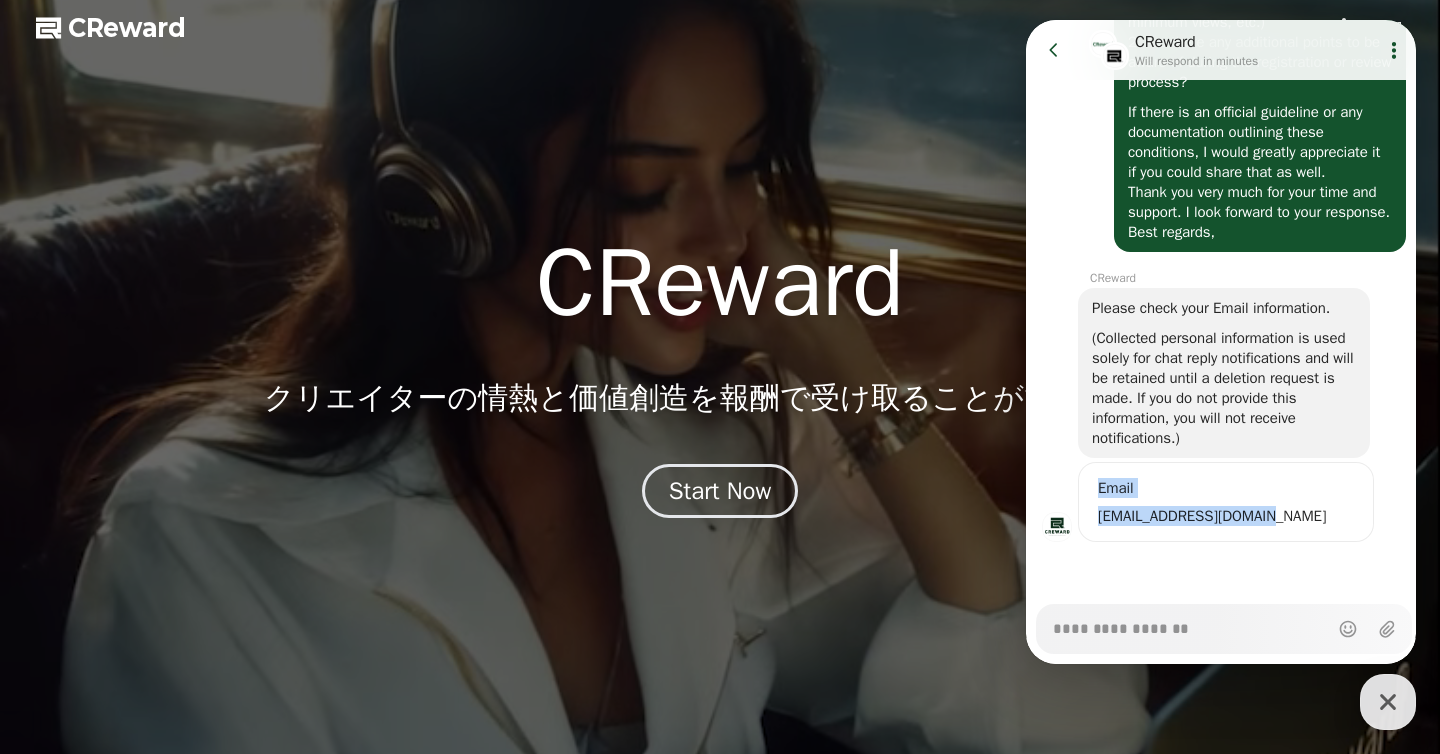 drag, startPoint x: 1302, startPoint y: 542, endPoint x: 1088, endPoint y: 490, distance: 220.22716 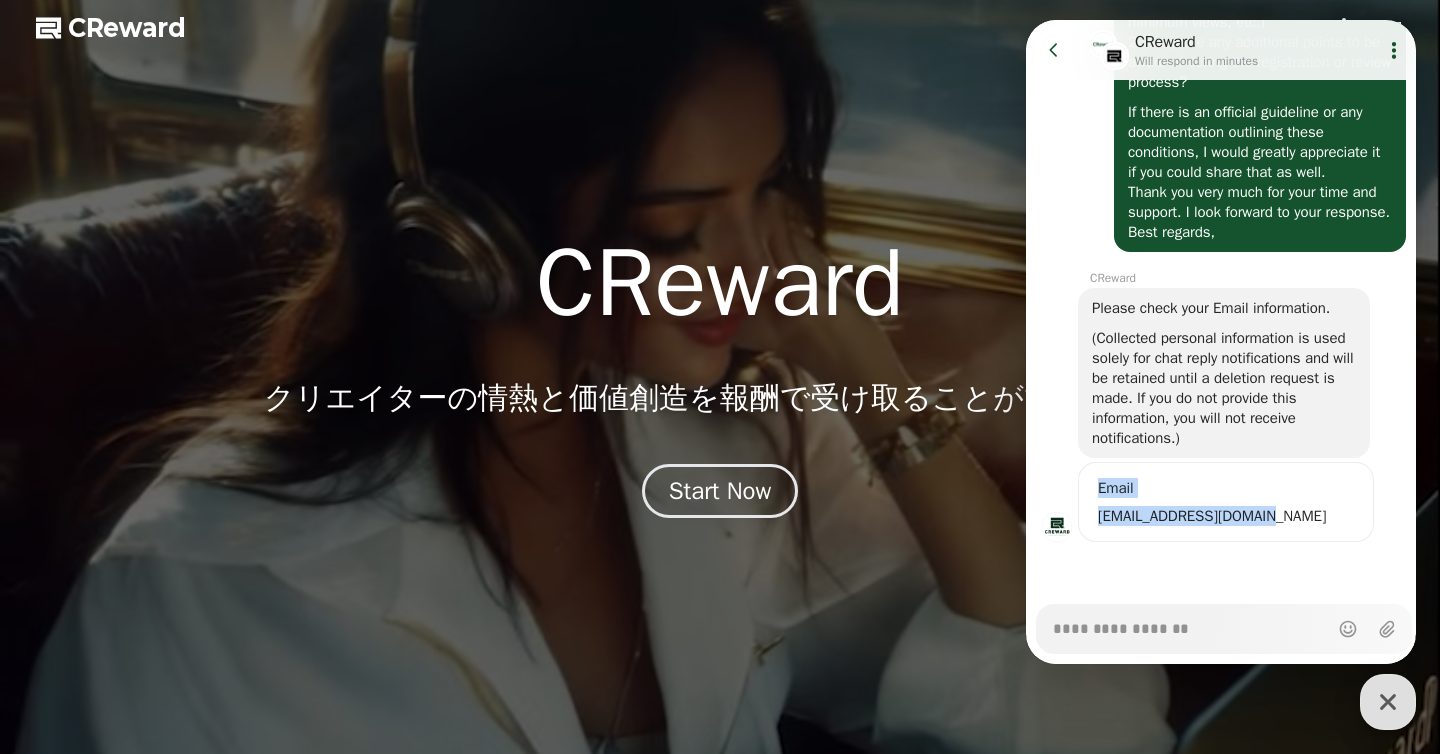 click on "Email app_genai@appart.co.jp" at bounding box center (1226, 502) 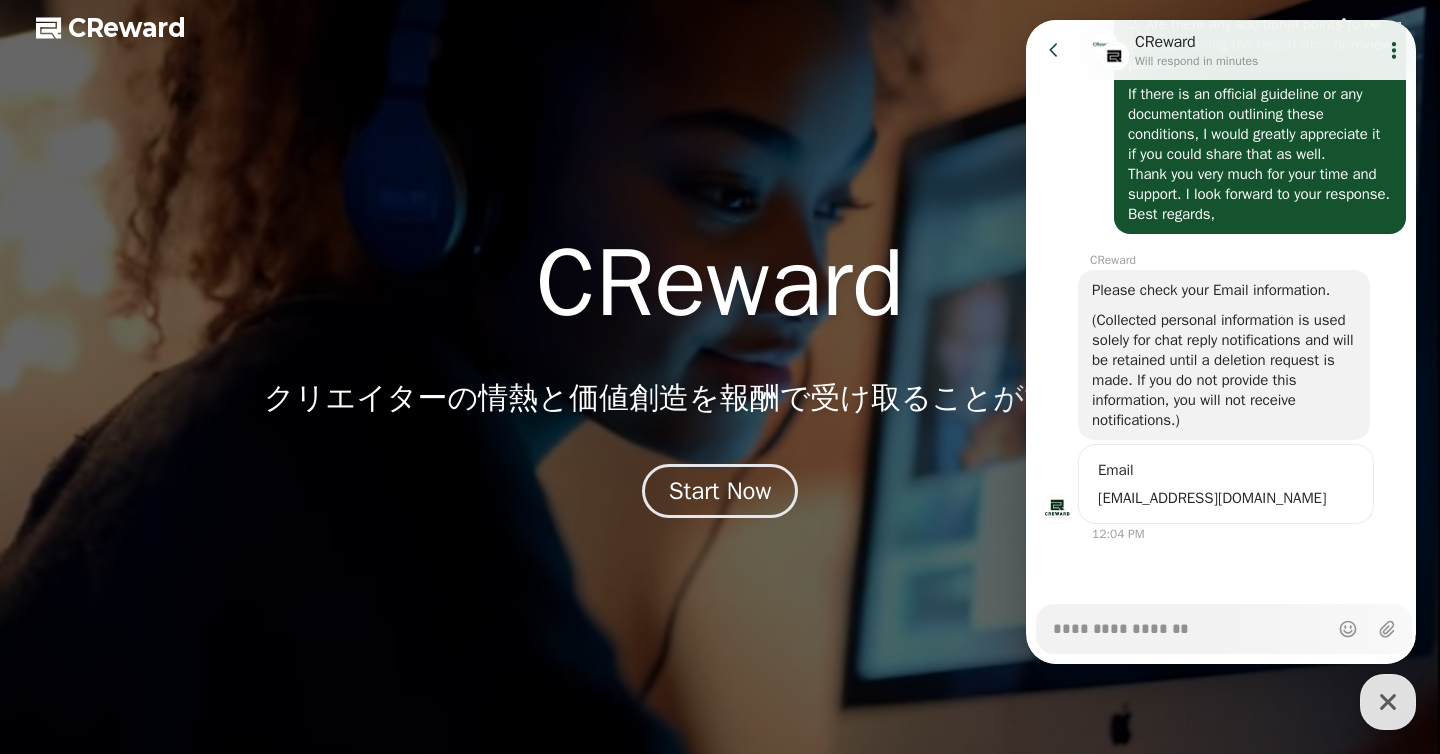 click on "Messenger Input Textarea" at bounding box center [1189, 622] 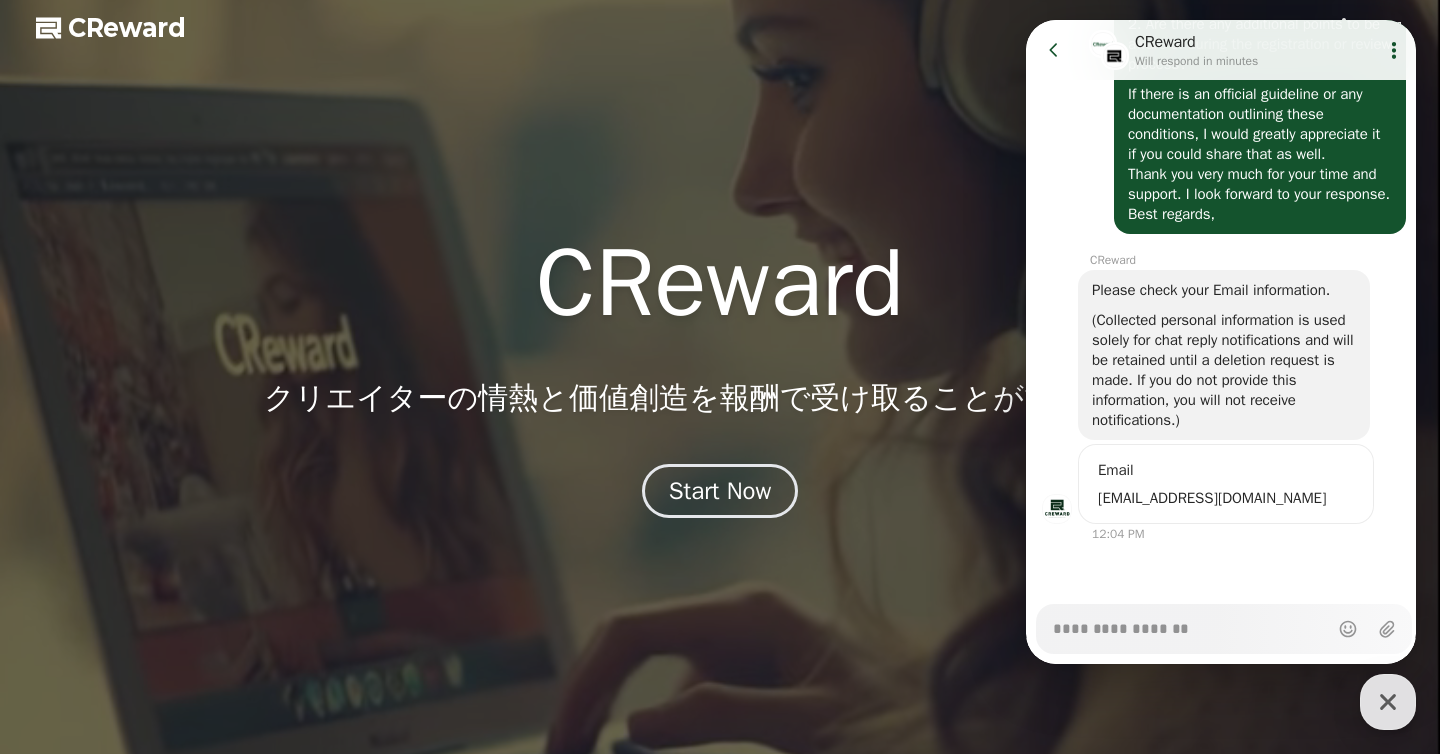 type on "*" 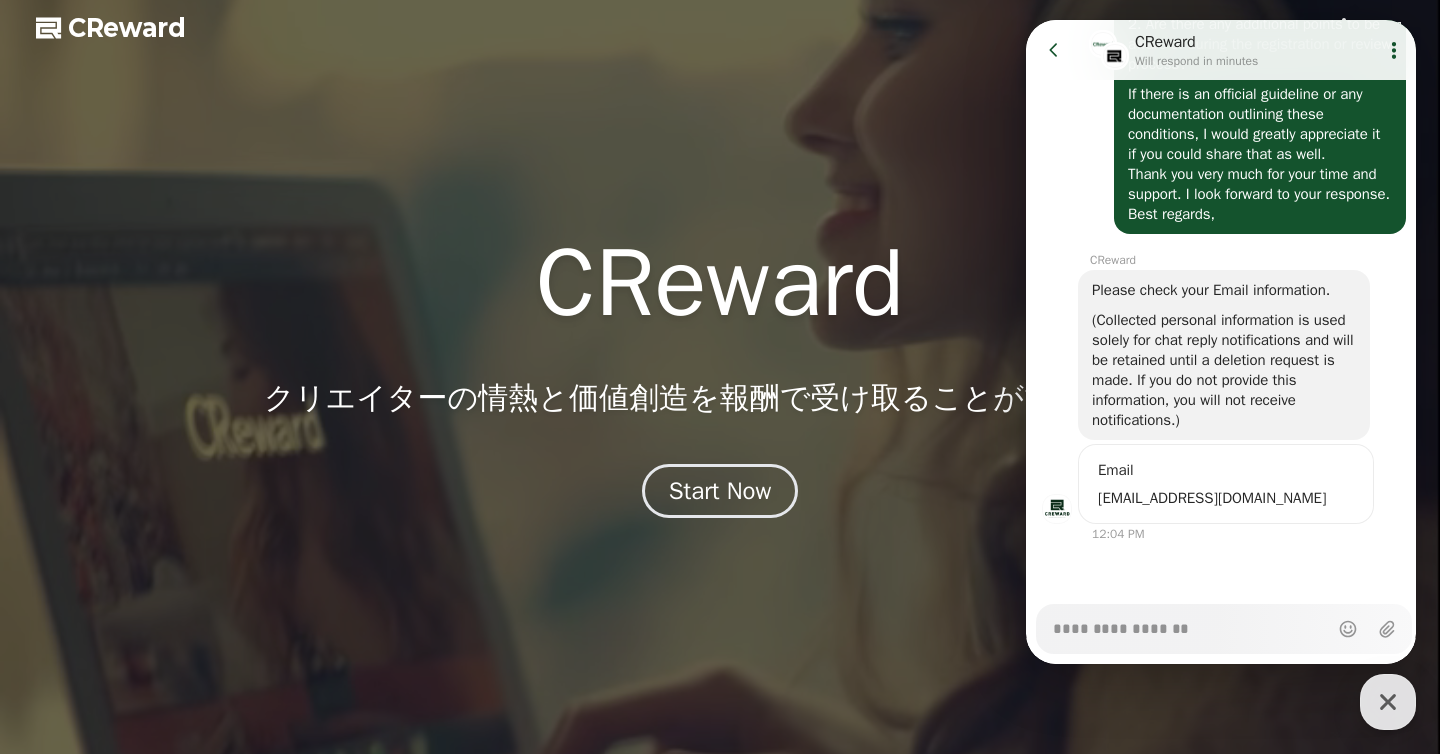 type on "*" 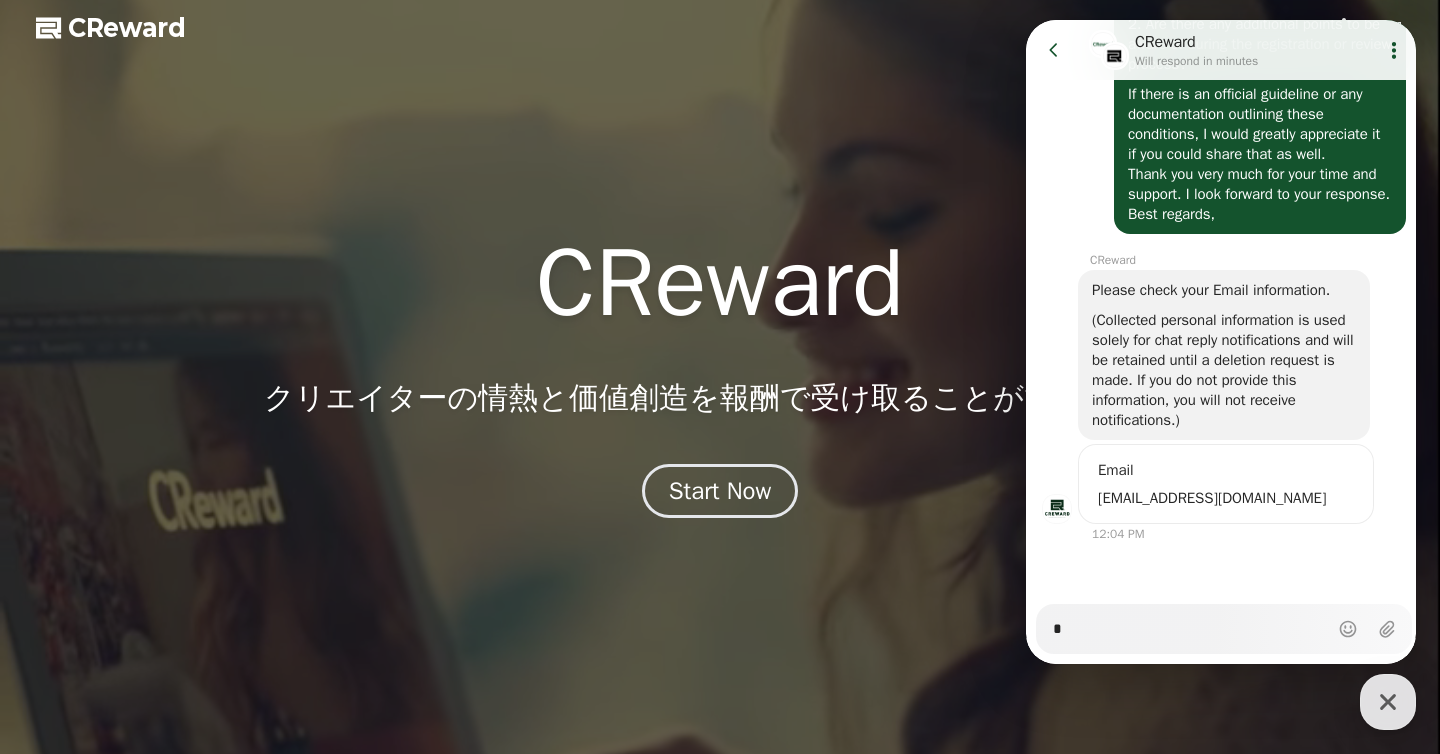 type on "*" 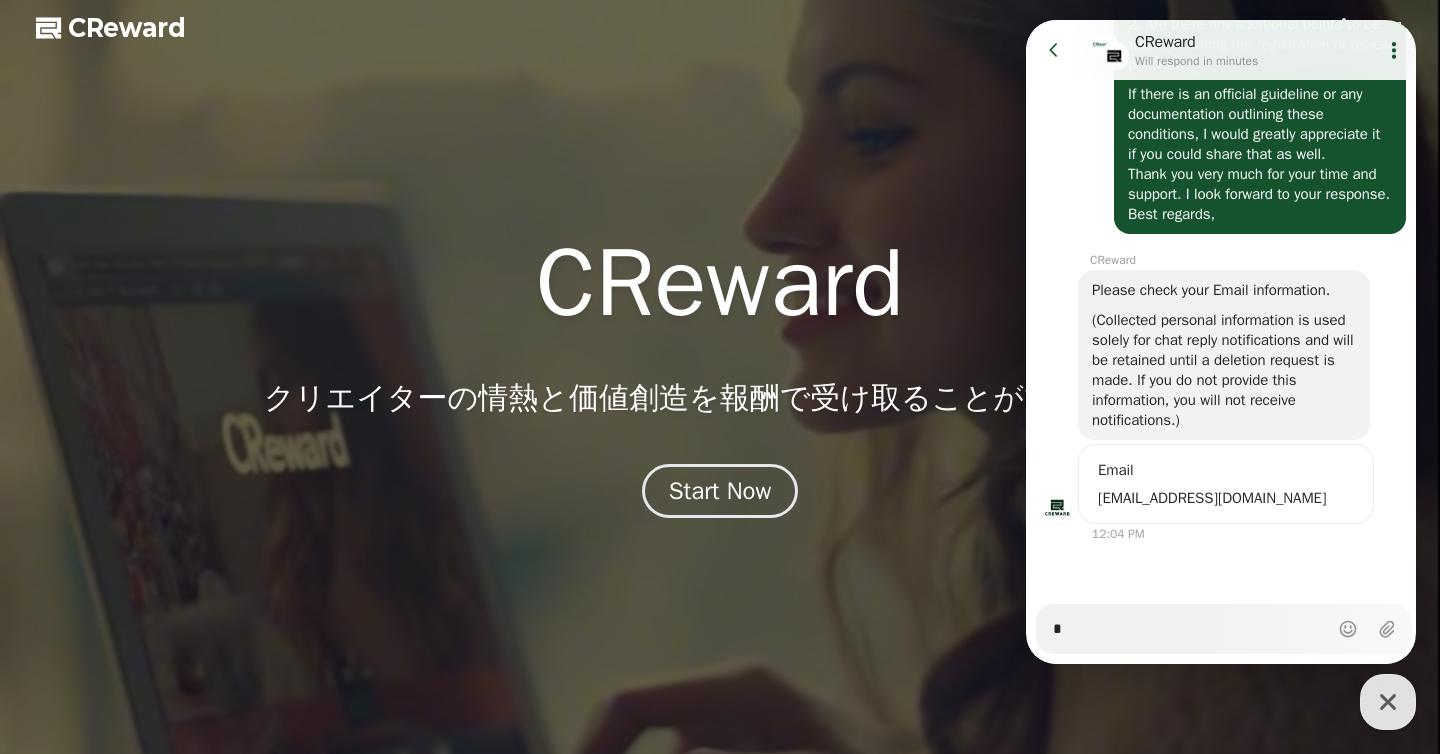 type on "*" 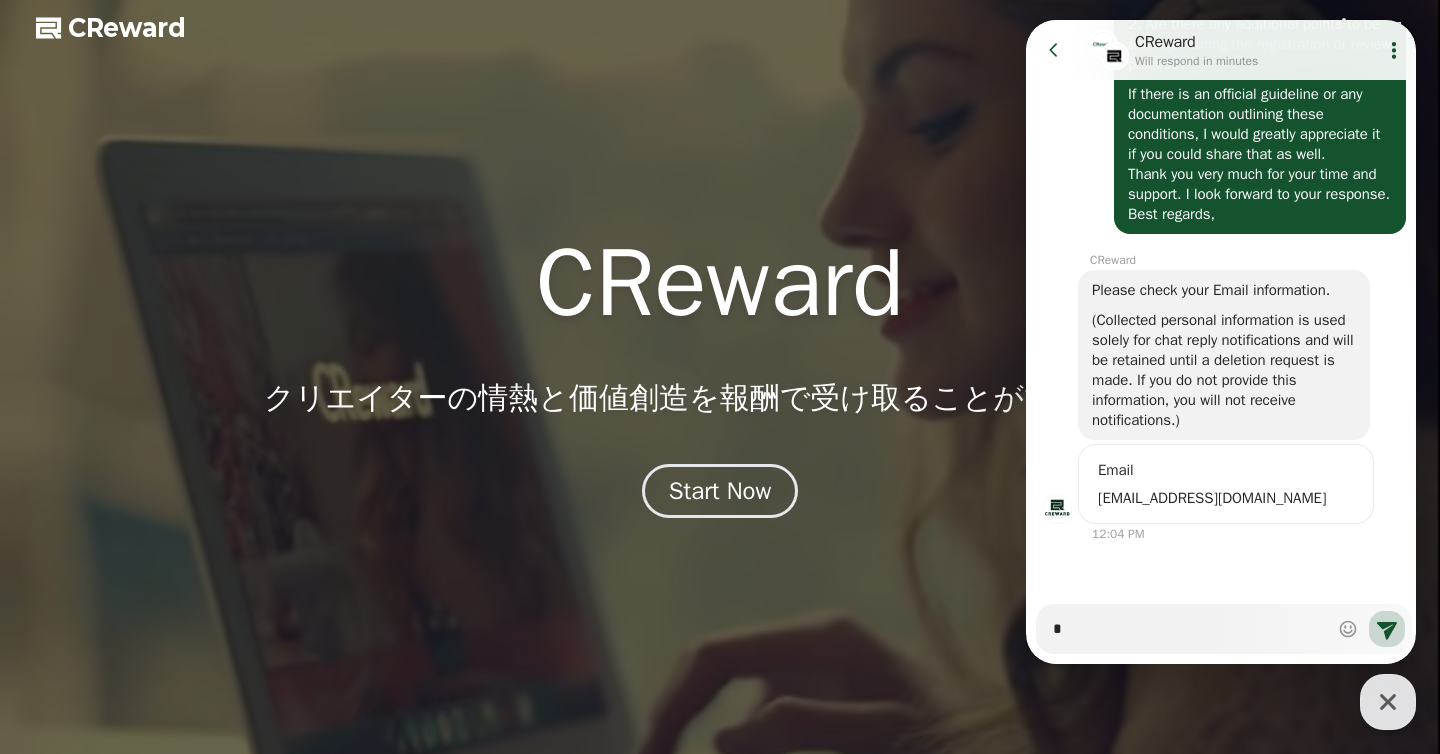 type on "*" 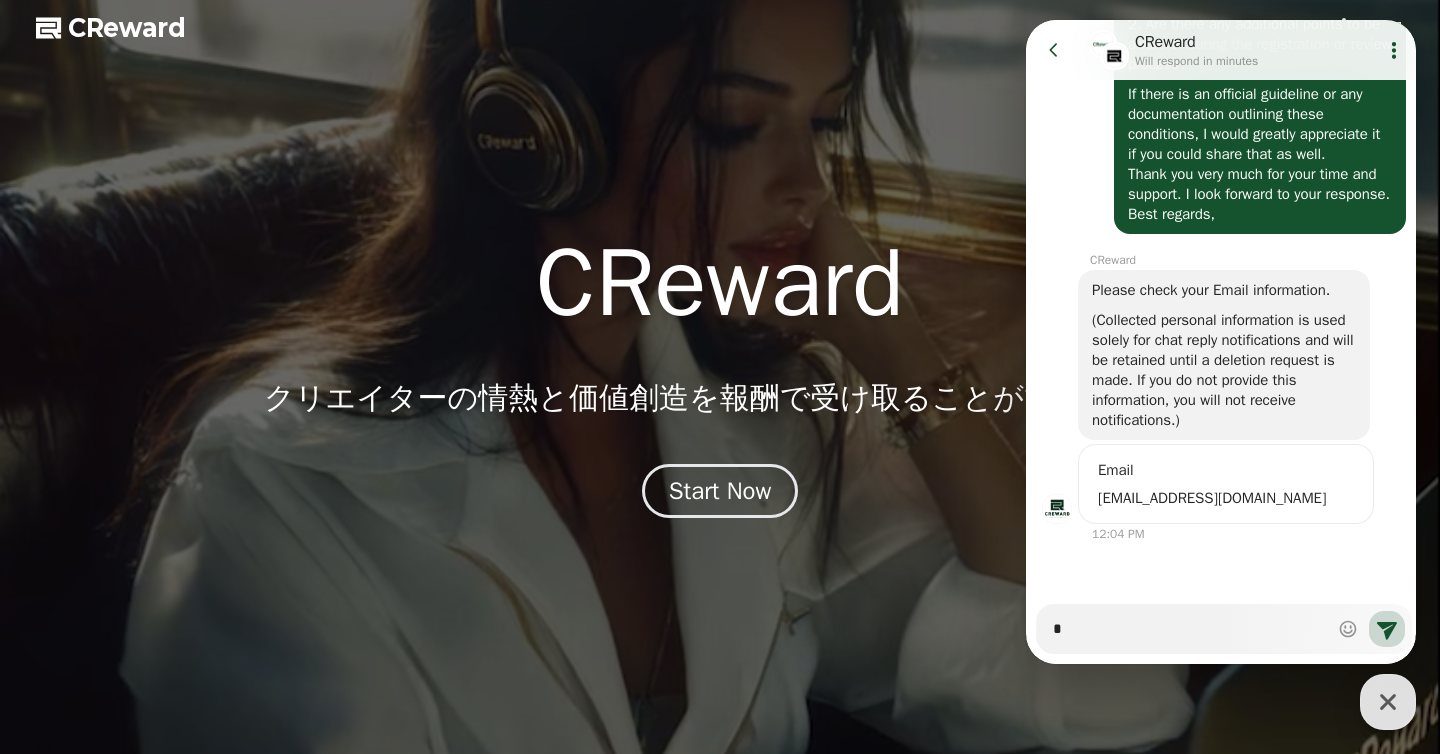 type 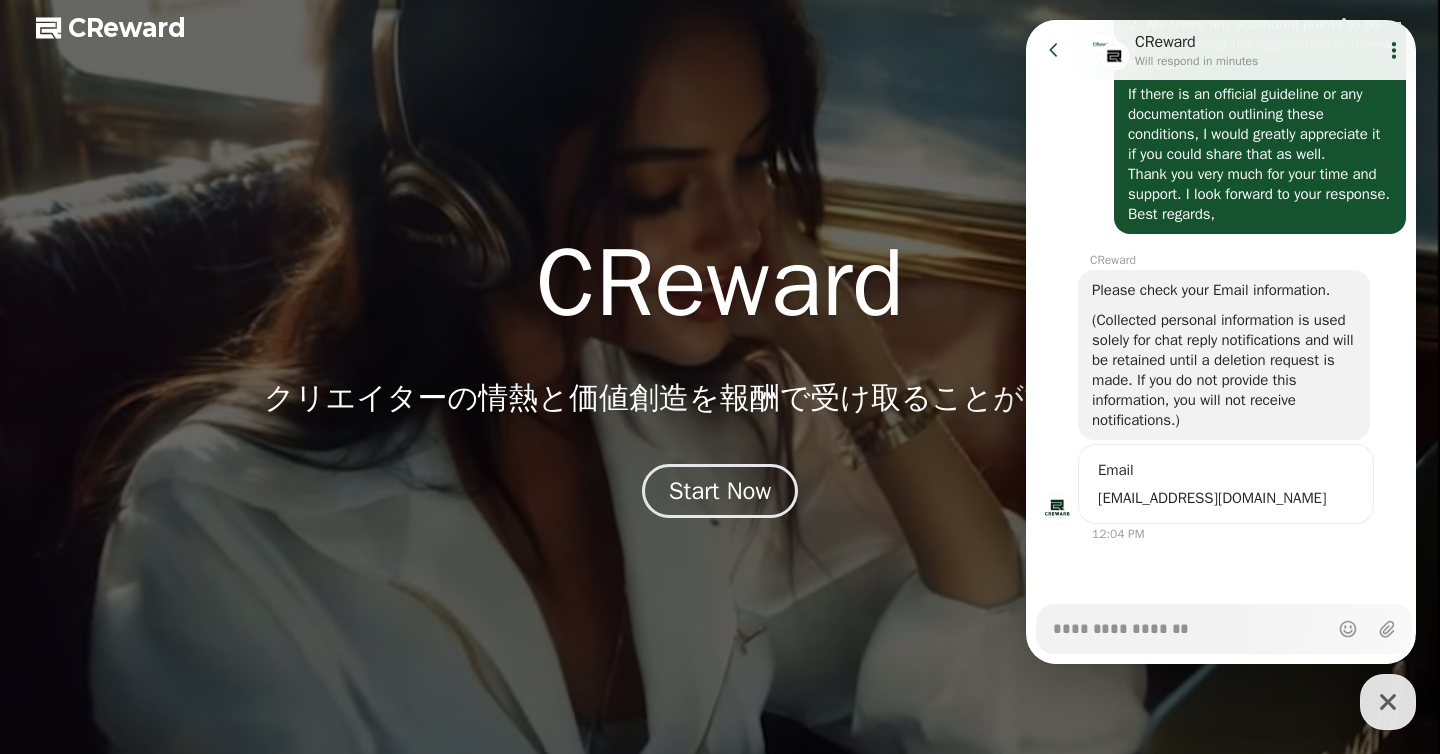 paste on "**********" 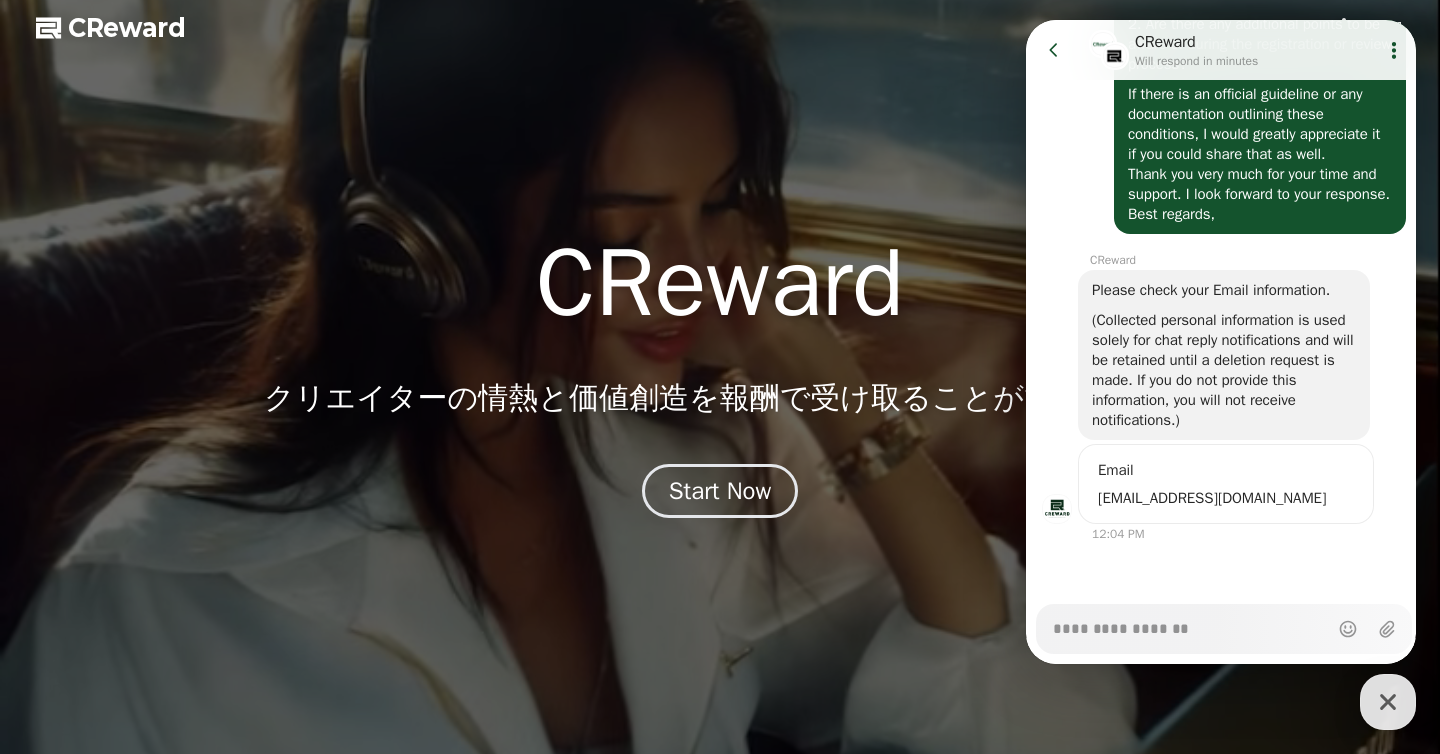type on "*" 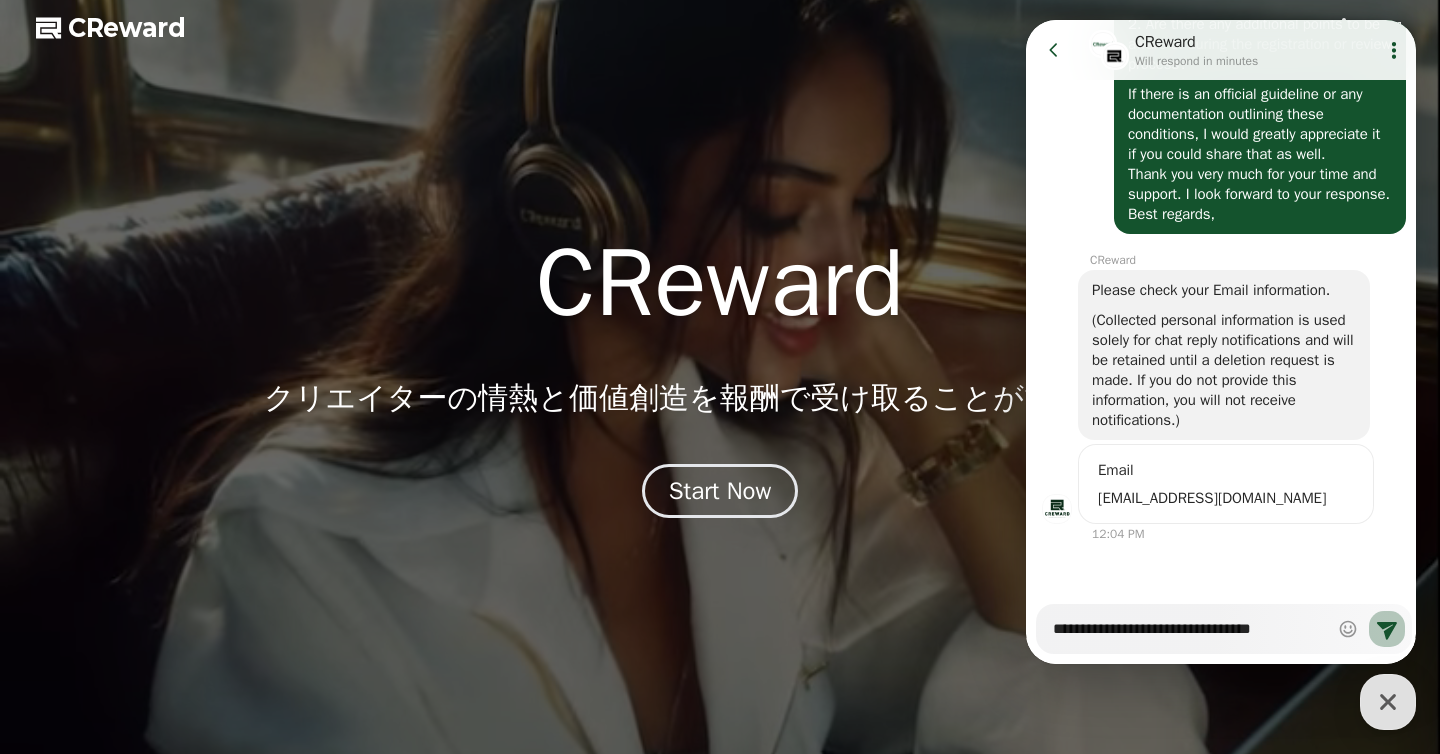 type on "**********" 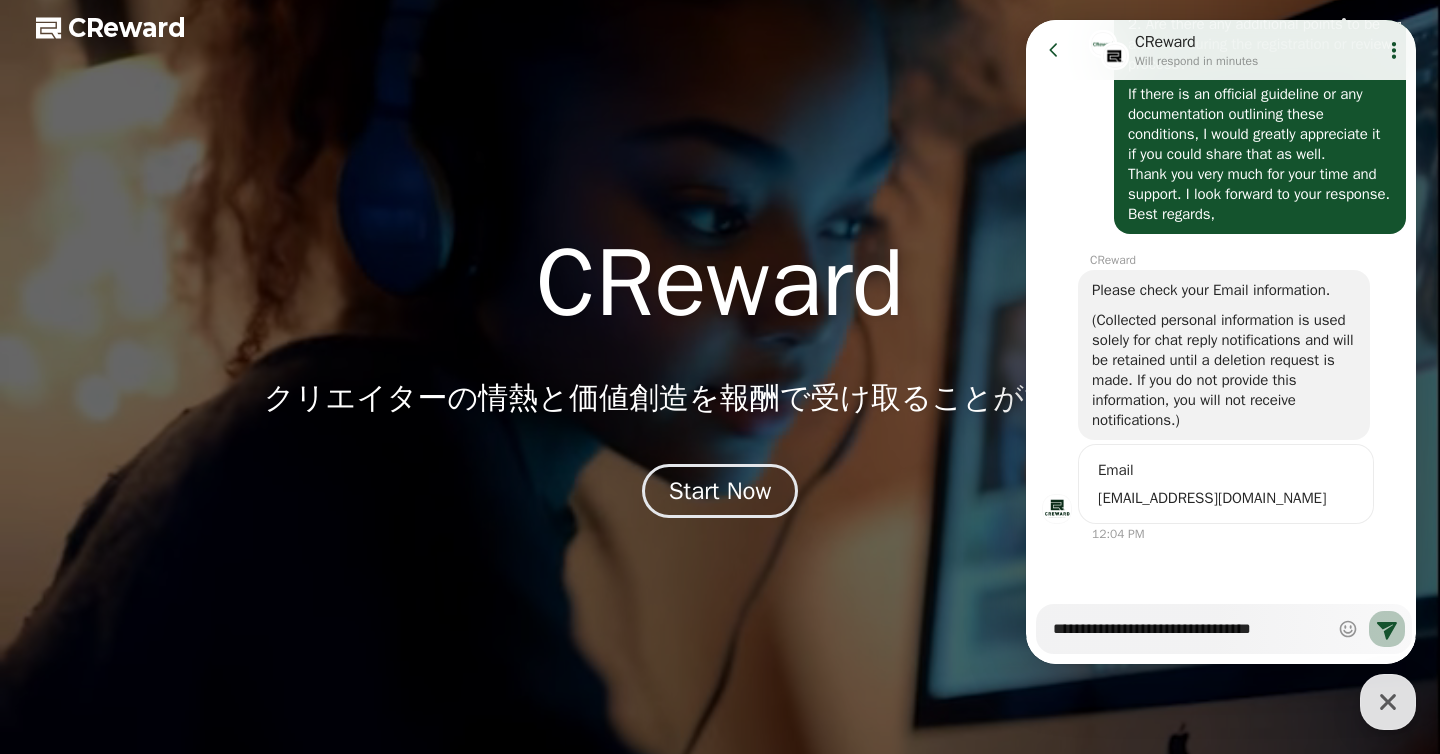 click on "Send new message" at bounding box center (1387, 629) 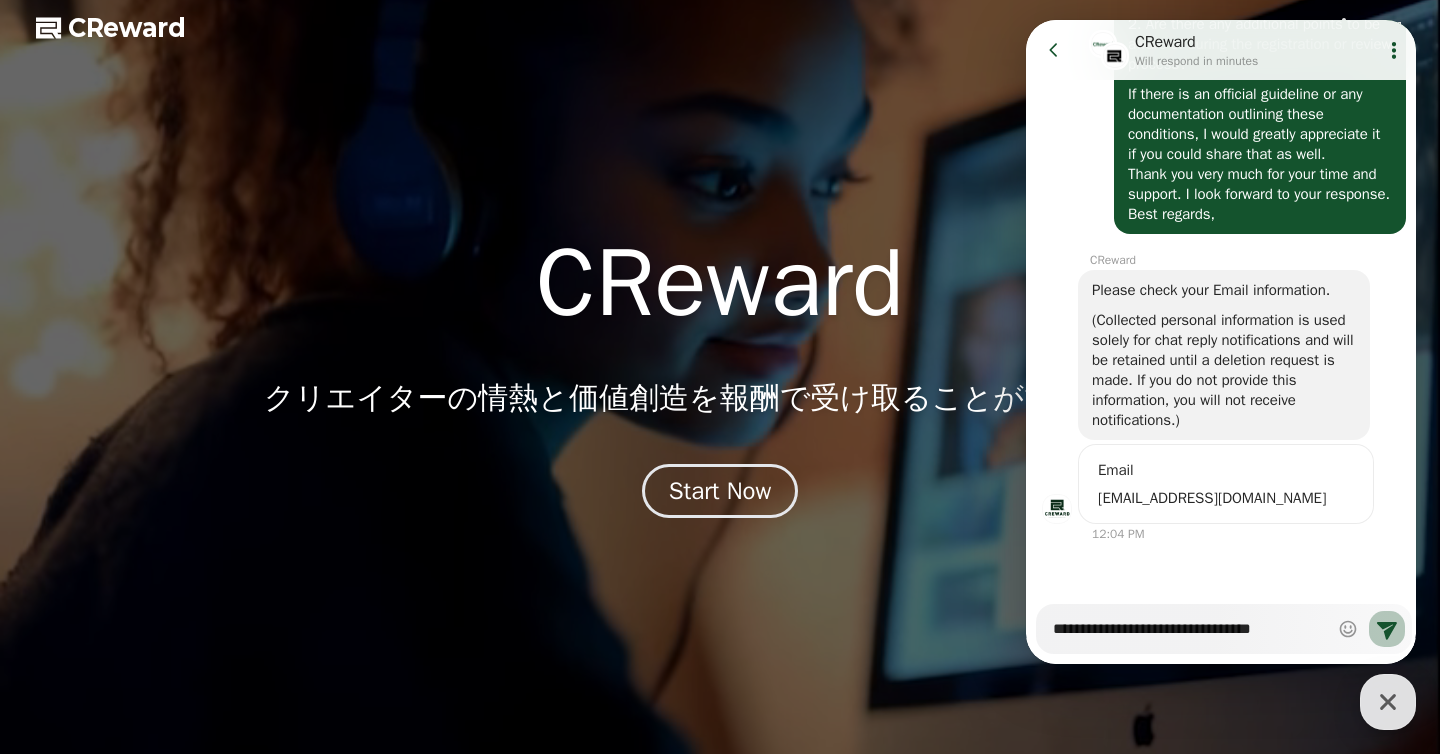 type on "*" 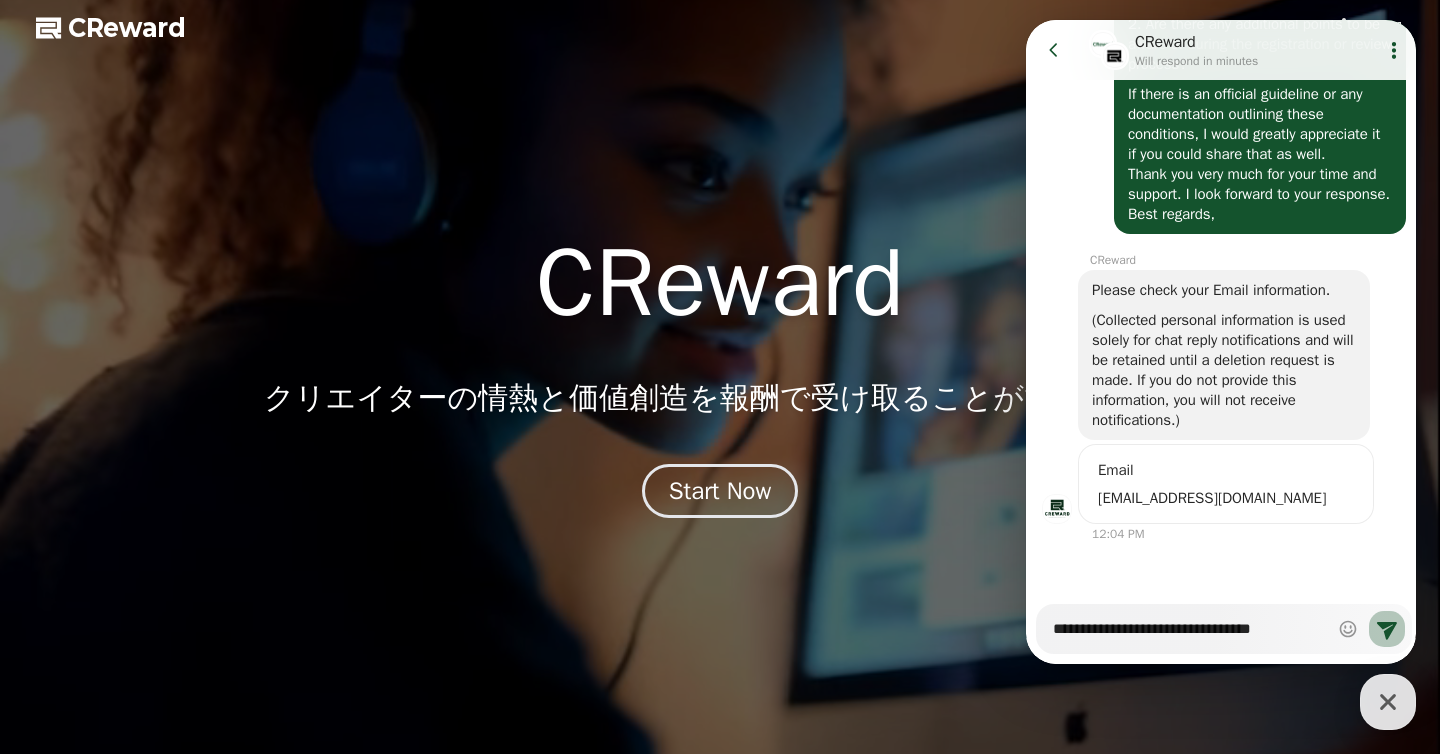 type 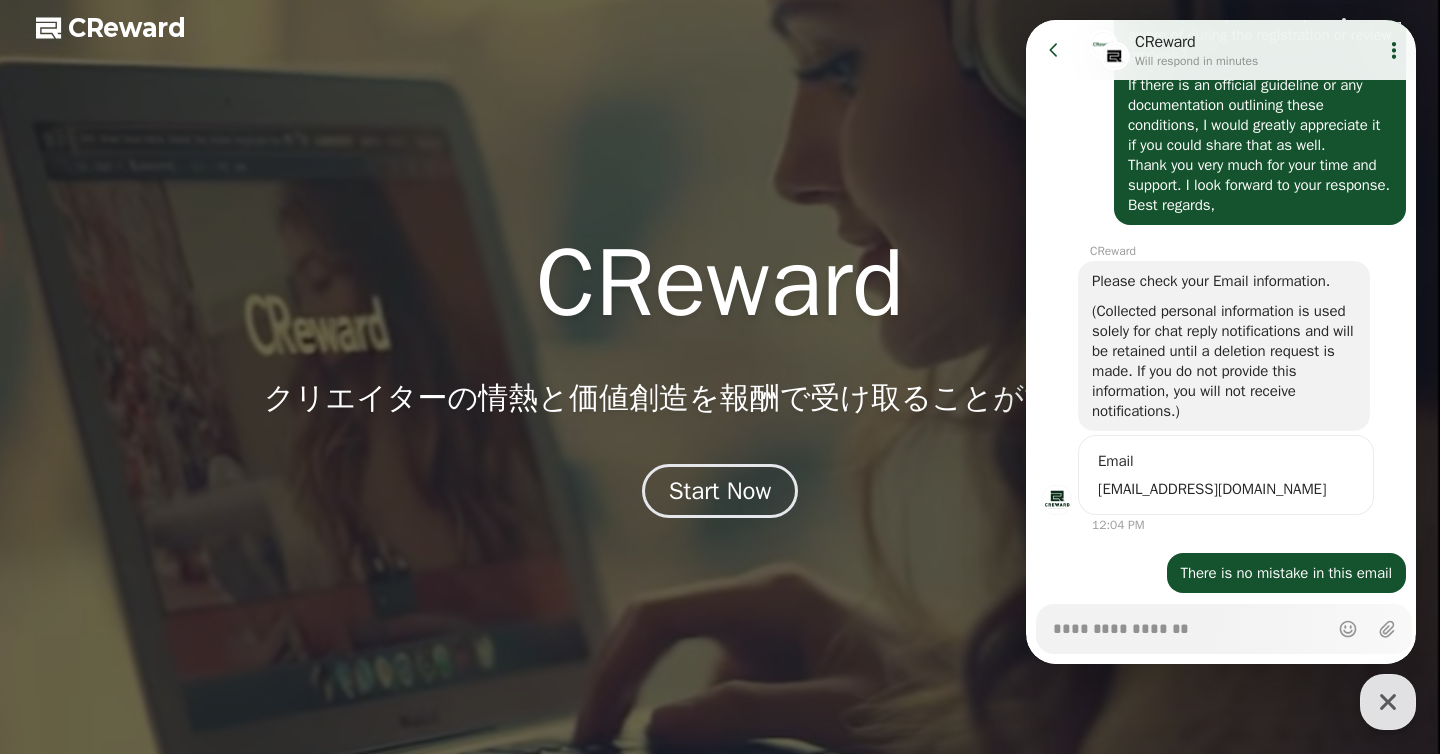 scroll, scrollTop: 872, scrollLeft: 0, axis: vertical 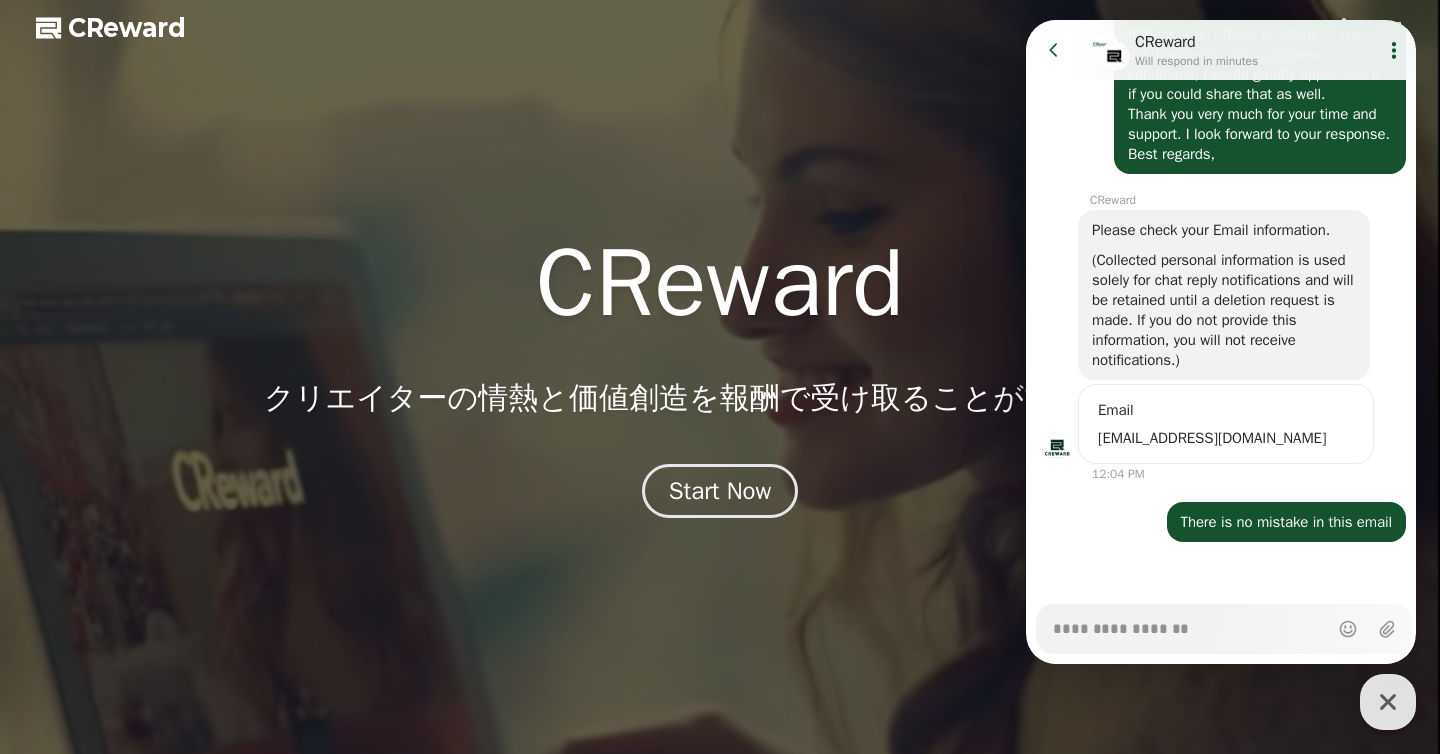 click on "app_genai@appart.co.jp" at bounding box center [1226, 438] 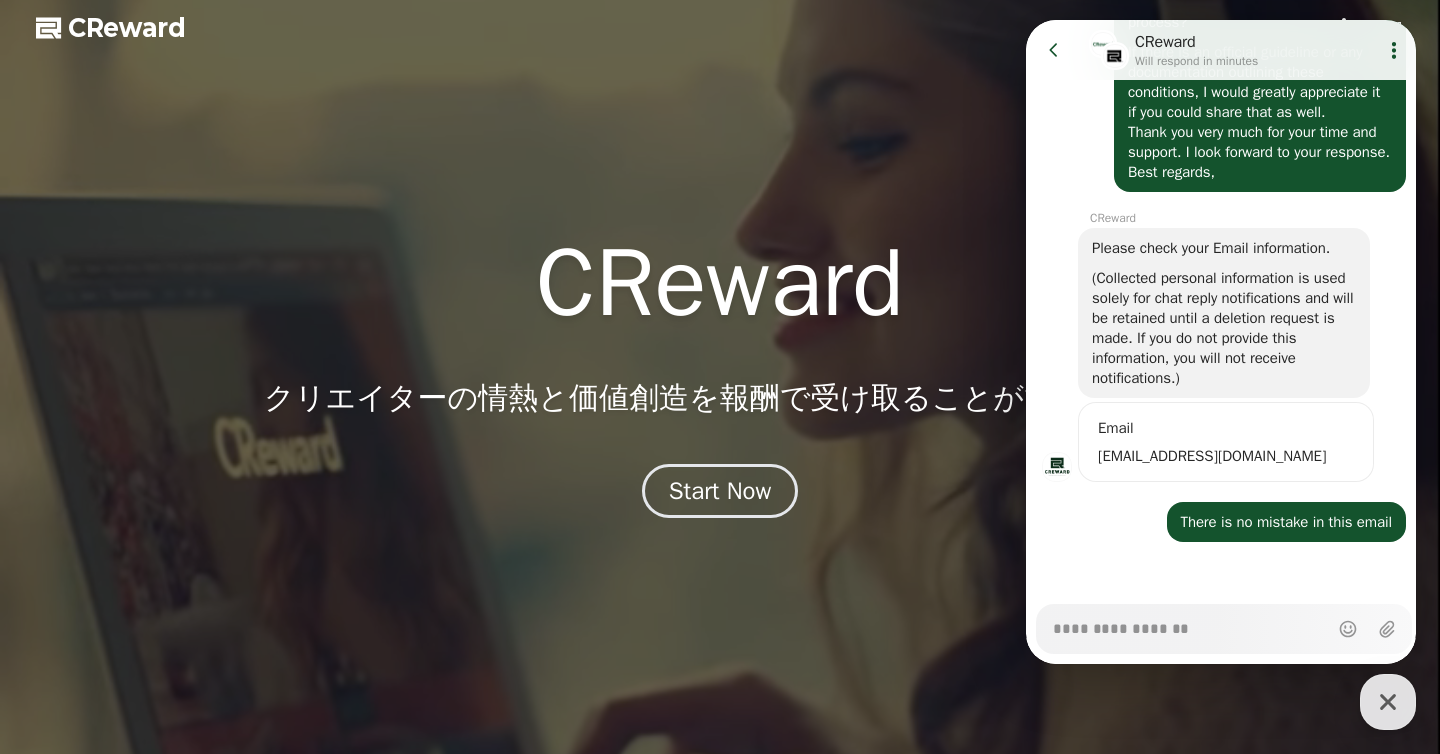 scroll, scrollTop: 854, scrollLeft: 0, axis: vertical 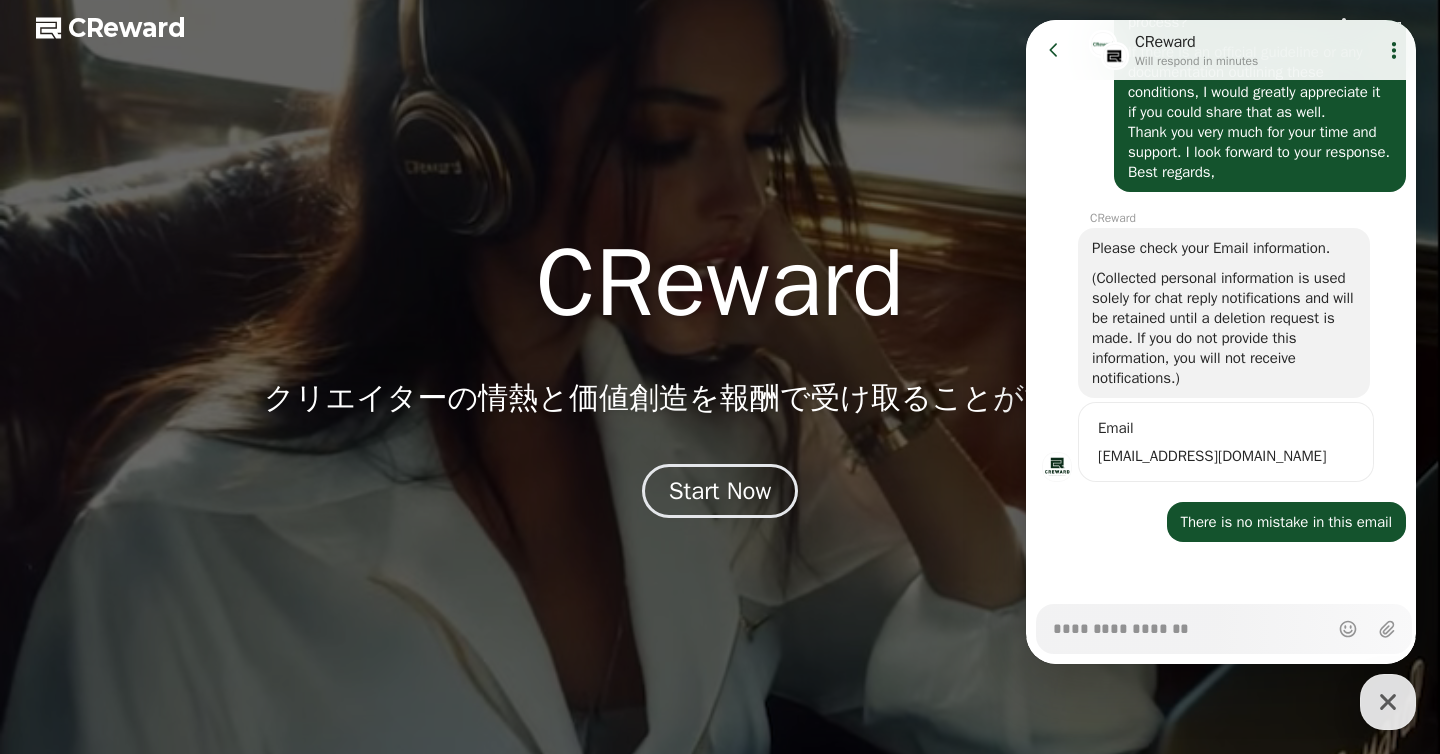 click on "Go to previous page" at bounding box center [1062, 50] 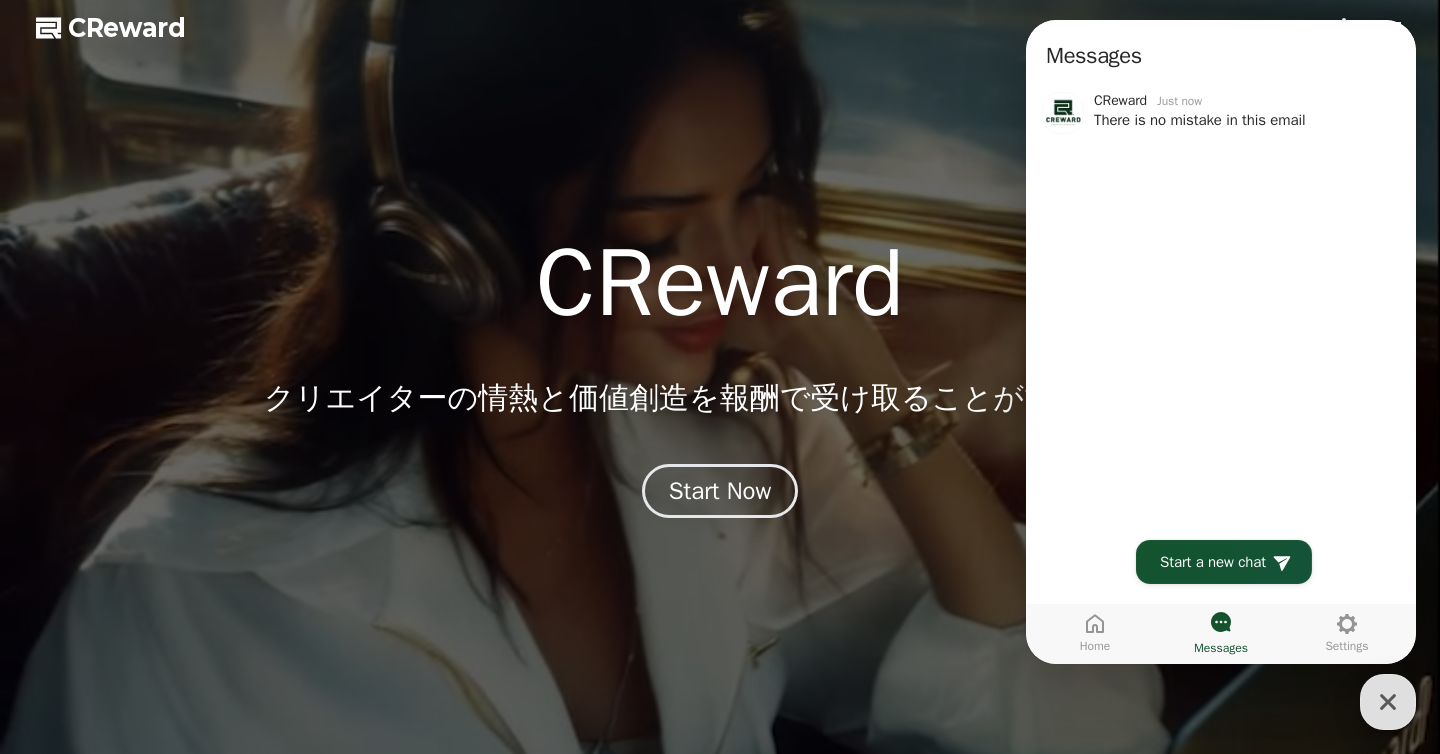 click at bounding box center (720, 377) 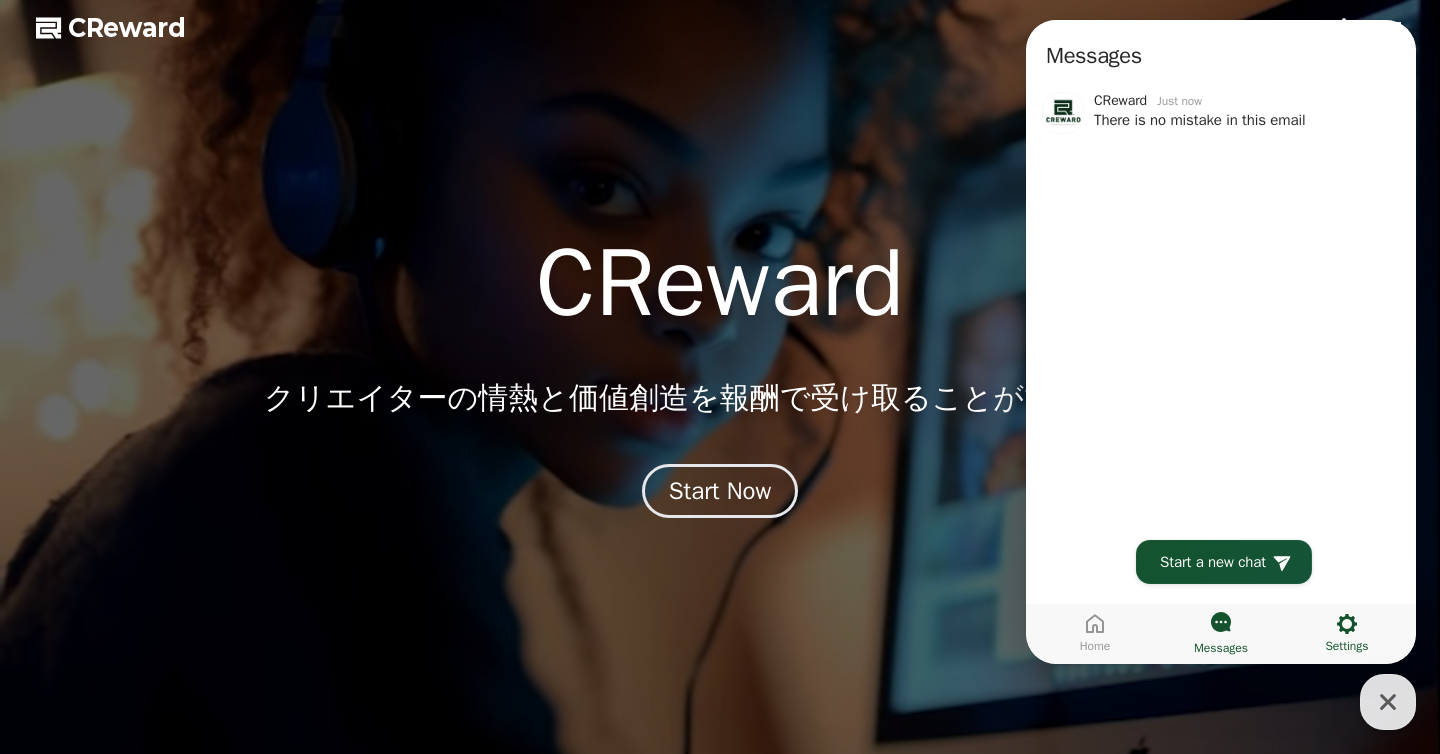 click on "Settings" at bounding box center [1346, 646] 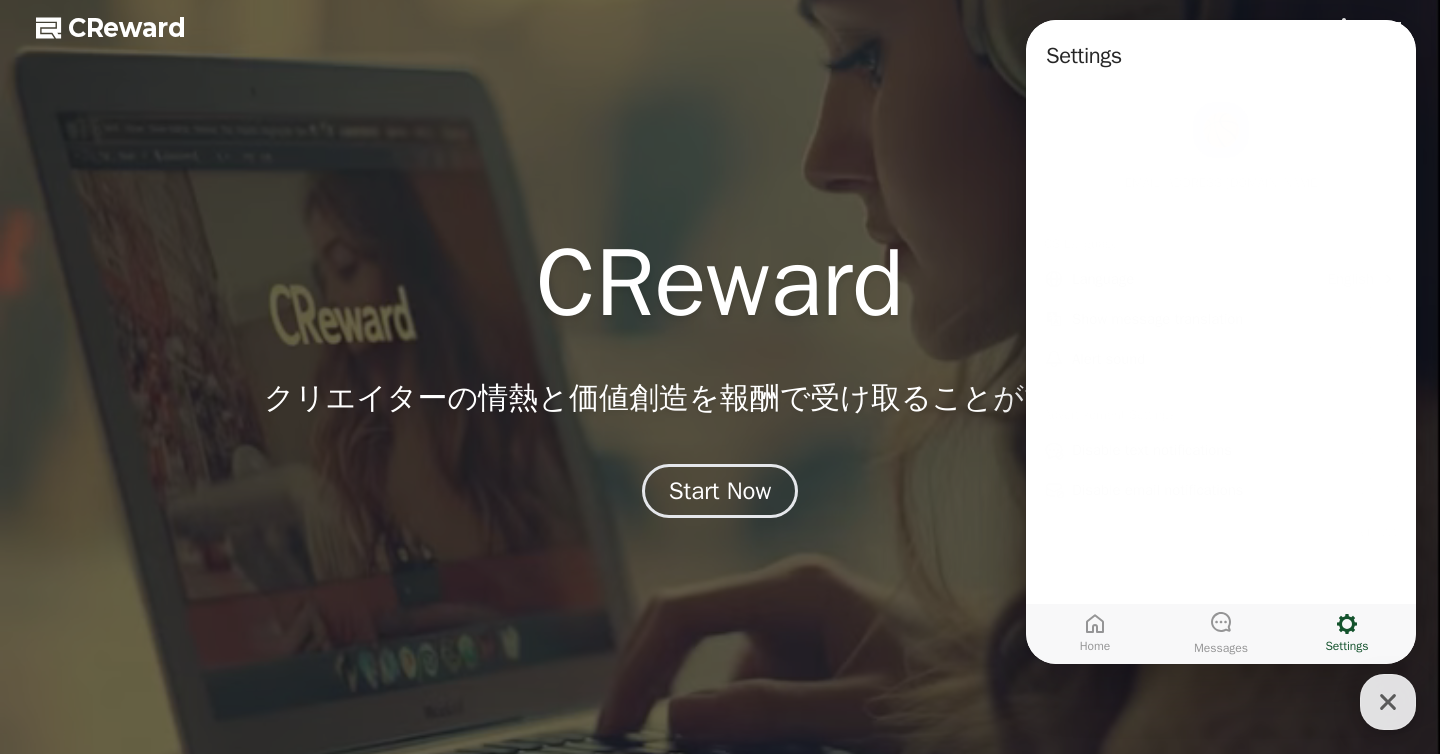 click on "English" at bounding box center (1351, 273) 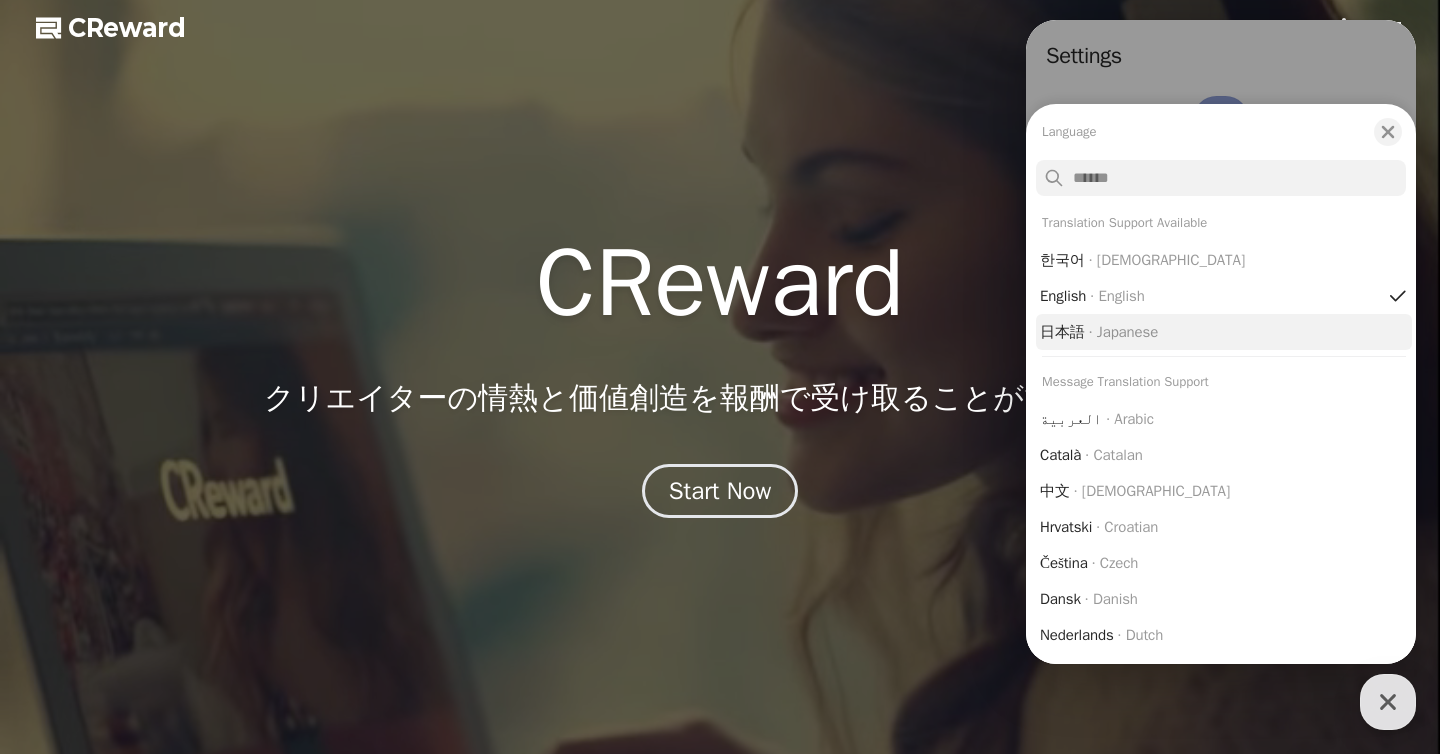 click on "日本語 ∙ Japanese" at bounding box center (1224, 332) 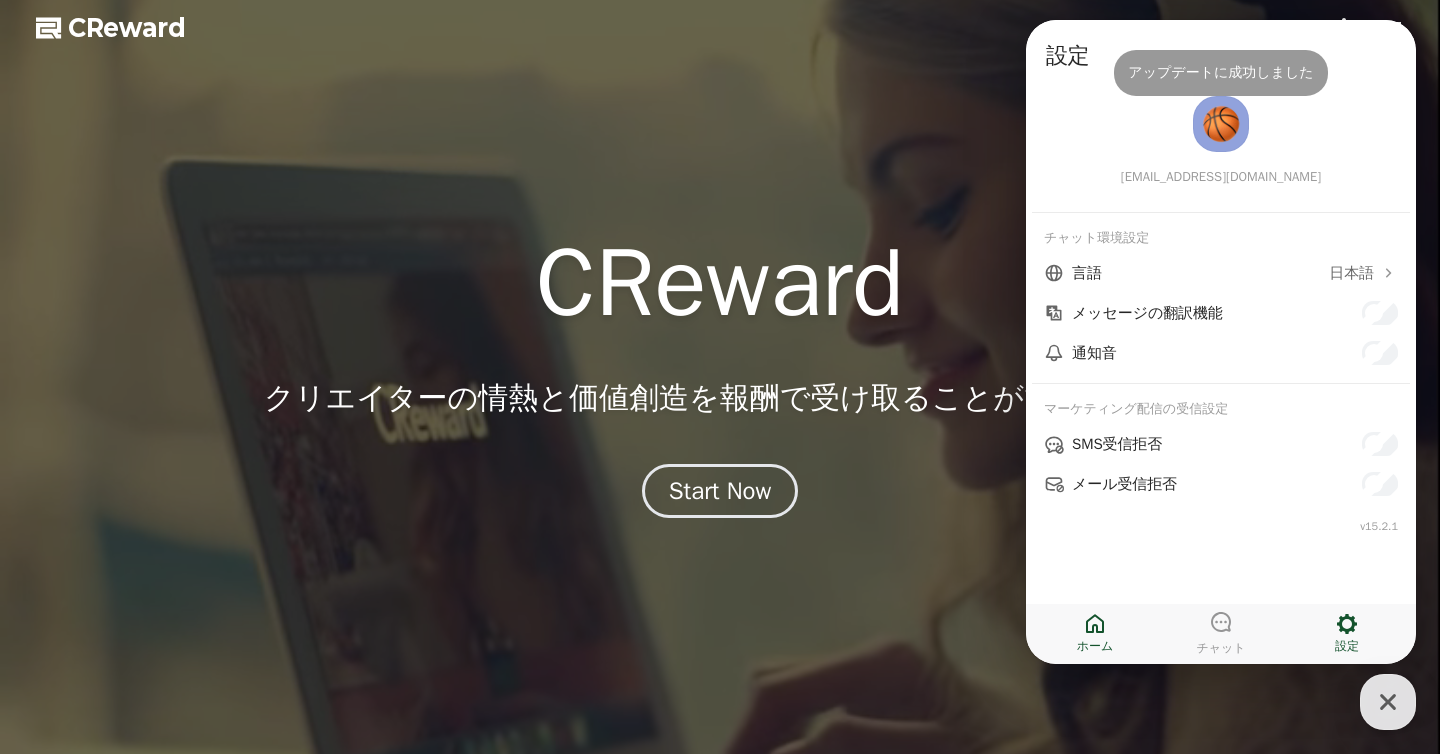 click 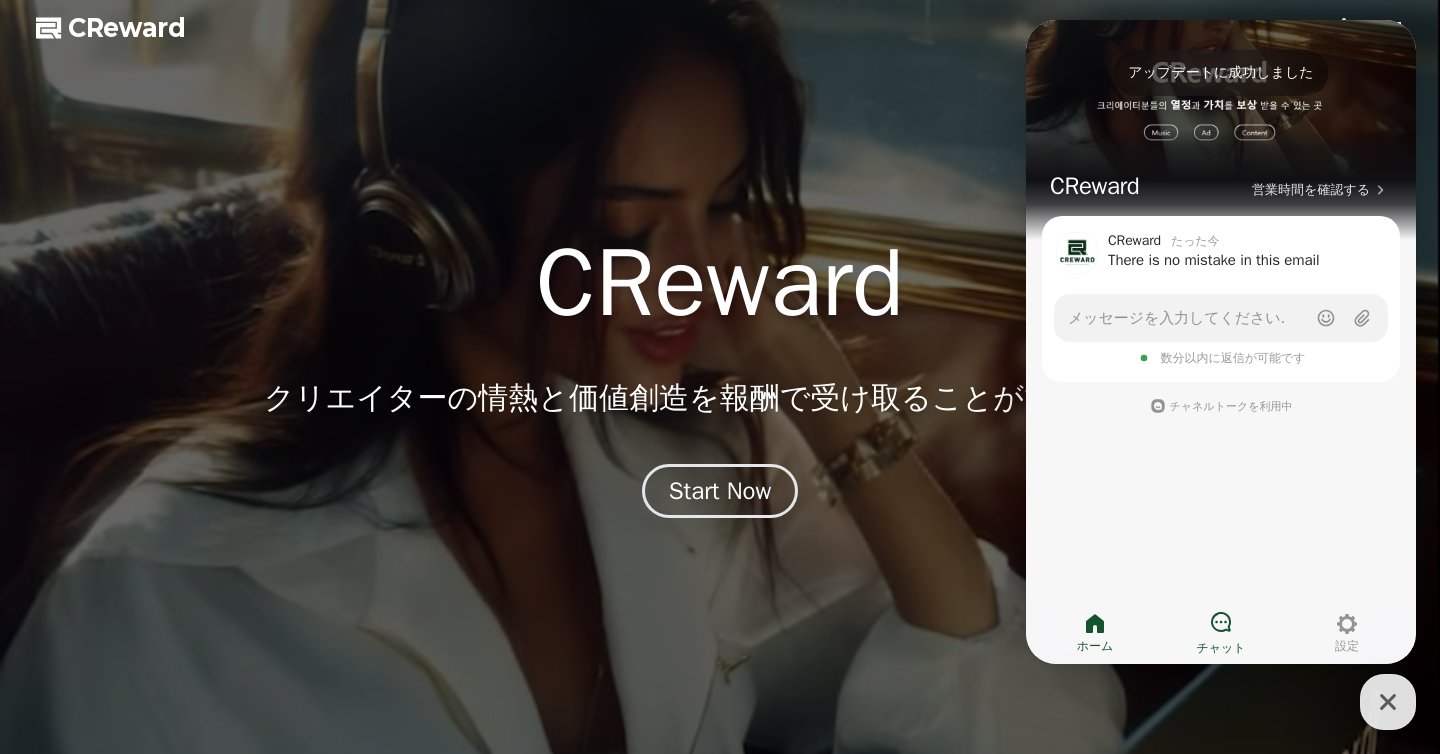 click on "チャット" at bounding box center [1220, 648] 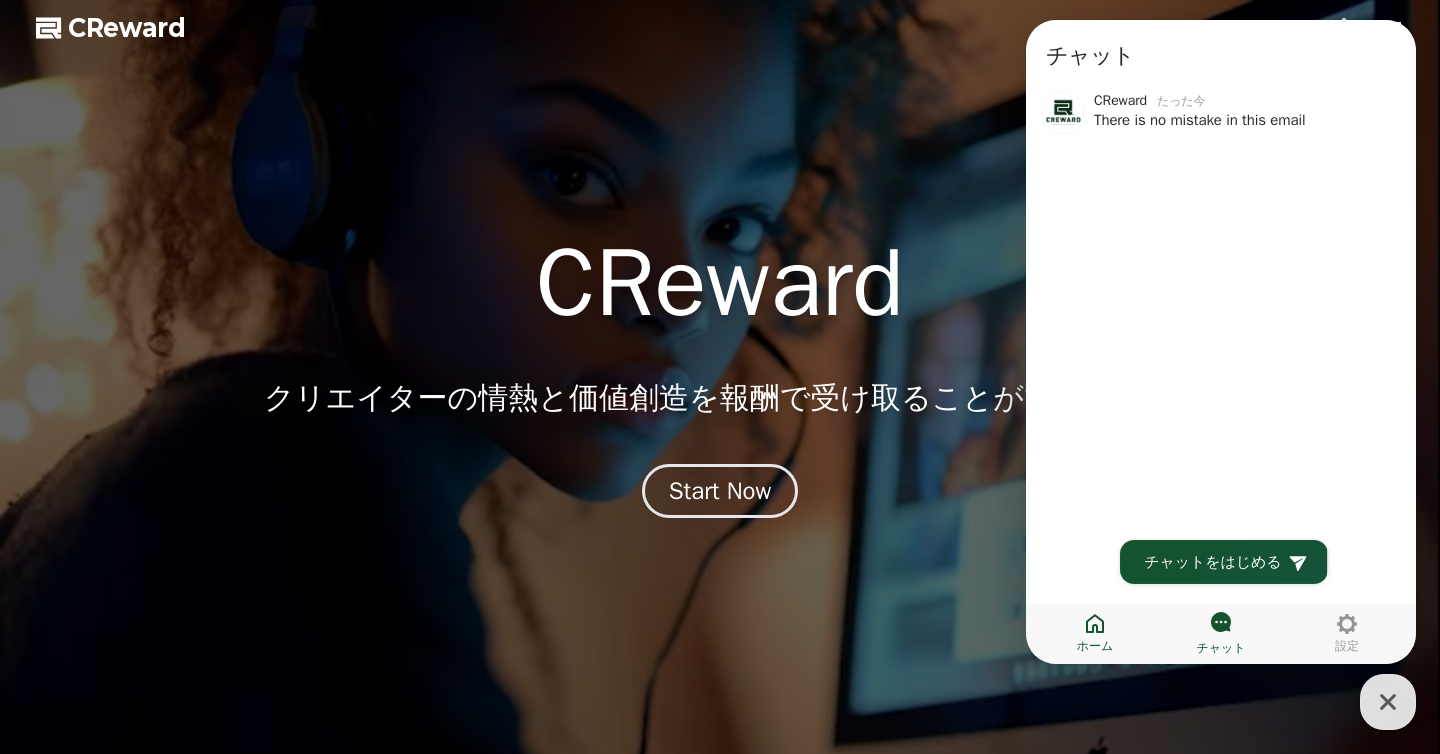 click on "ホーム" at bounding box center [1095, 633] 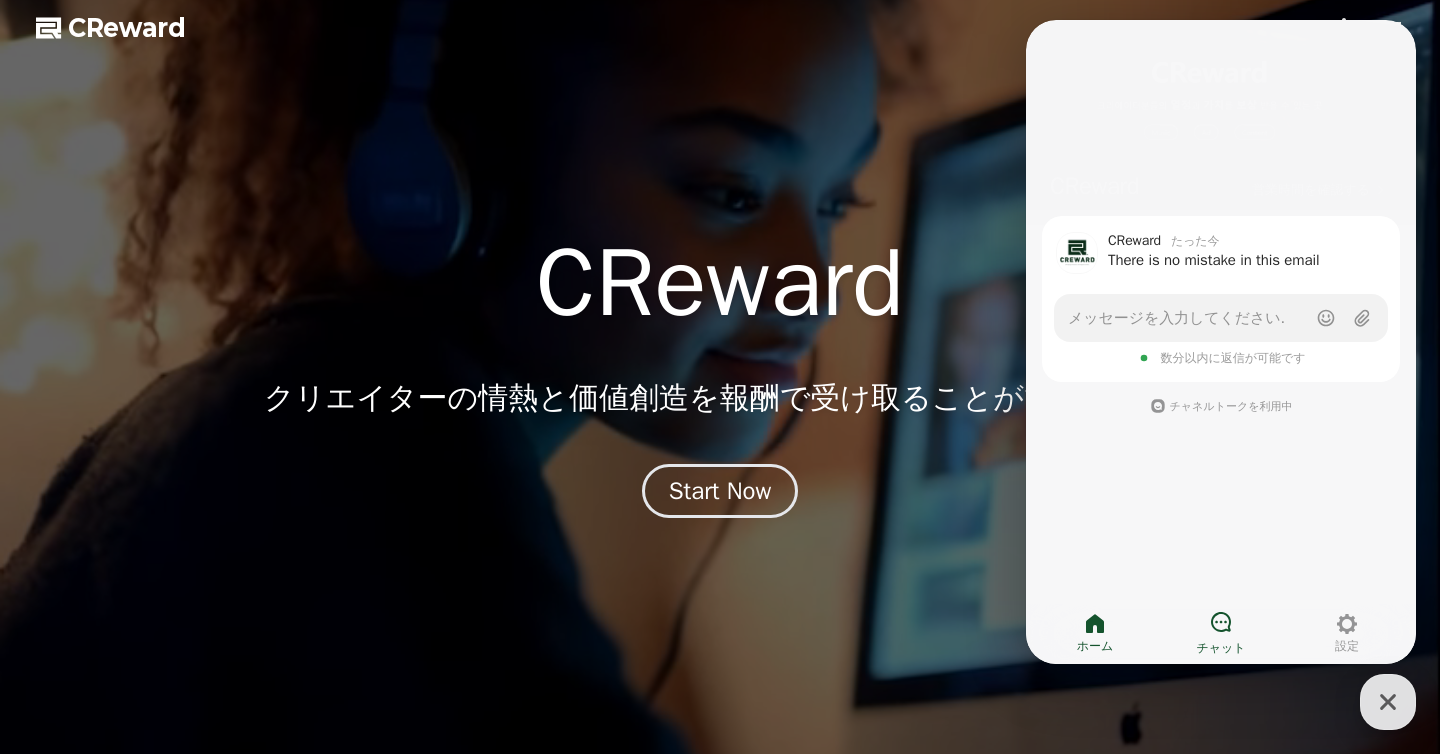 click 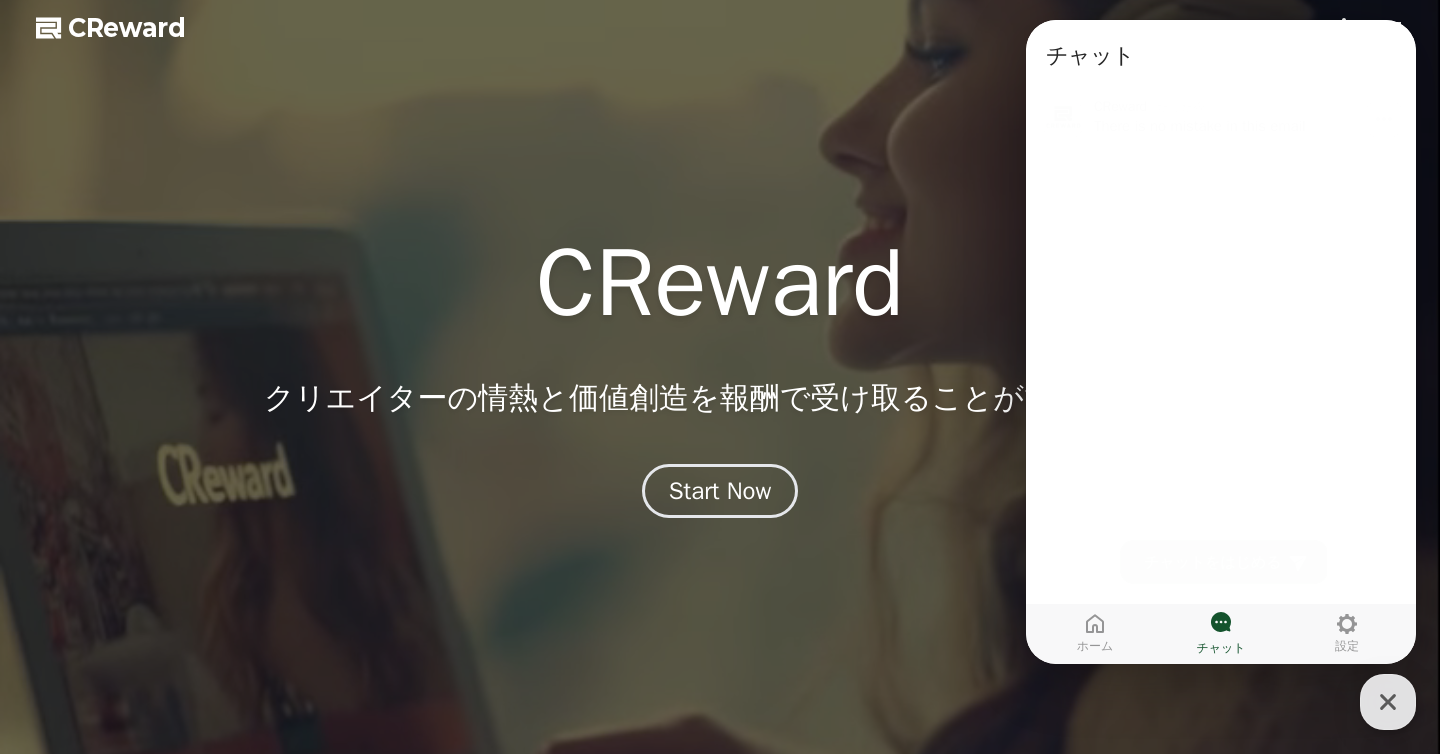 click on "There is no mistake in this email" at bounding box center (1246, 120) 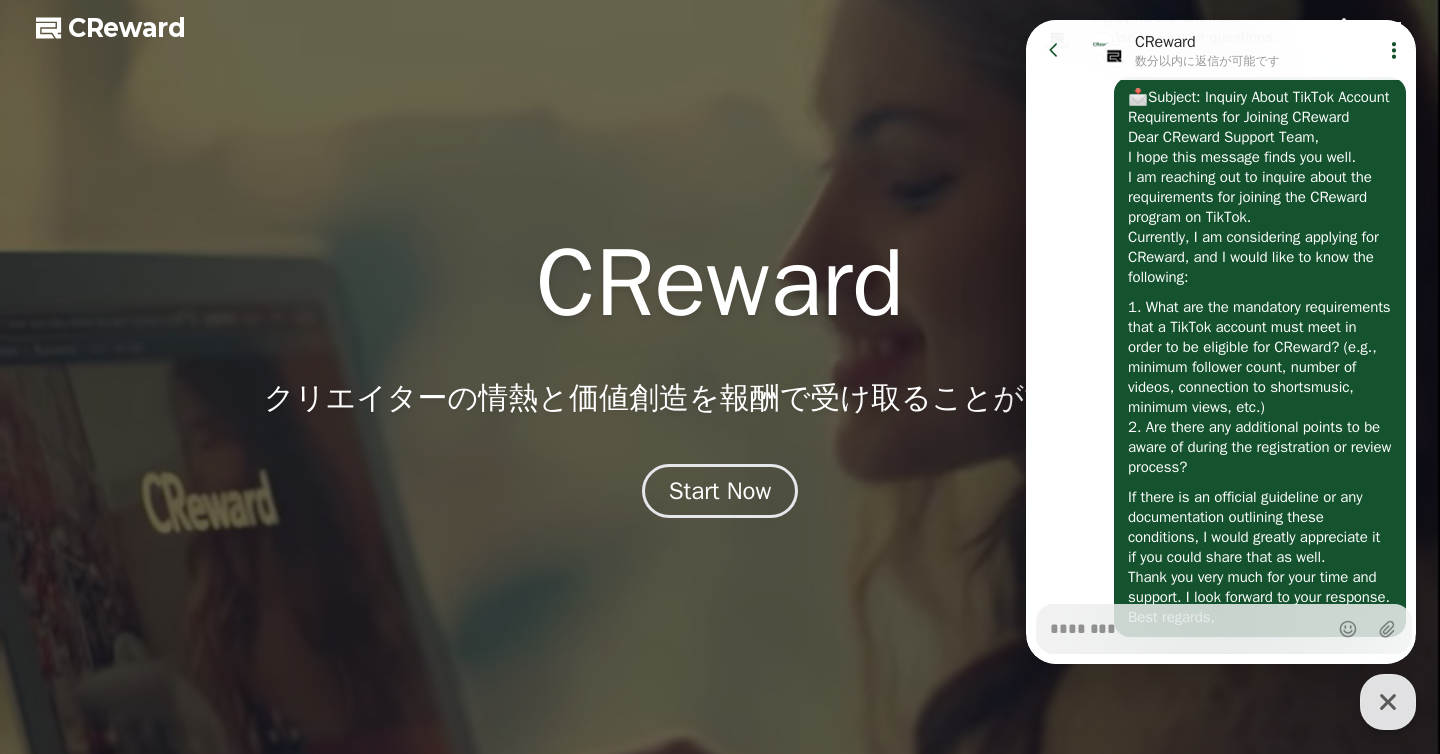 scroll, scrollTop: 336, scrollLeft: 0, axis: vertical 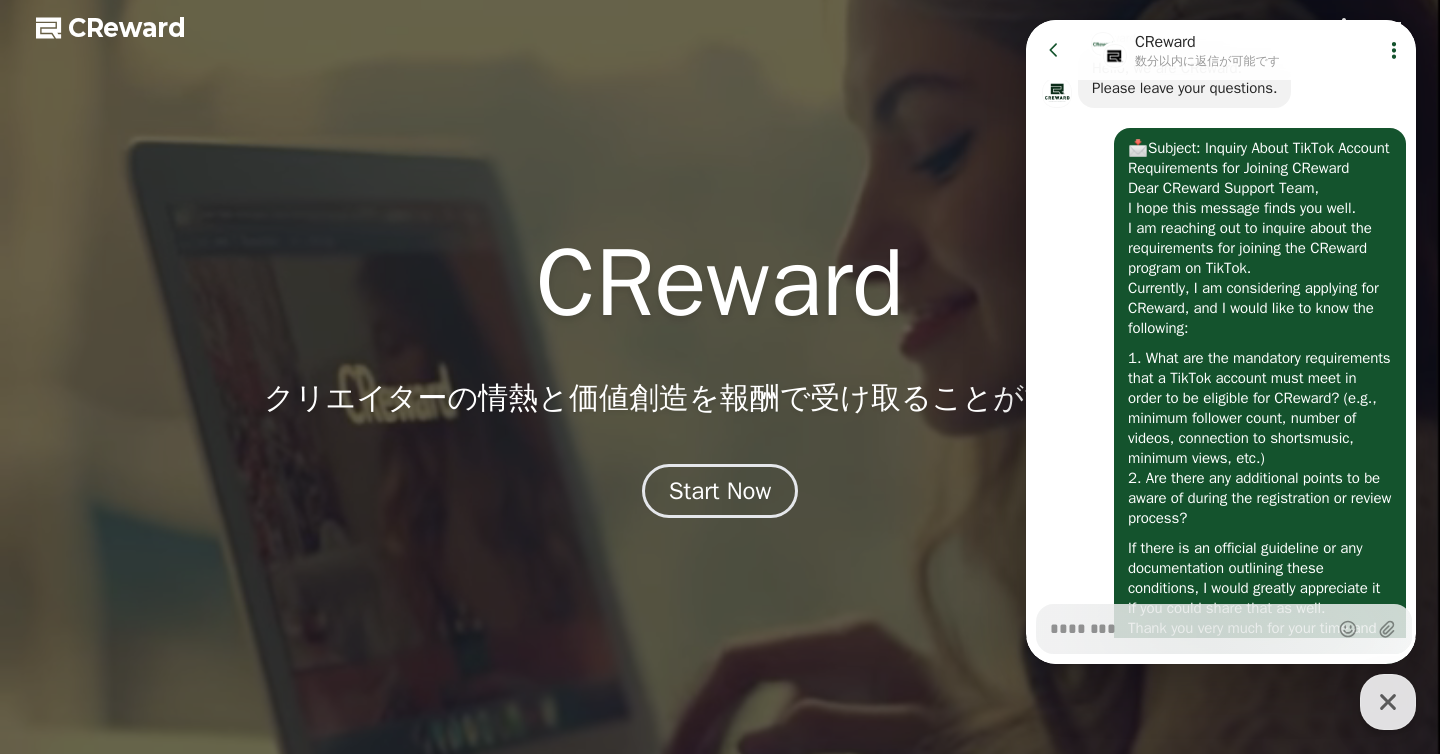 click on "Show userchat action dialog" at bounding box center (1394, 50) 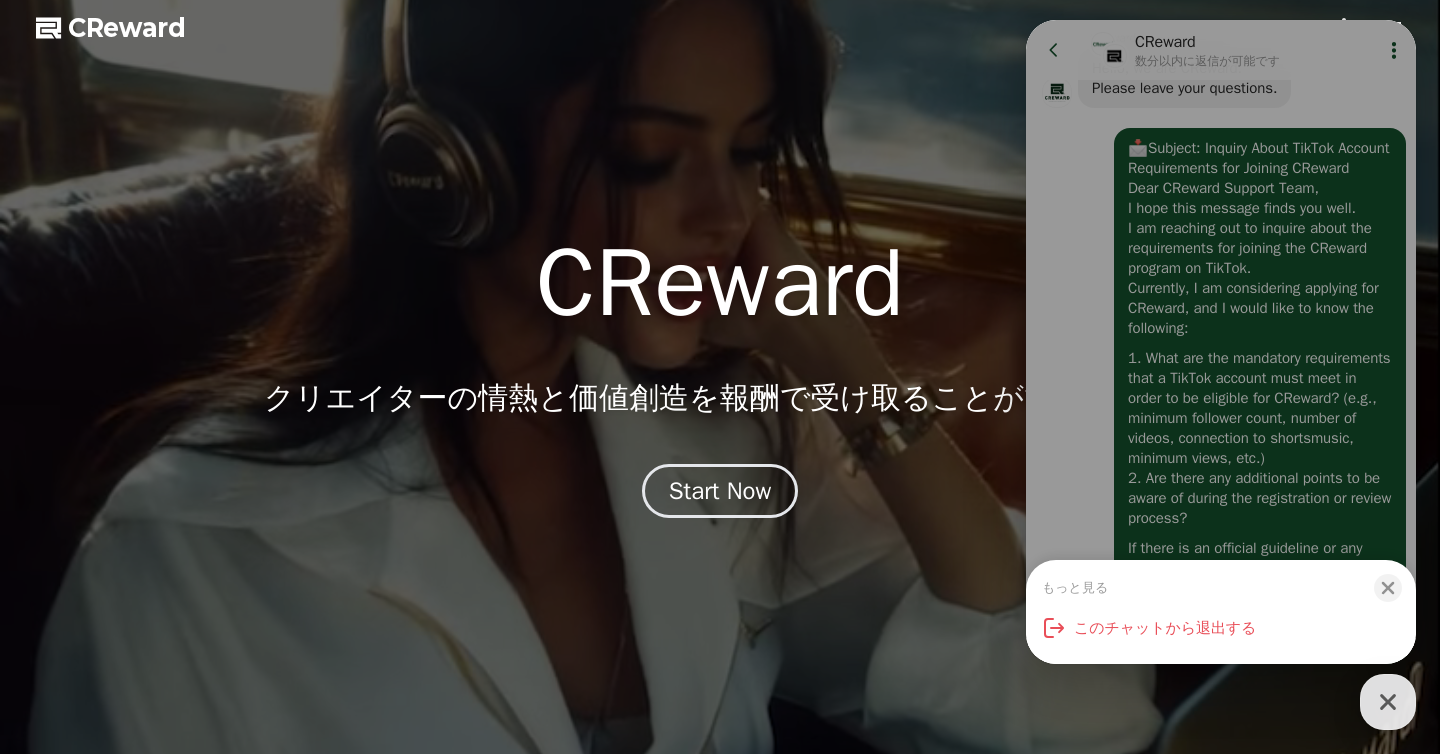 click on "もっと見る  Close bottom sheet modal  このチャットから退出する" at bounding box center [1221, 342] 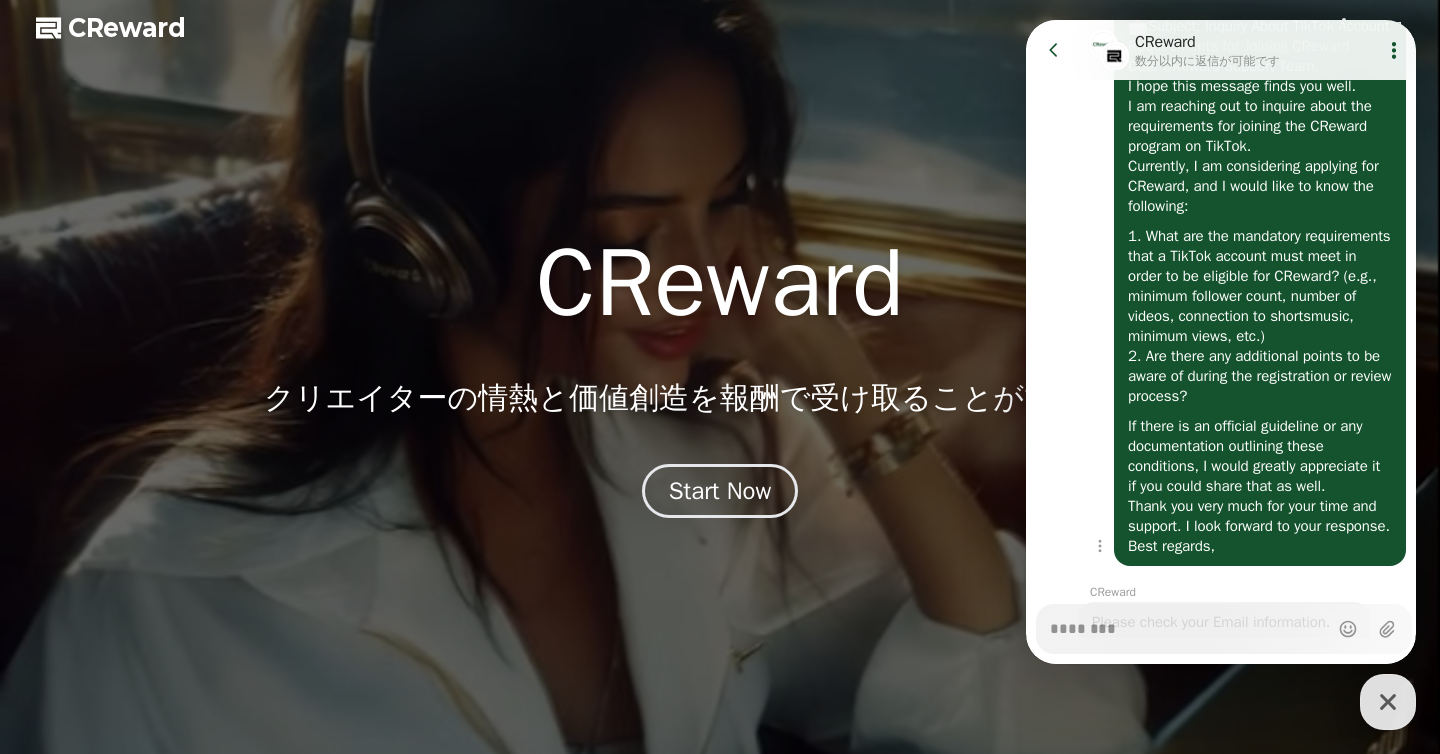 scroll, scrollTop: 872, scrollLeft: 0, axis: vertical 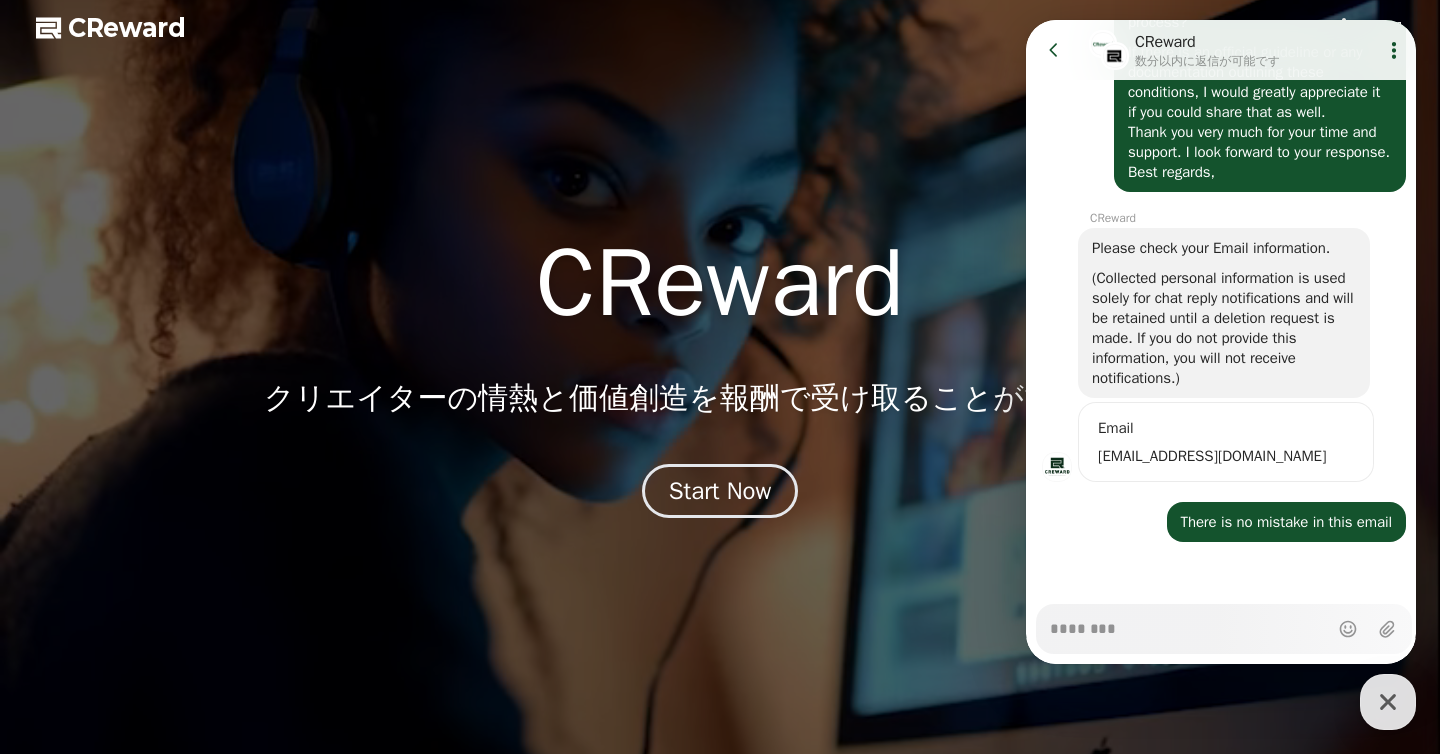 click on "クリエイターの 情熱 と 価値創造 を 報酬 で受け取ることができる場所" at bounding box center [720, 398] 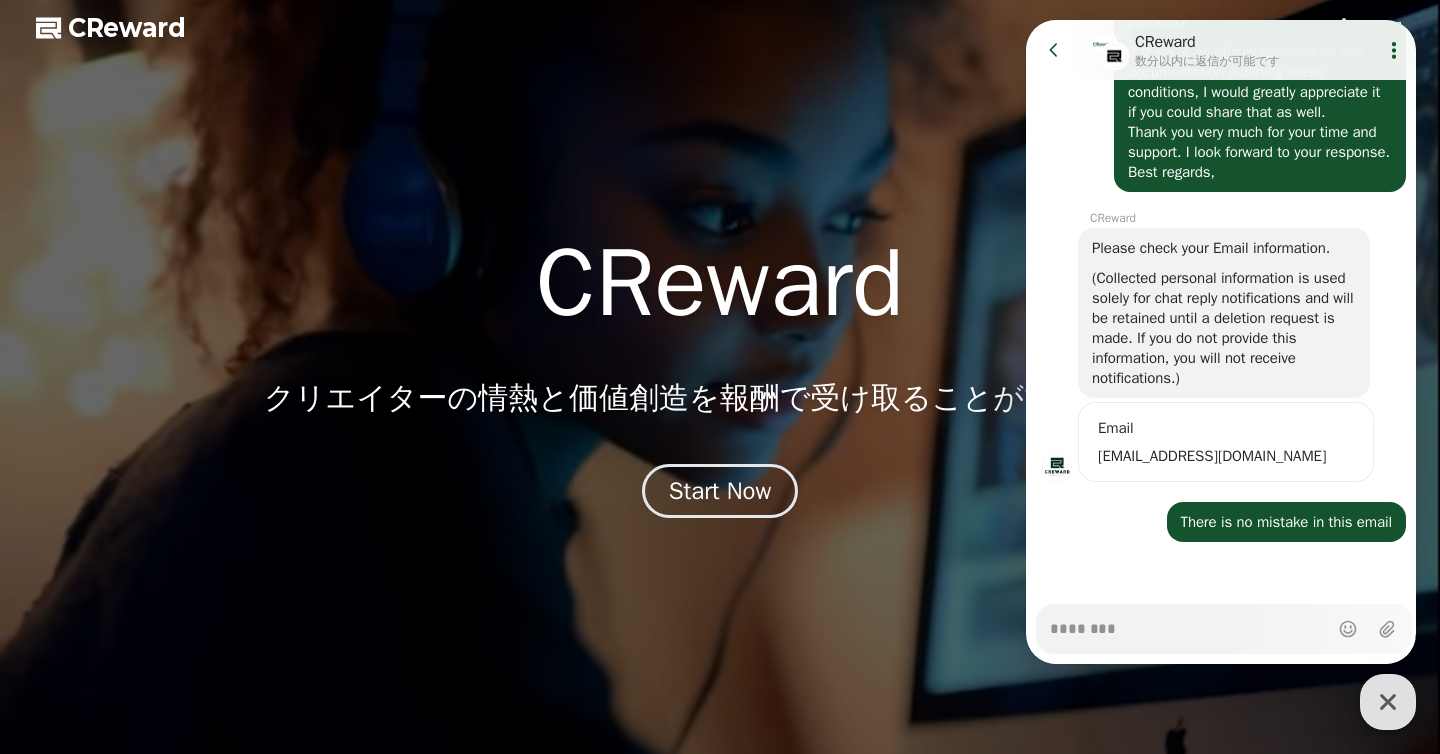 click 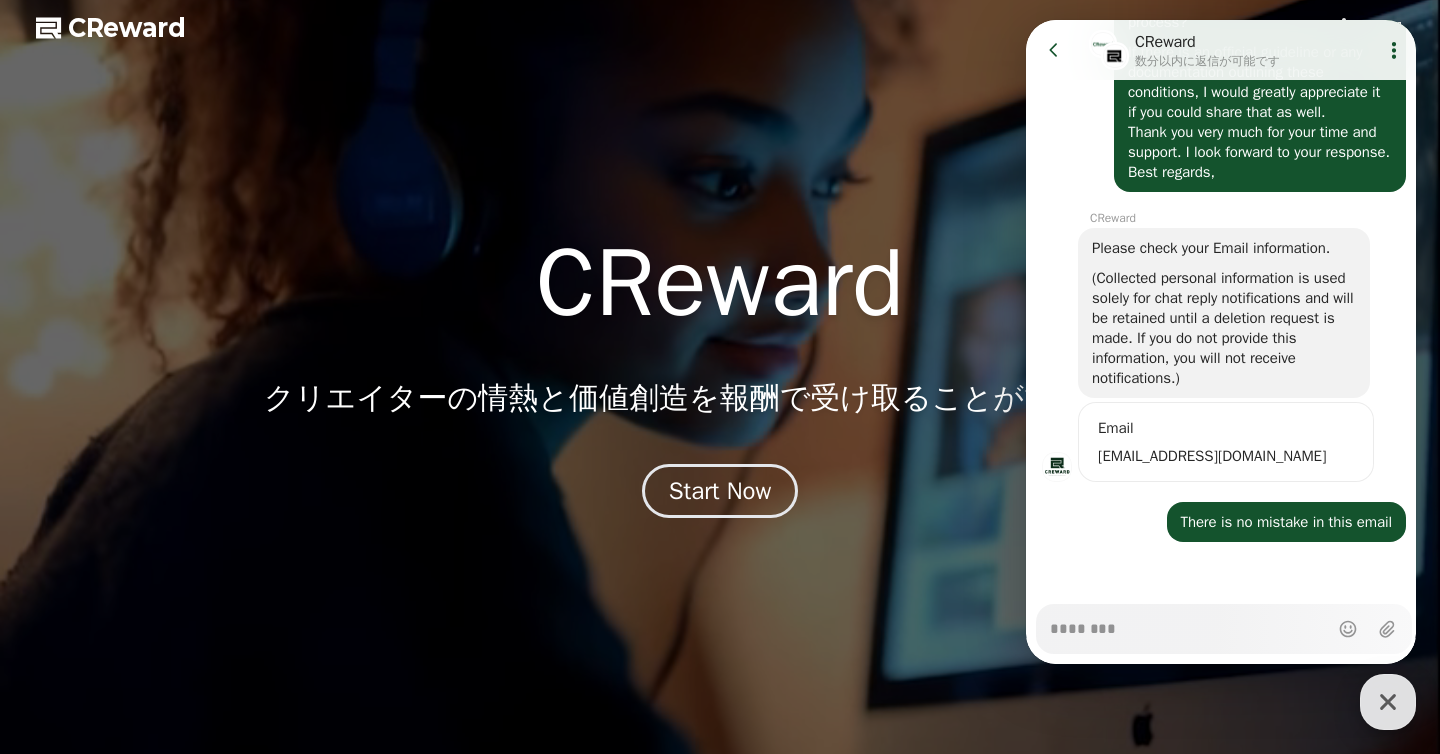 type on "*" 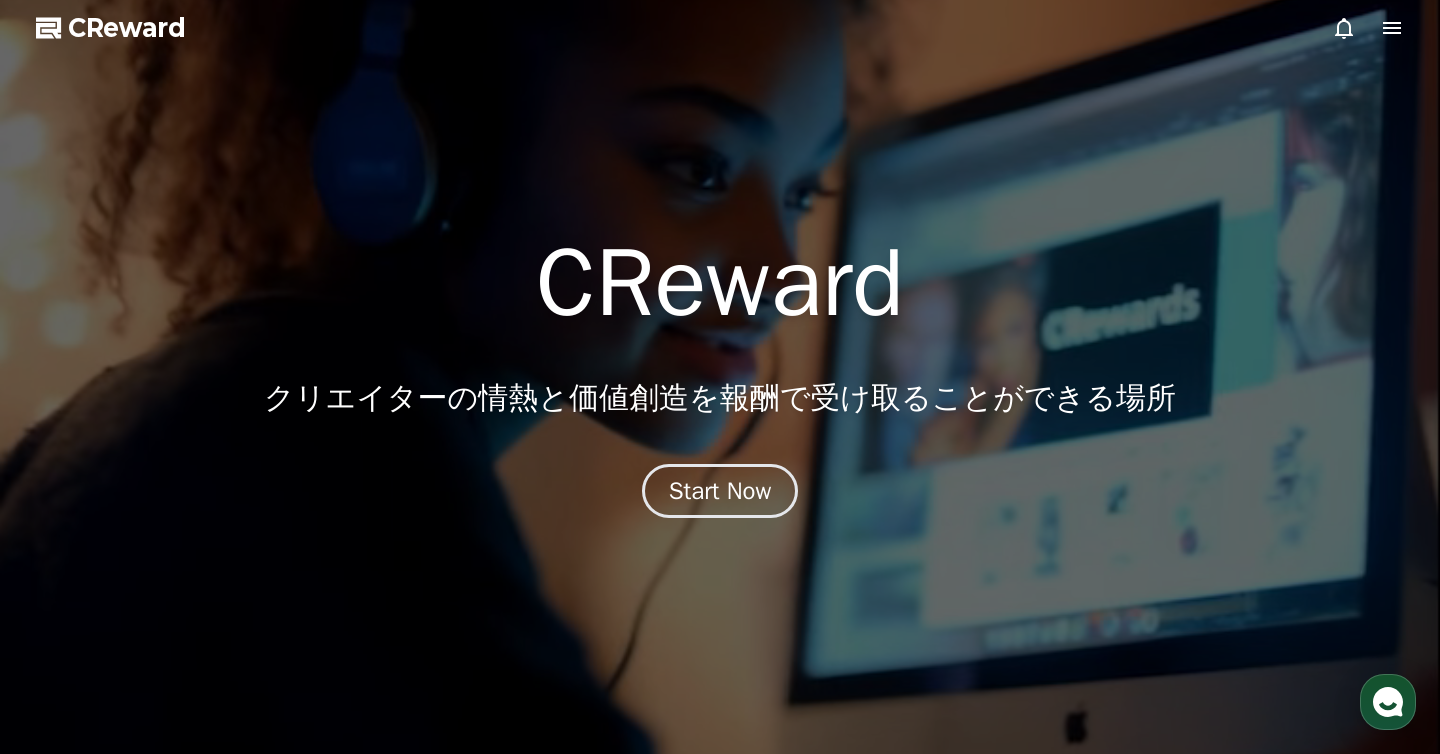 click at bounding box center (720, 377) 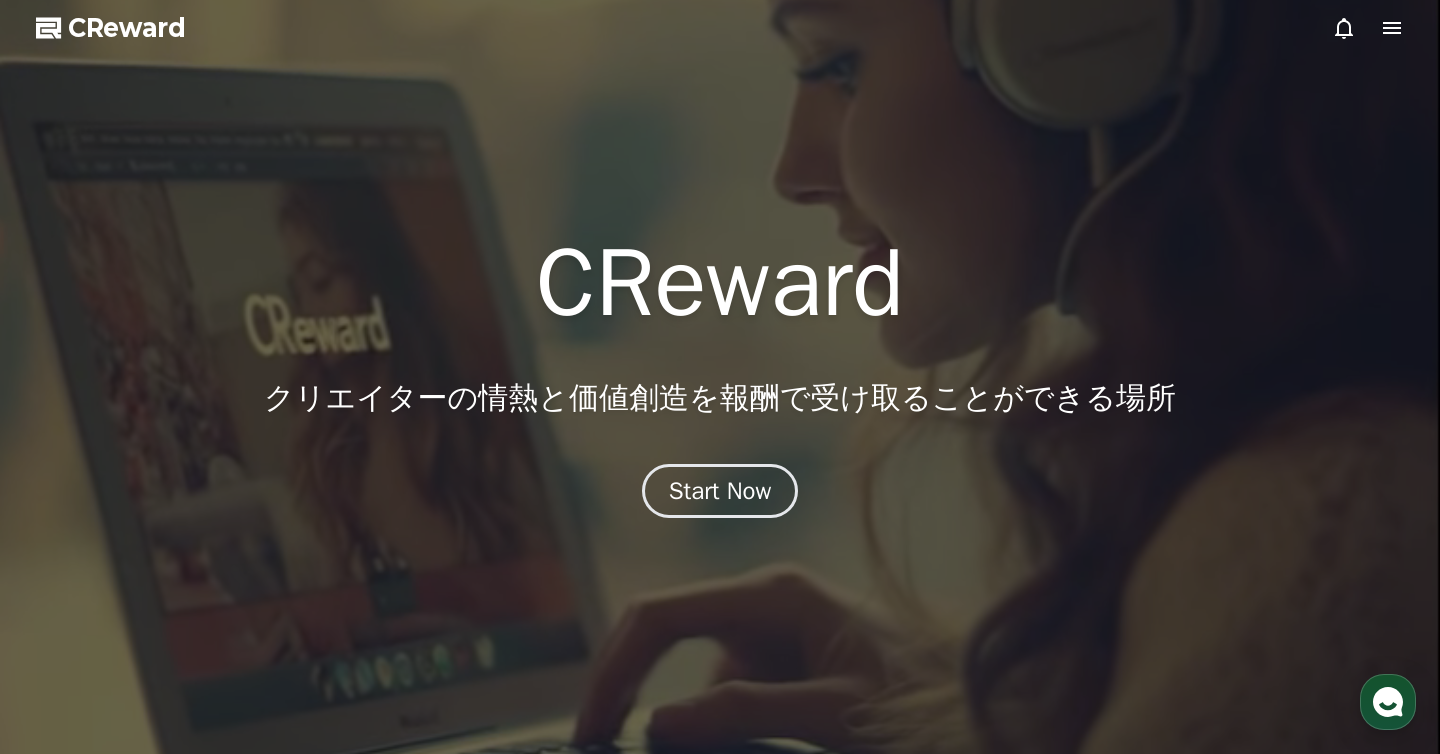 click at bounding box center [720, 377] 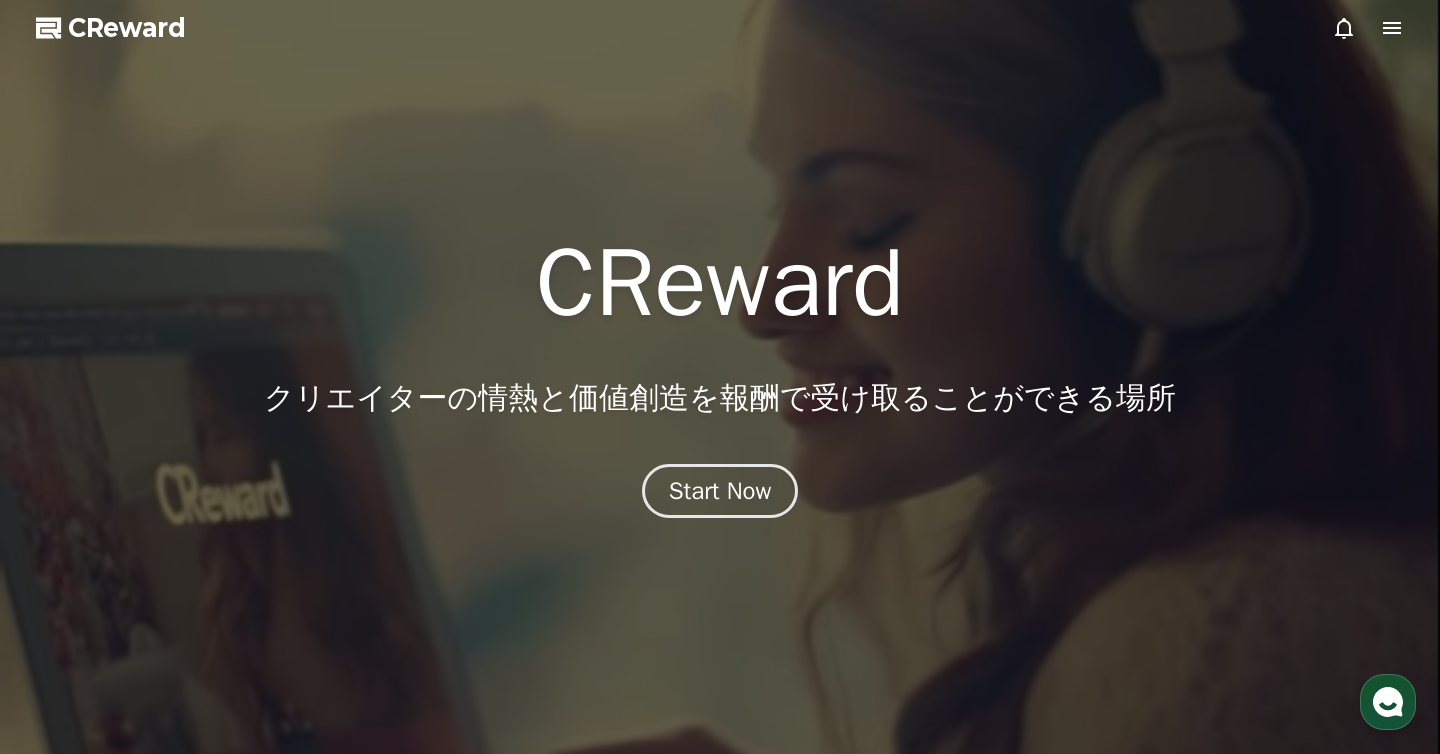 click 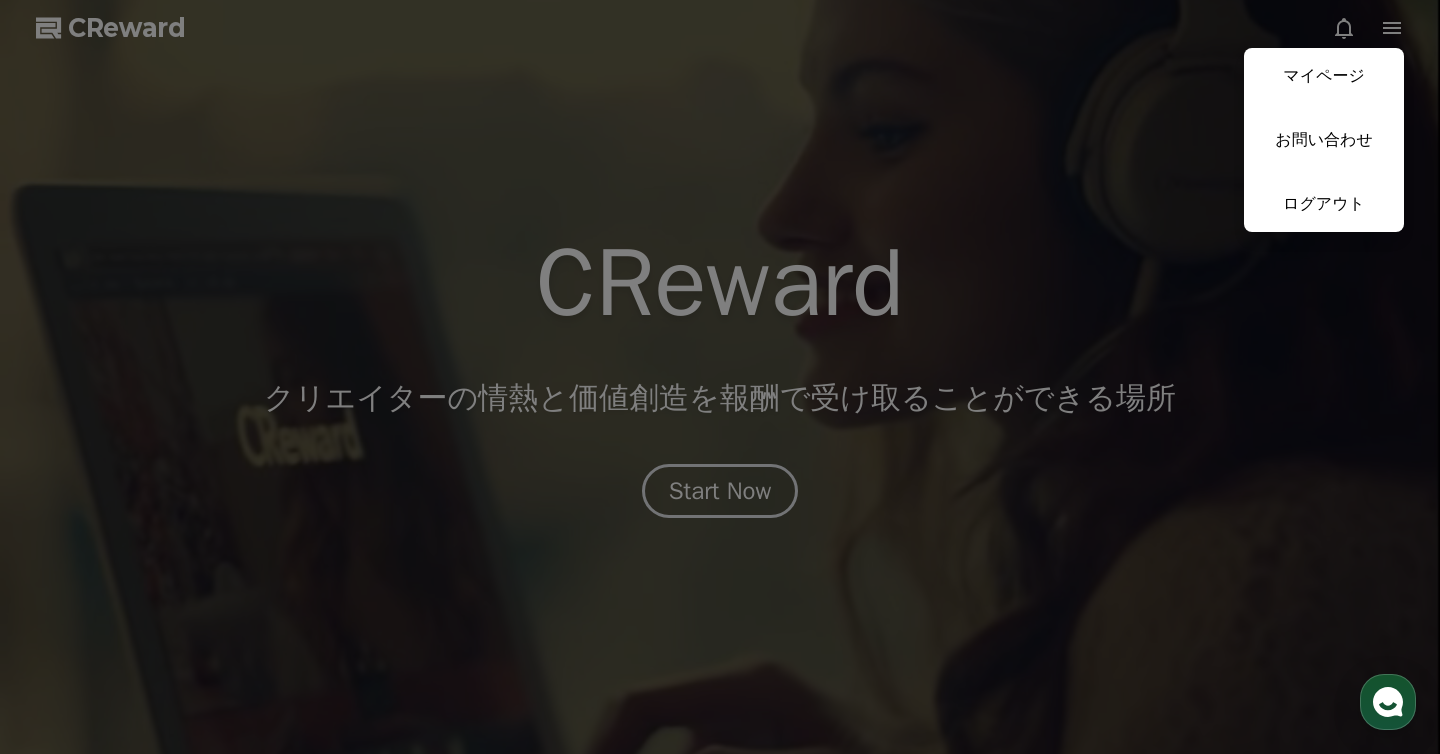 click at bounding box center [720, 377] 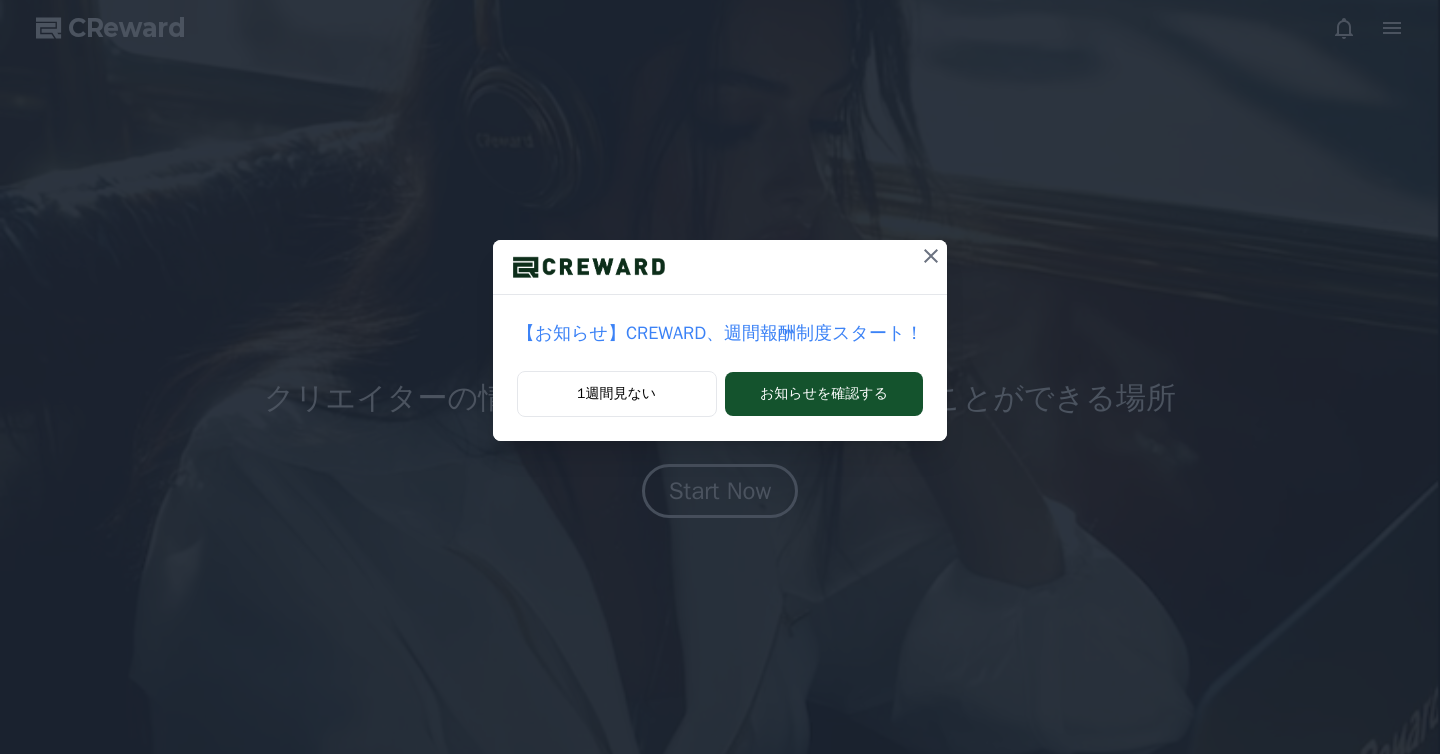 scroll, scrollTop: 0, scrollLeft: 0, axis: both 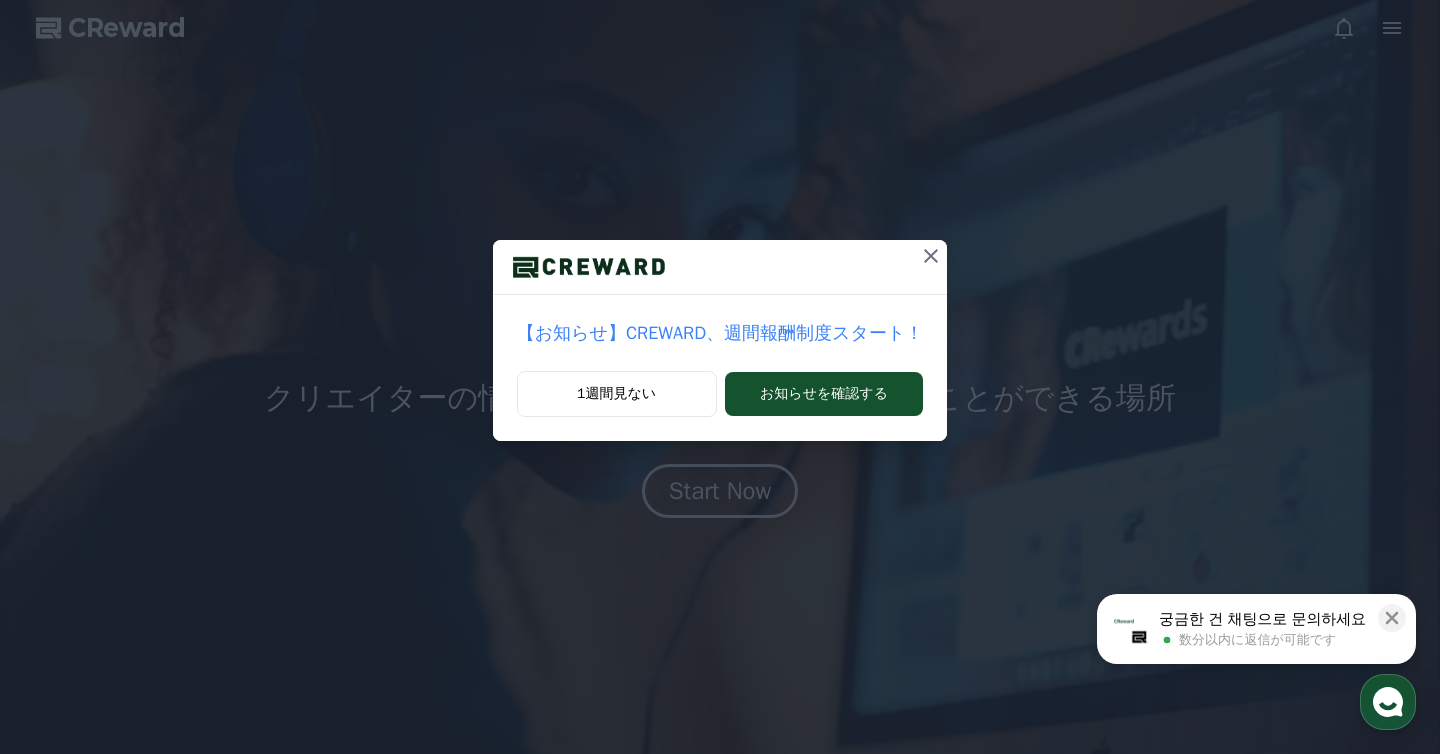 click 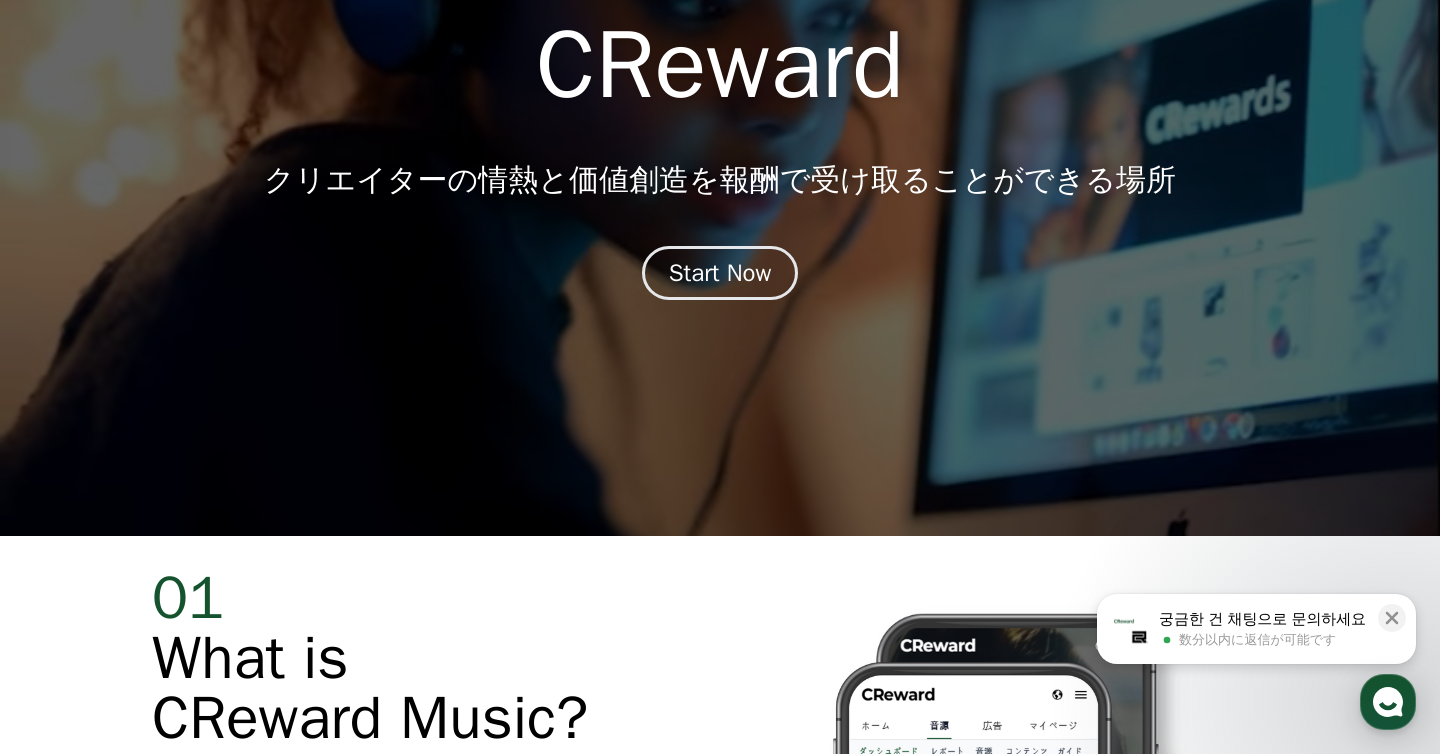 scroll, scrollTop: 0, scrollLeft: 0, axis: both 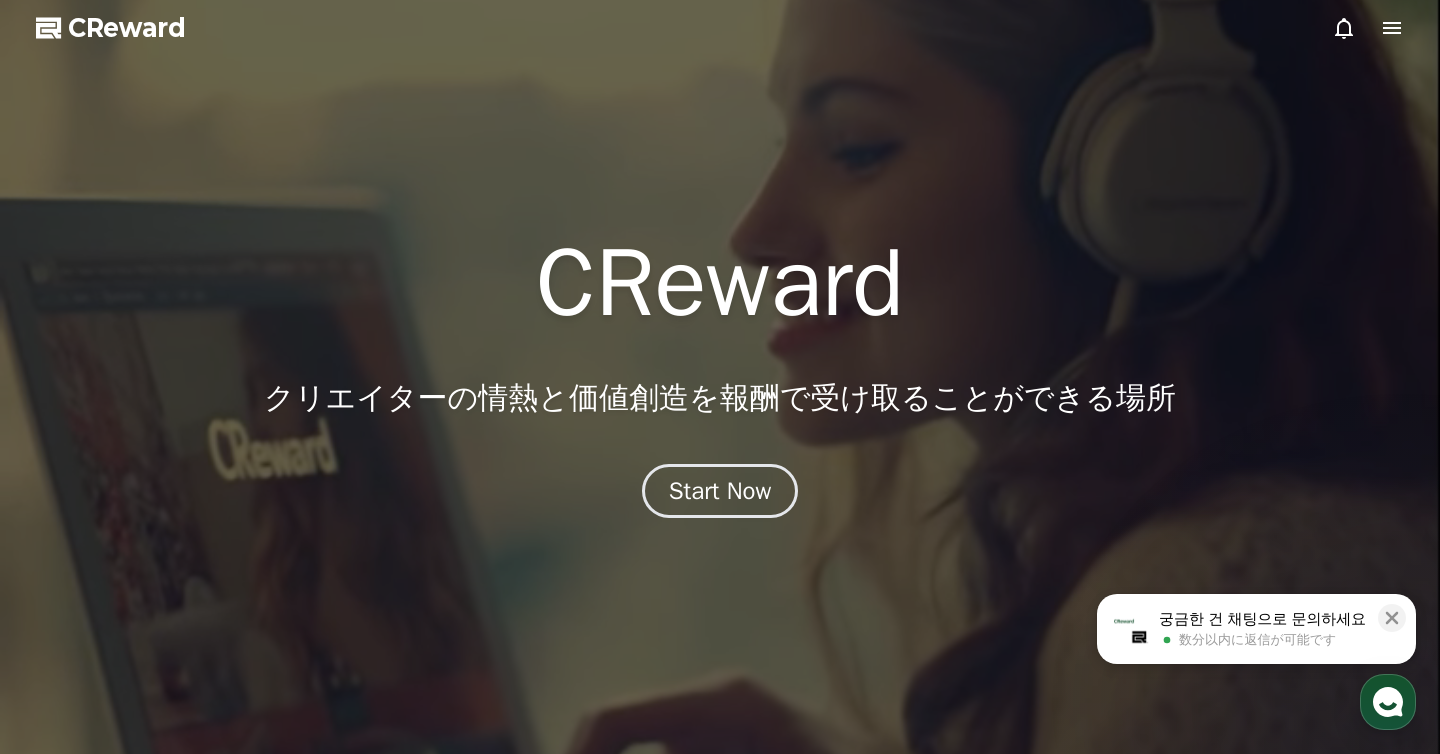click 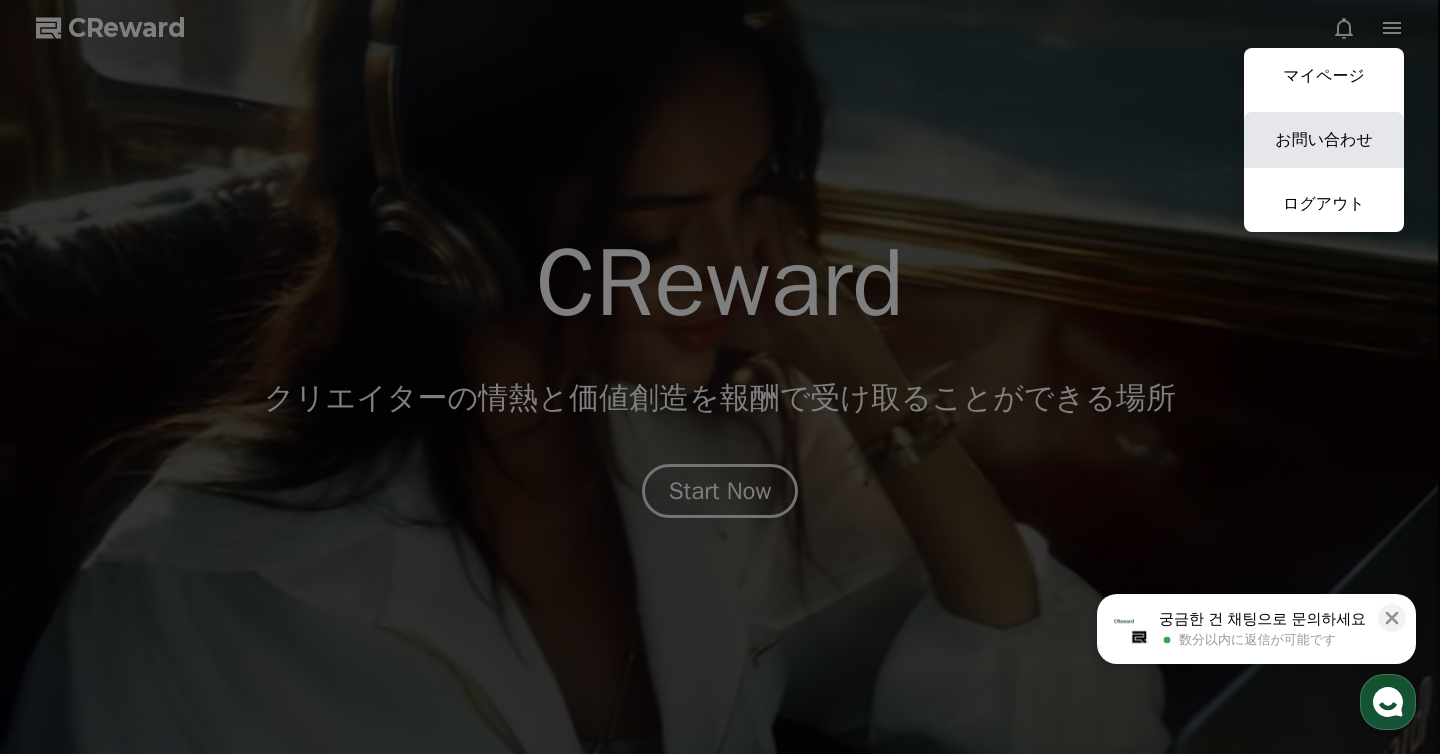 click on "お問い合わせ" at bounding box center [1324, 140] 